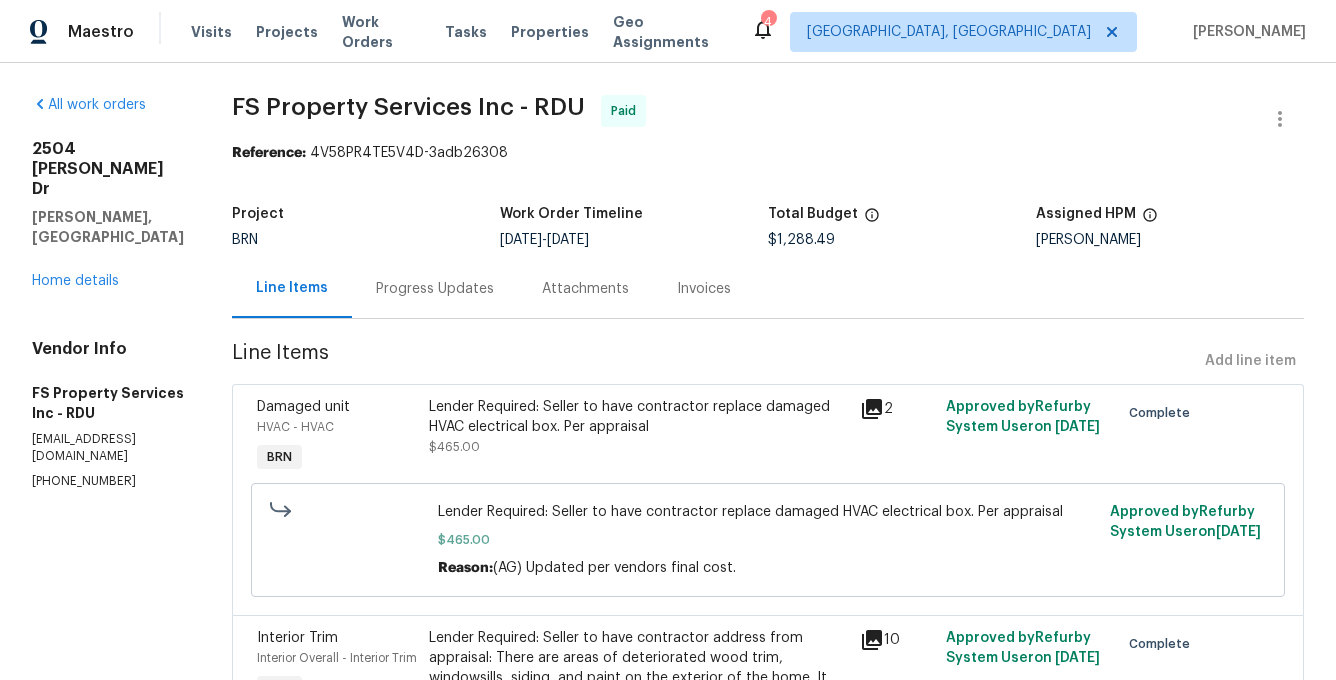 scroll, scrollTop: 0, scrollLeft: 0, axis: both 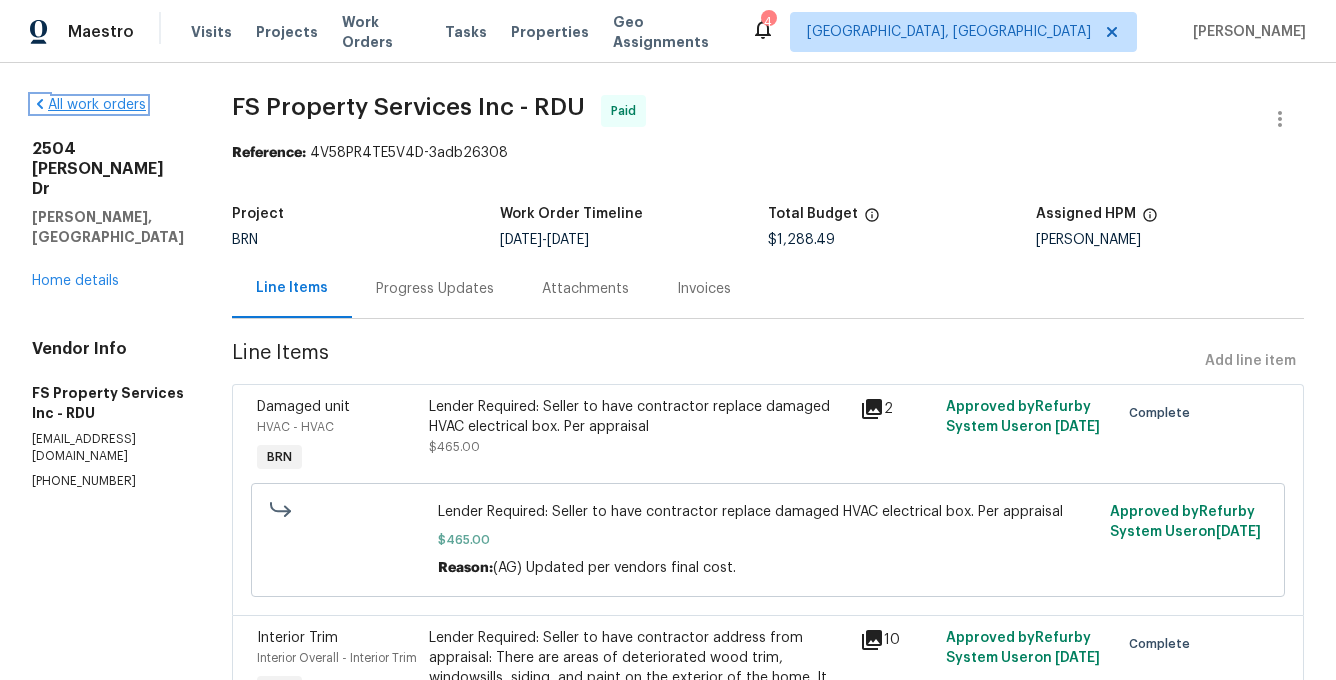 click 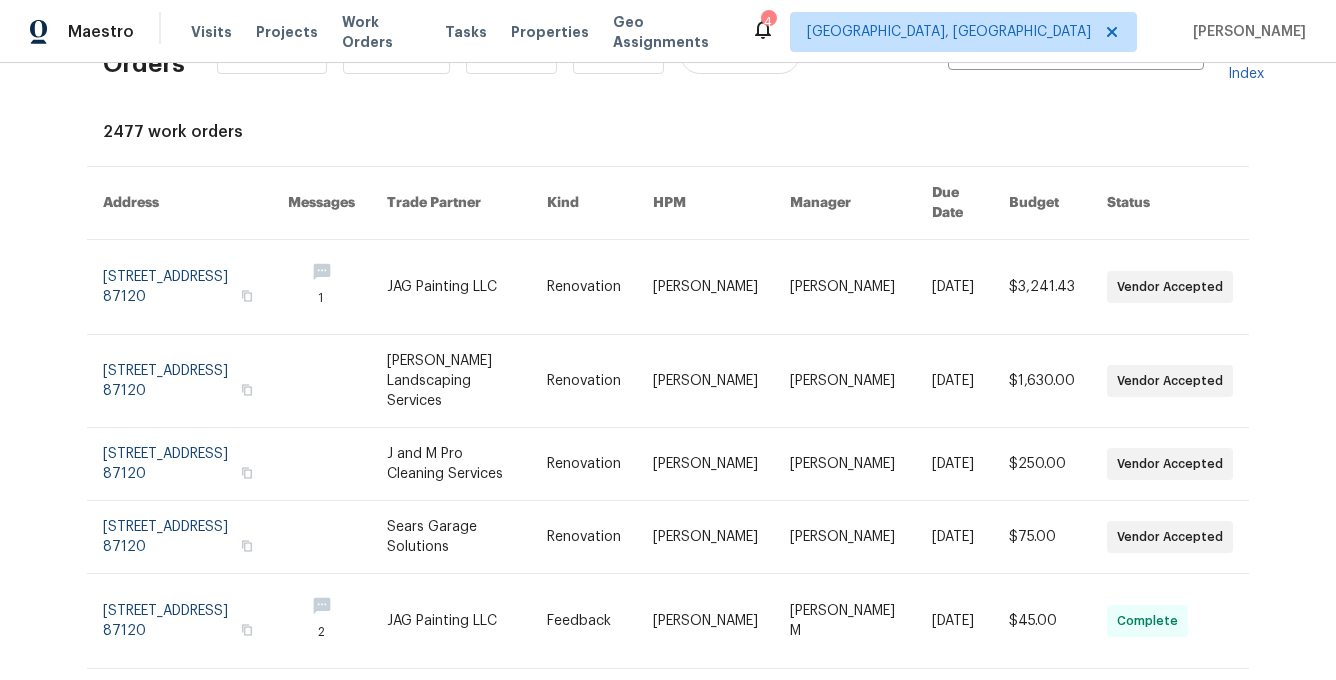 scroll, scrollTop: 0, scrollLeft: 0, axis: both 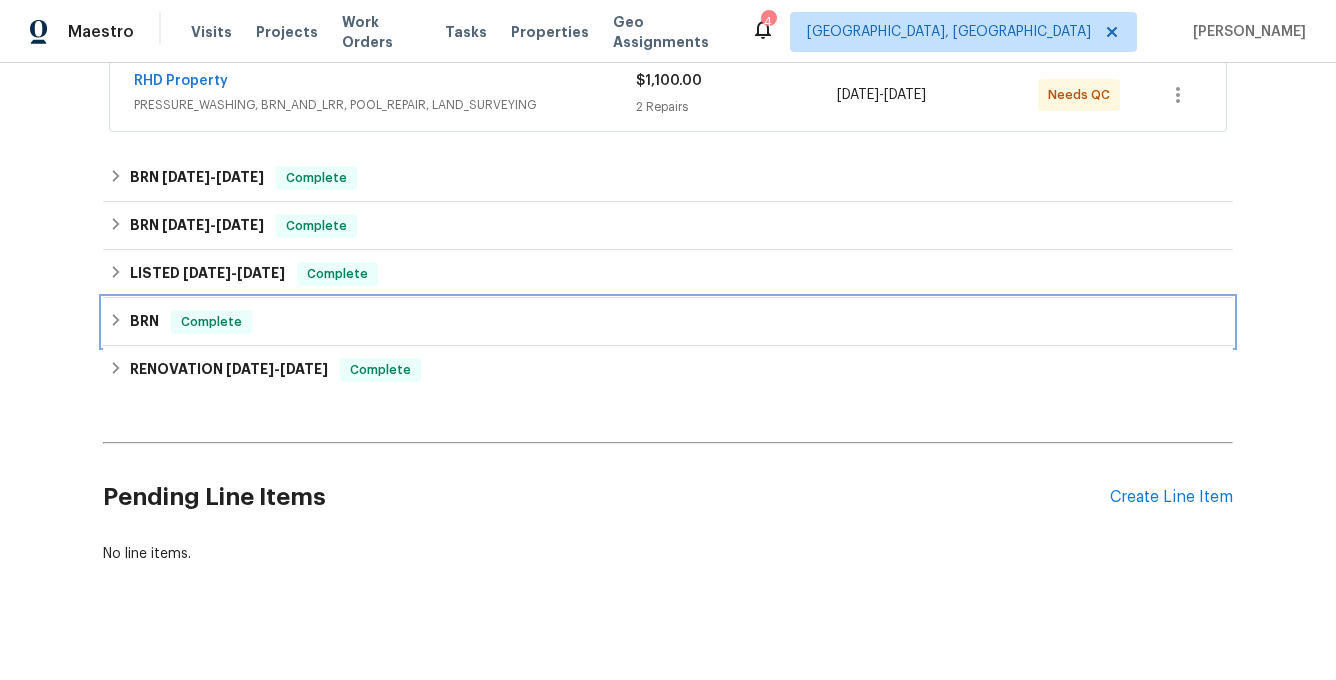 click on "BRN" at bounding box center [144, 322] 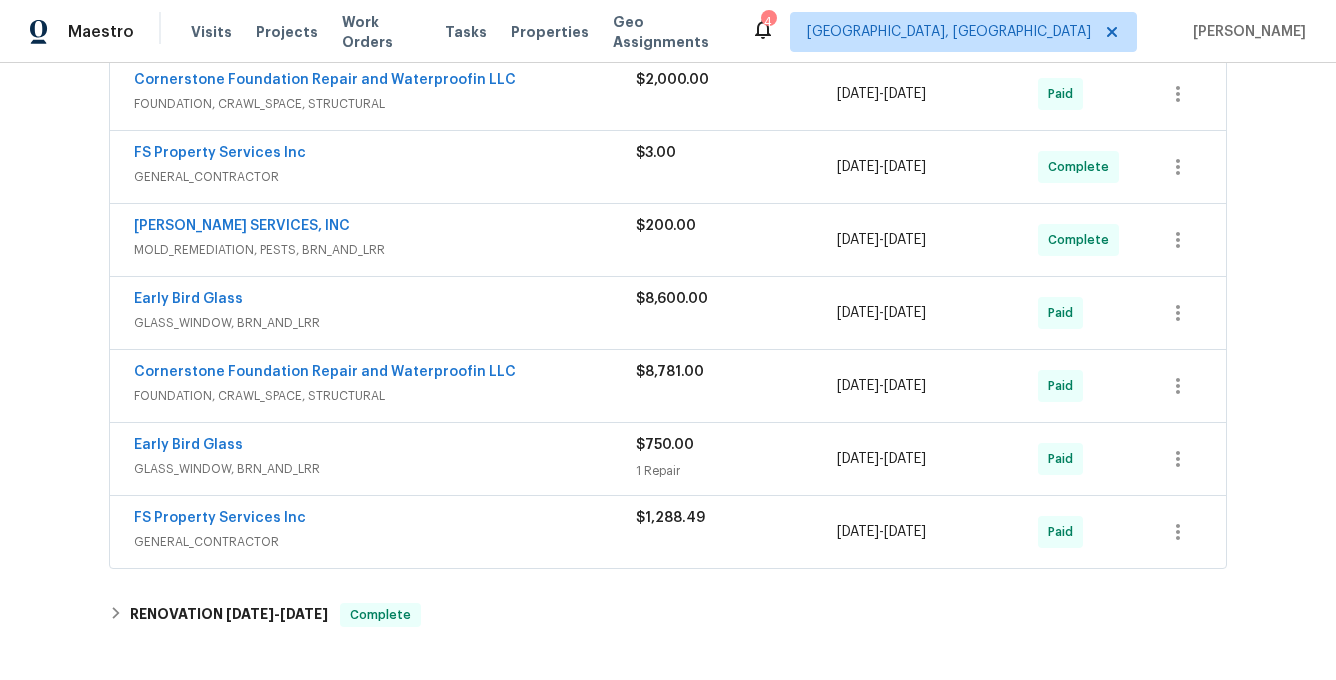 scroll, scrollTop: 731, scrollLeft: 0, axis: vertical 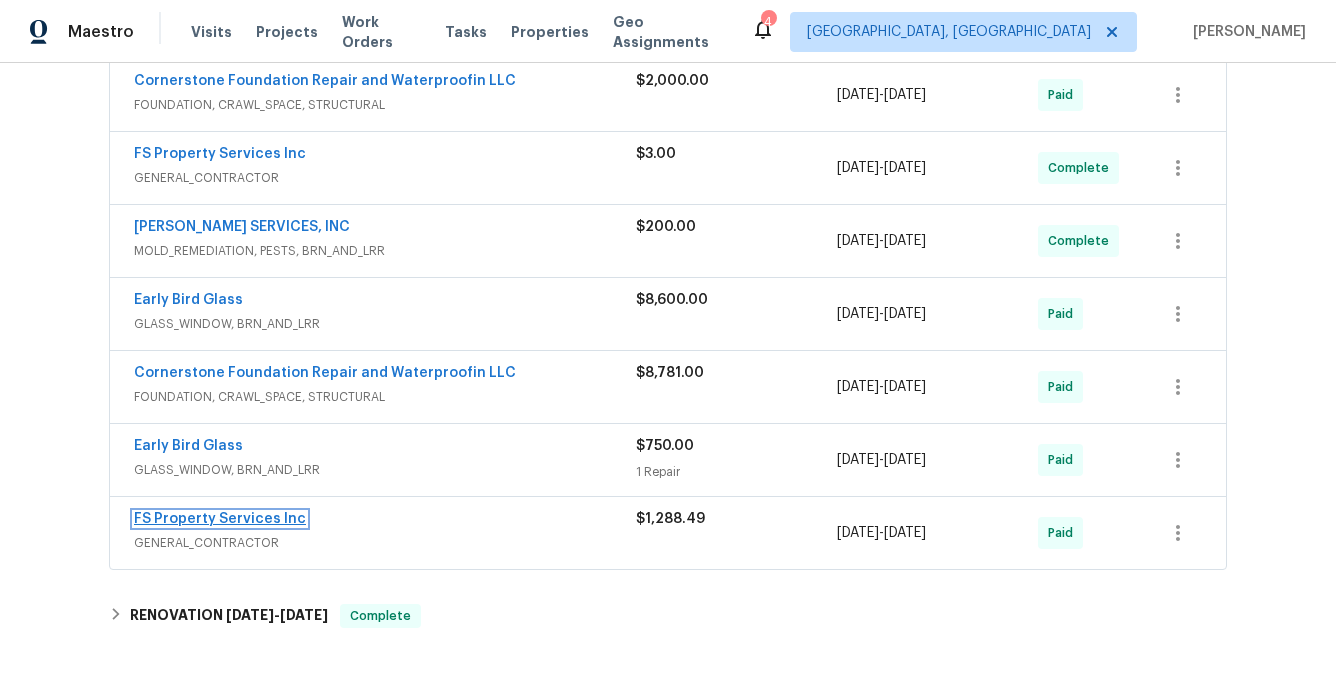 click on "FS Property Services Inc" at bounding box center (220, 519) 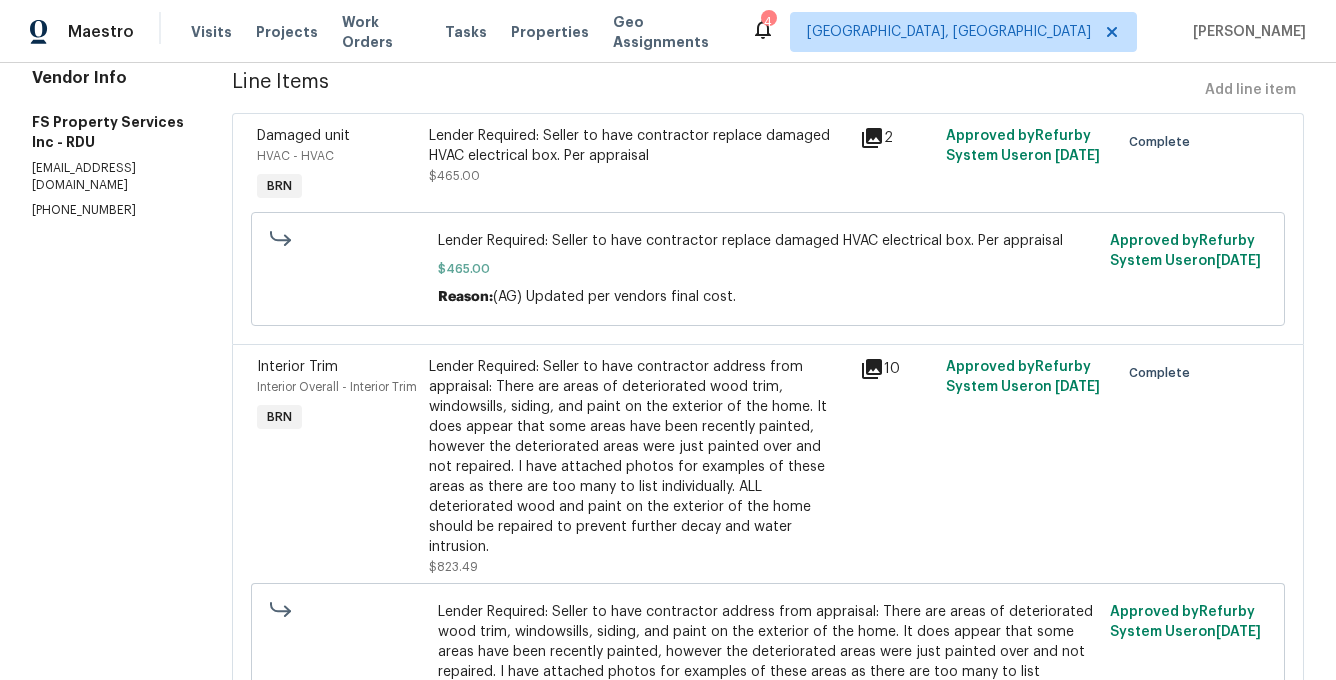 scroll, scrollTop: 0, scrollLeft: 0, axis: both 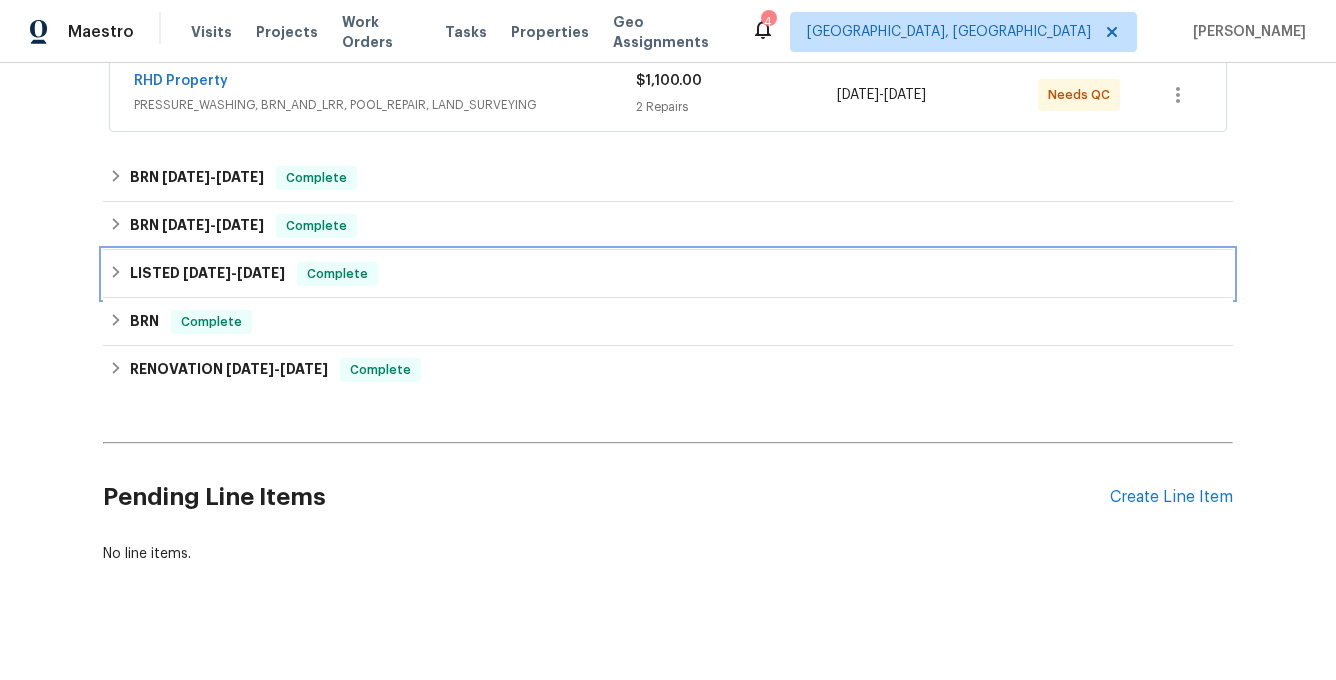 click on "[DATE]" at bounding box center (207, 273) 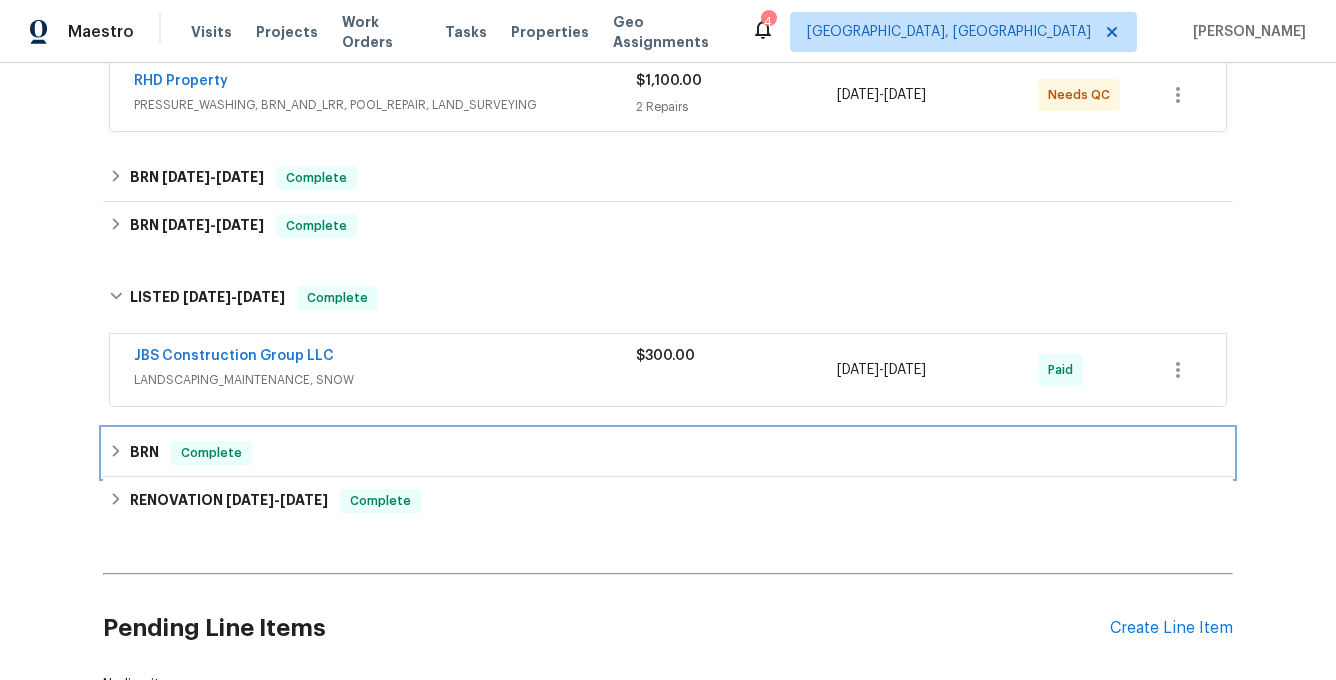 click on "BRN" at bounding box center [144, 453] 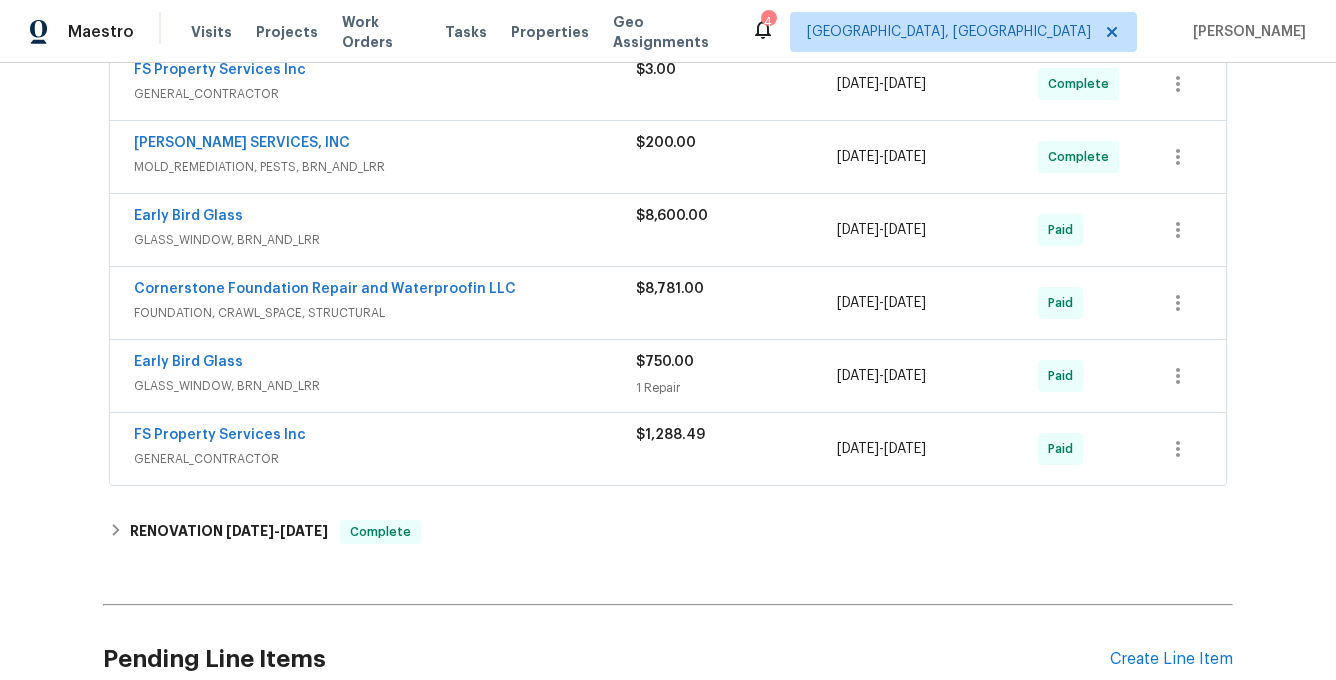 scroll, scrollTop: 932, scrollLeft: 0, axis: vertical 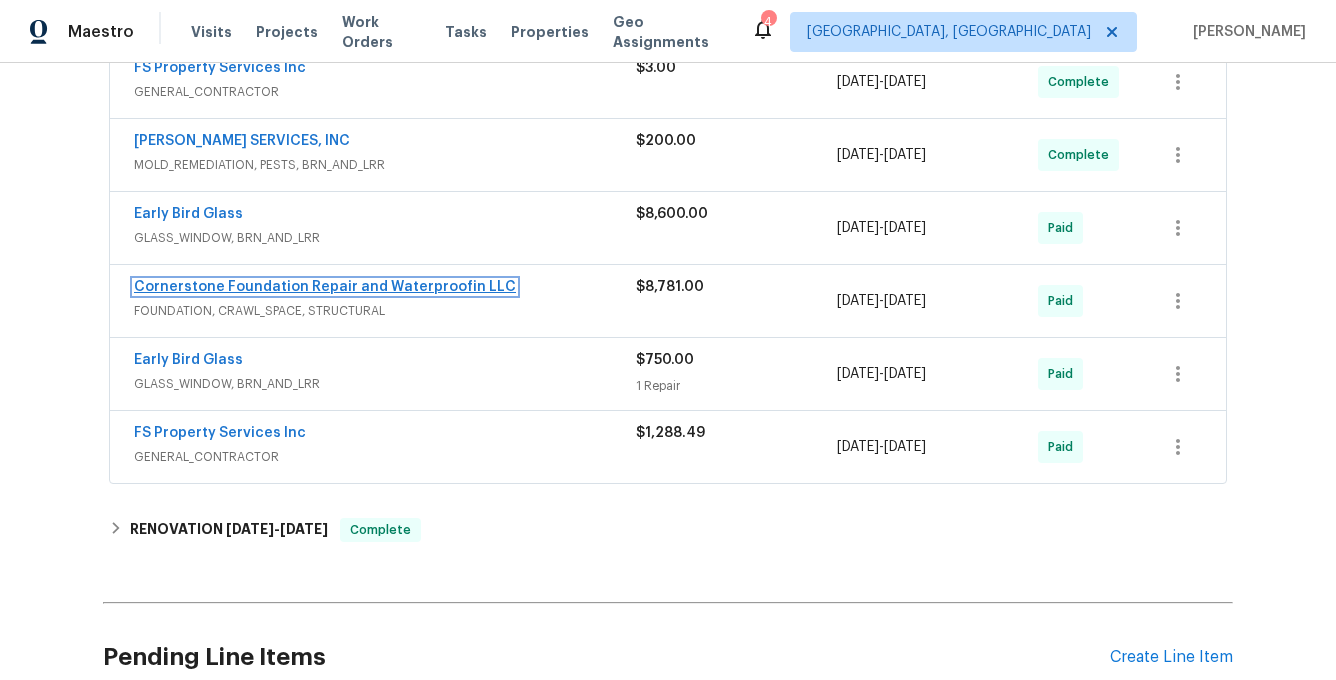 click on "Cornerstone Foundation Repair and Waterproofin LLC" at bounding box center (325, 287) 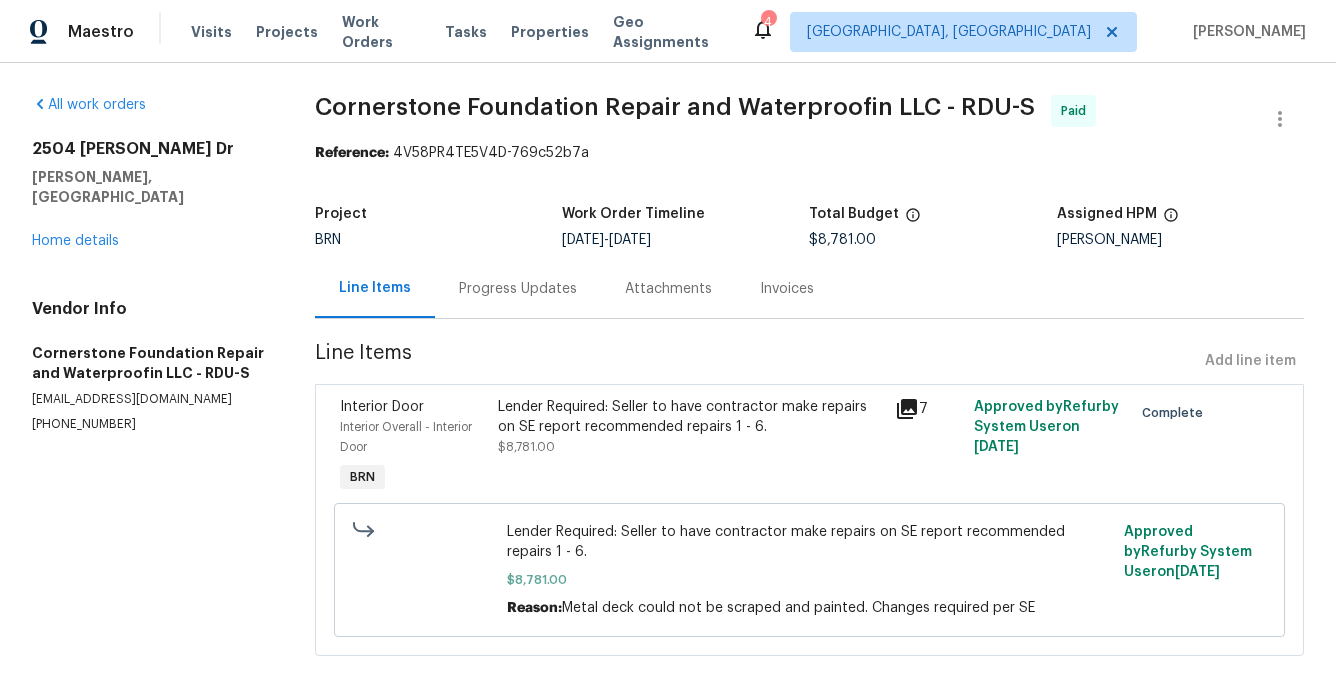 click 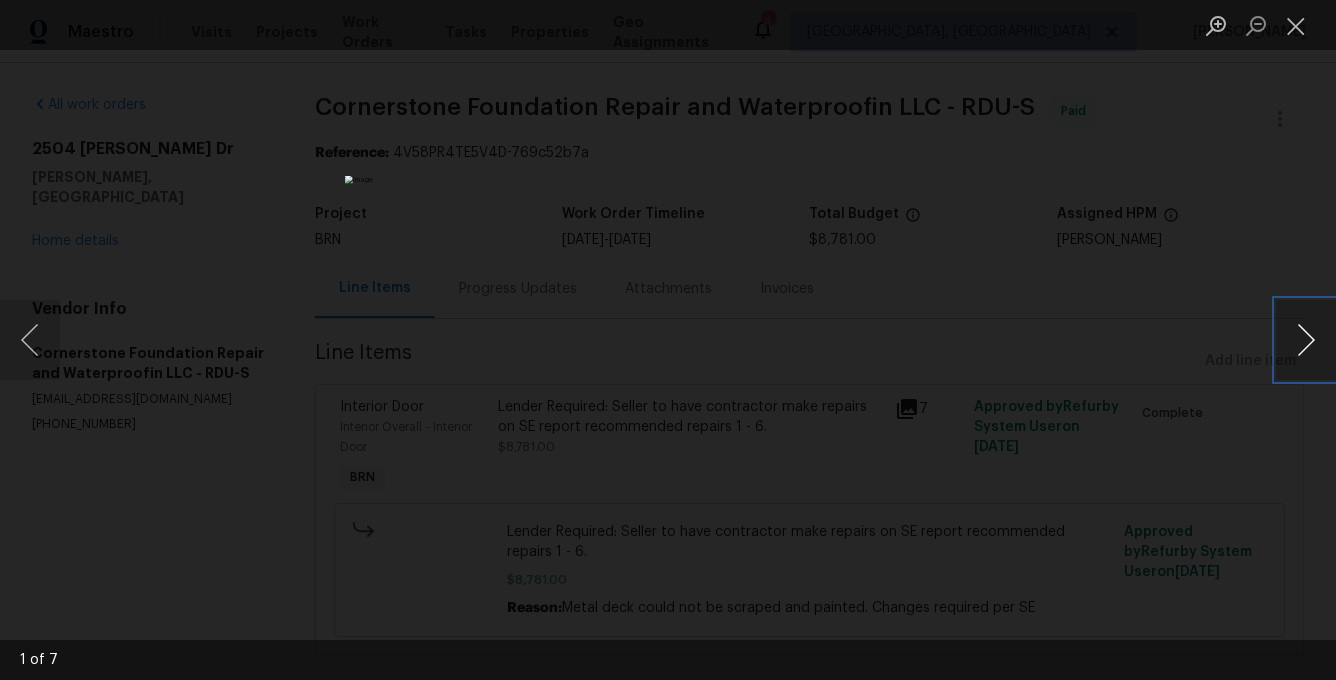 click at bounding box center [1306, 340] 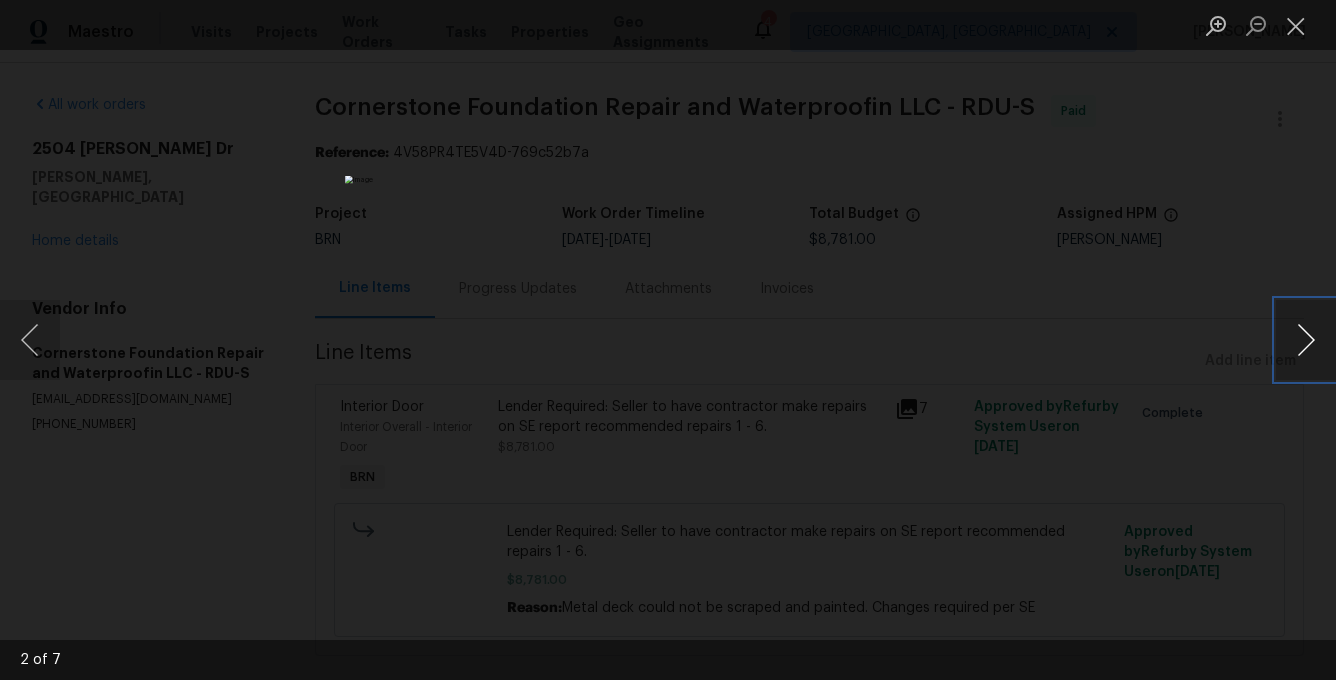 click at bounding box center (1306, 340) 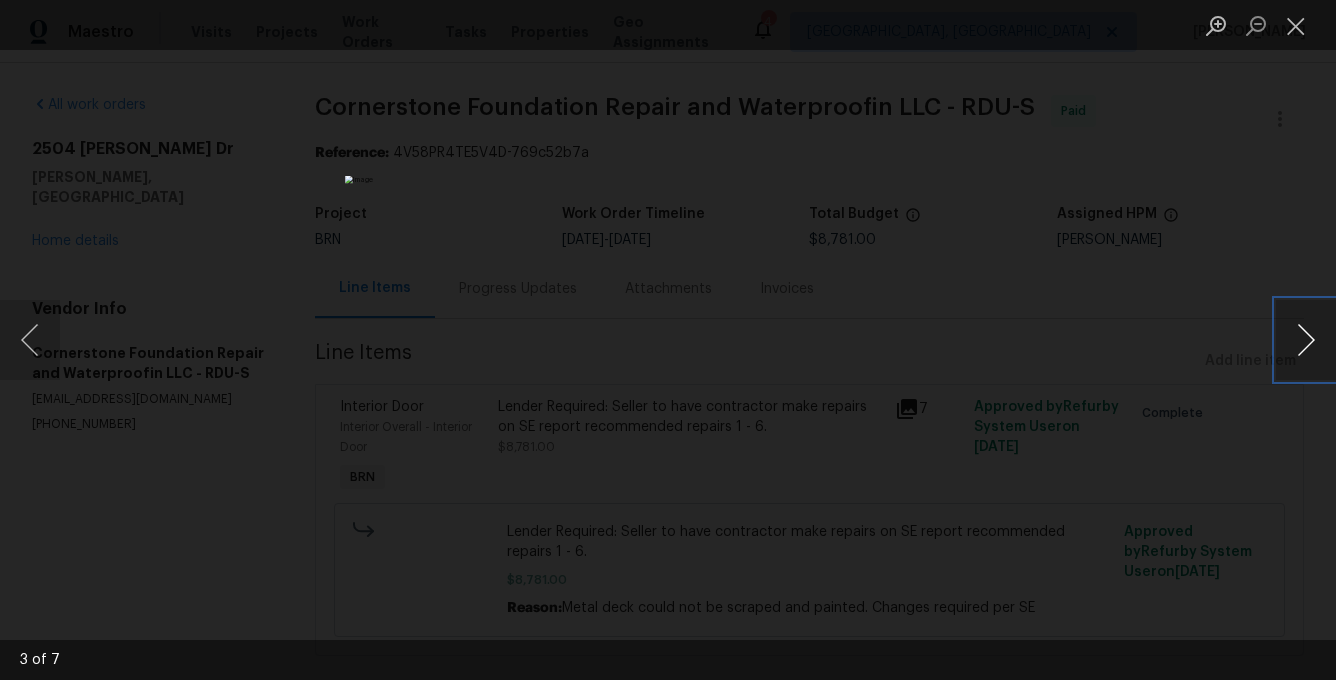 click at bounding box center [1306, 340] 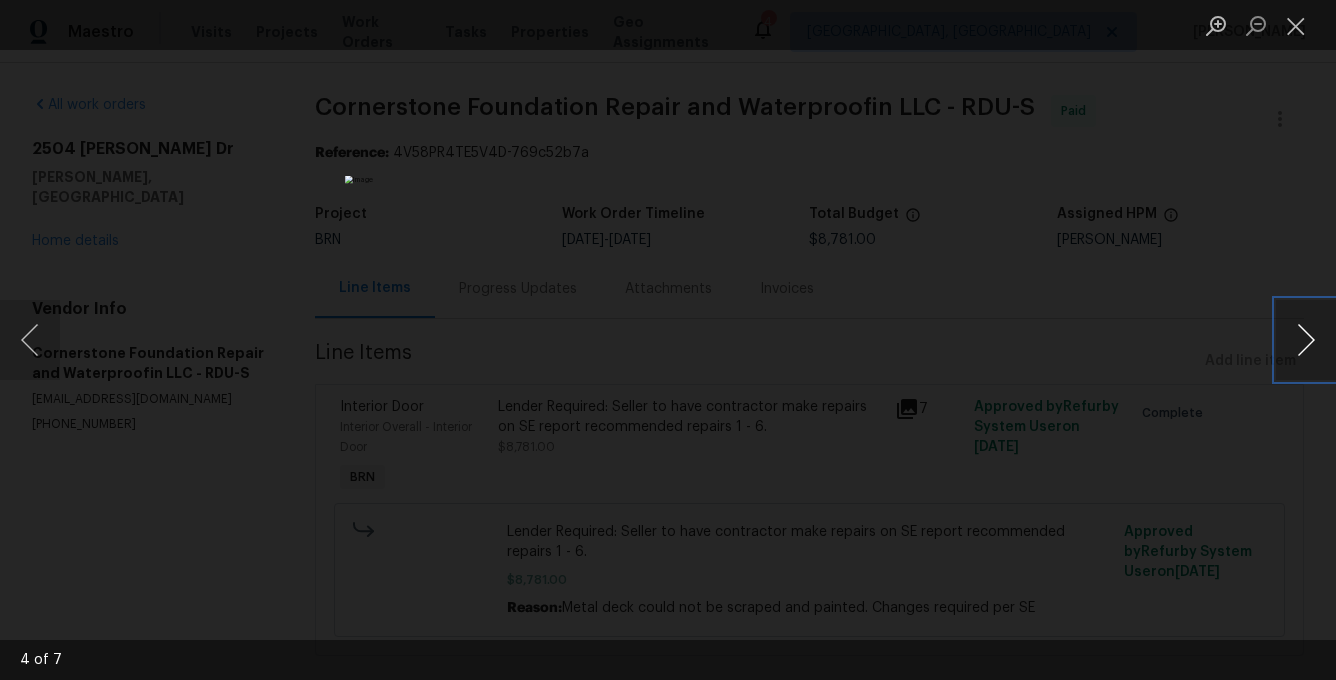 click at bounding box center (1306, 340) 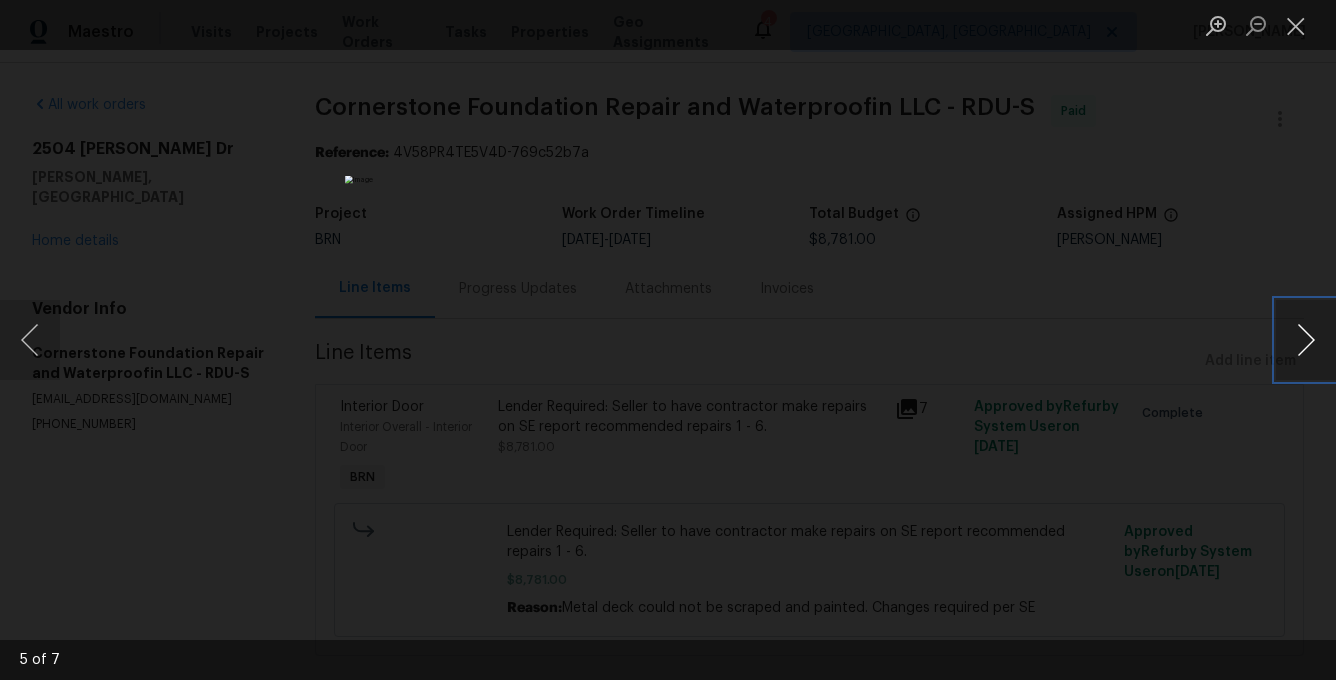 click at bounding box center (1306, 340) 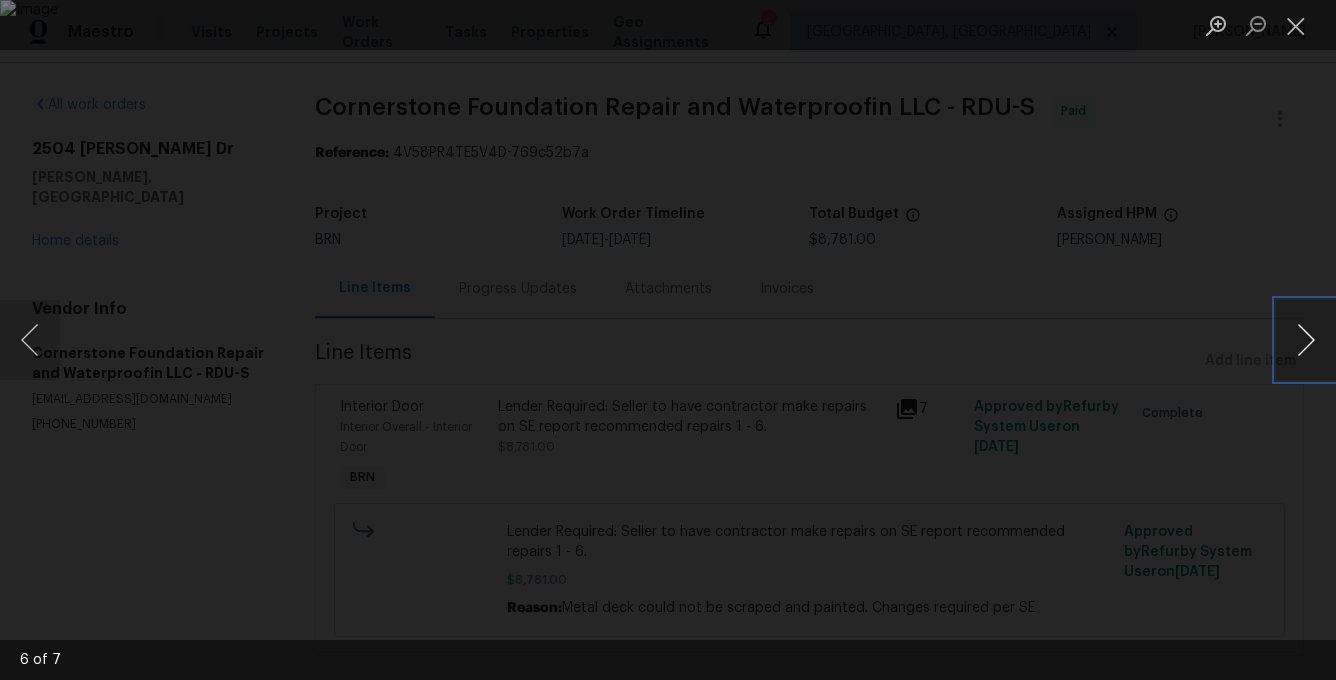 click at bounding box center [1306, 340] 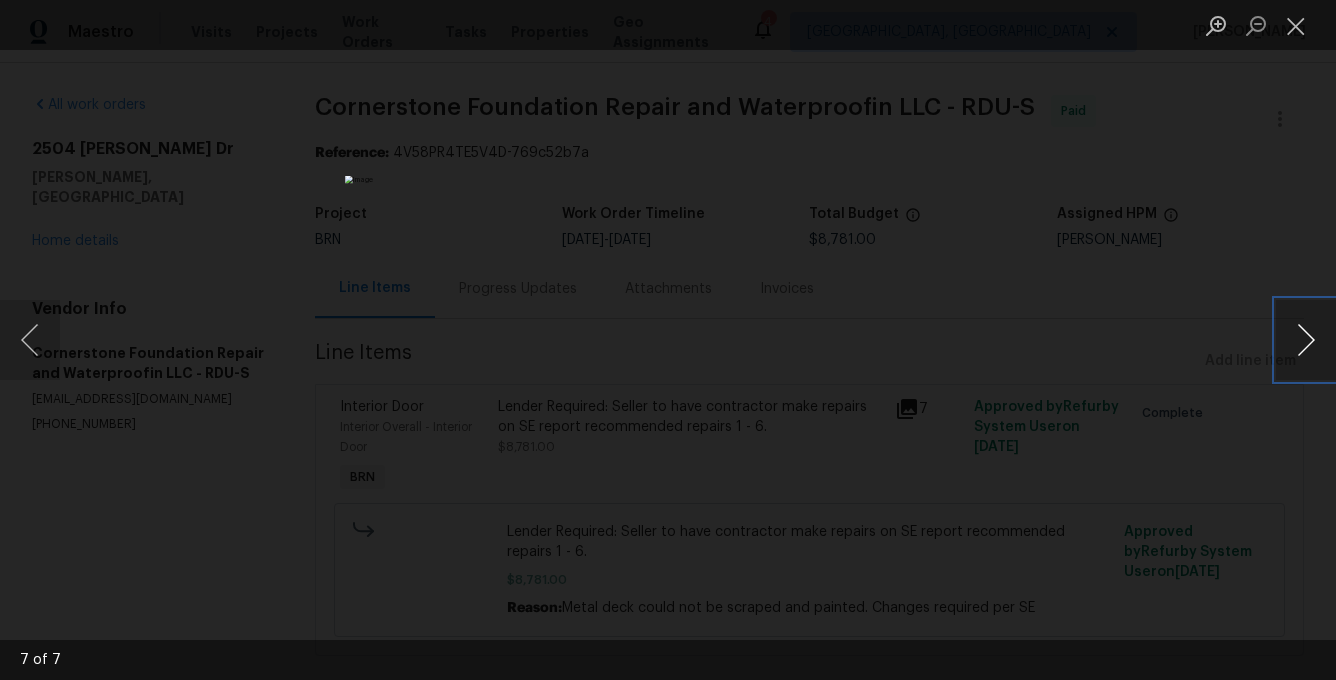 click at bounding box center (1306, 340) 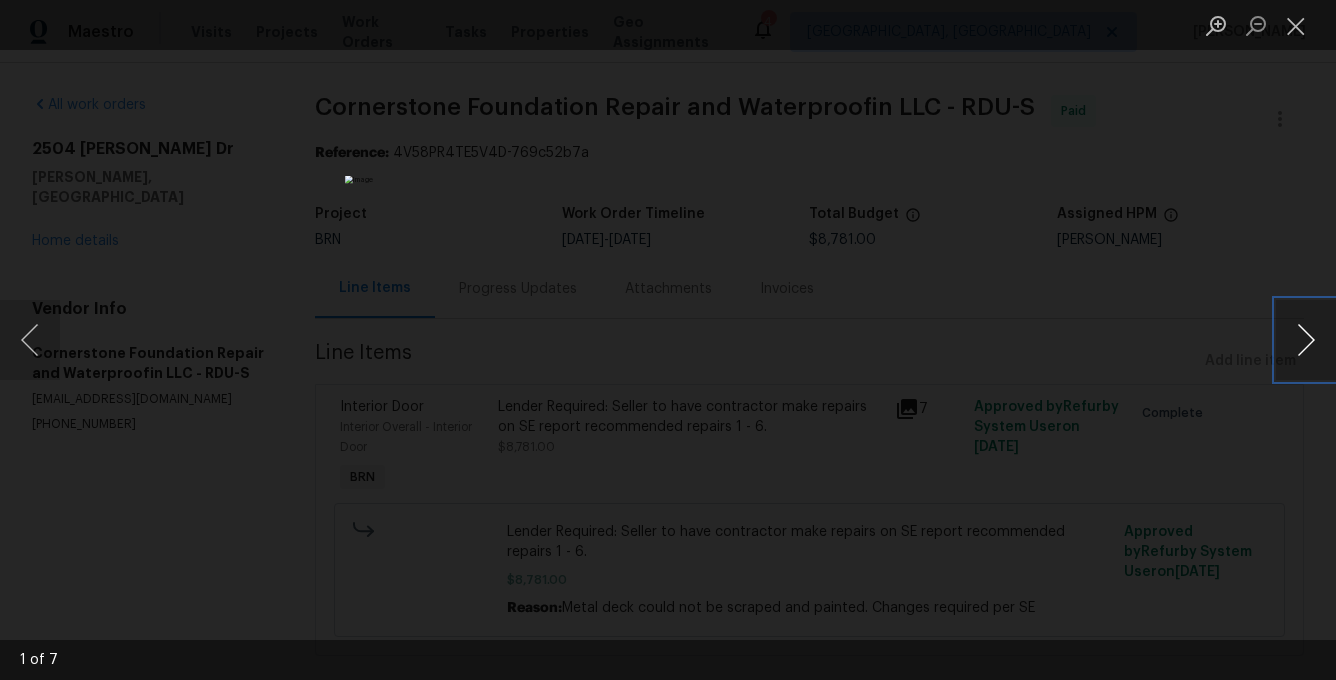 click at bounding box center (1306, 340) 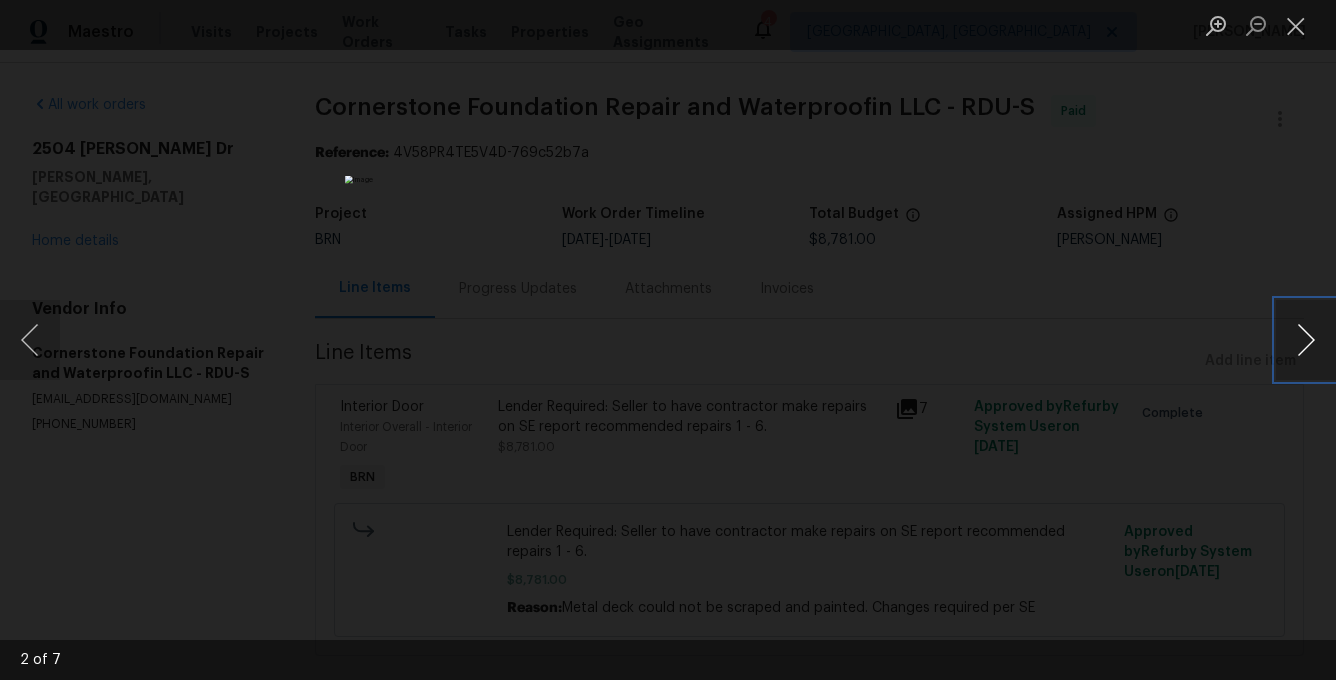 click at bounding box center (1306, 340) 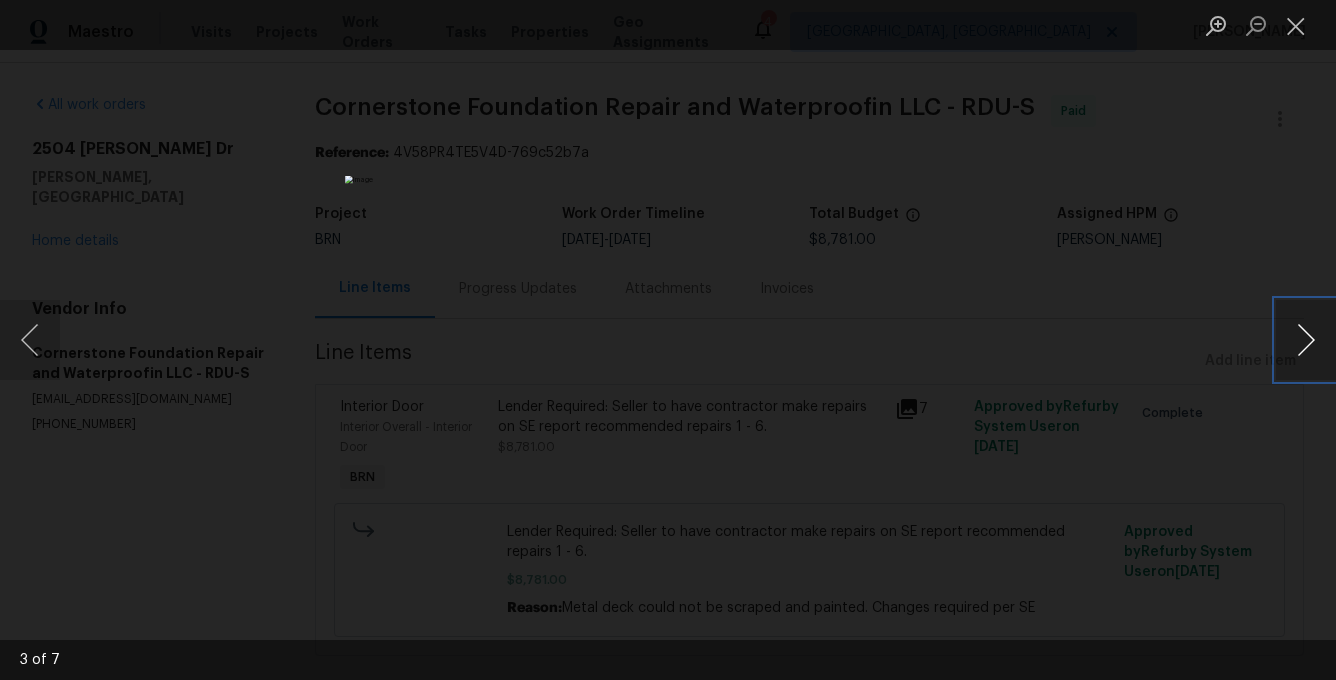 click at bounding box center [1306, 340] 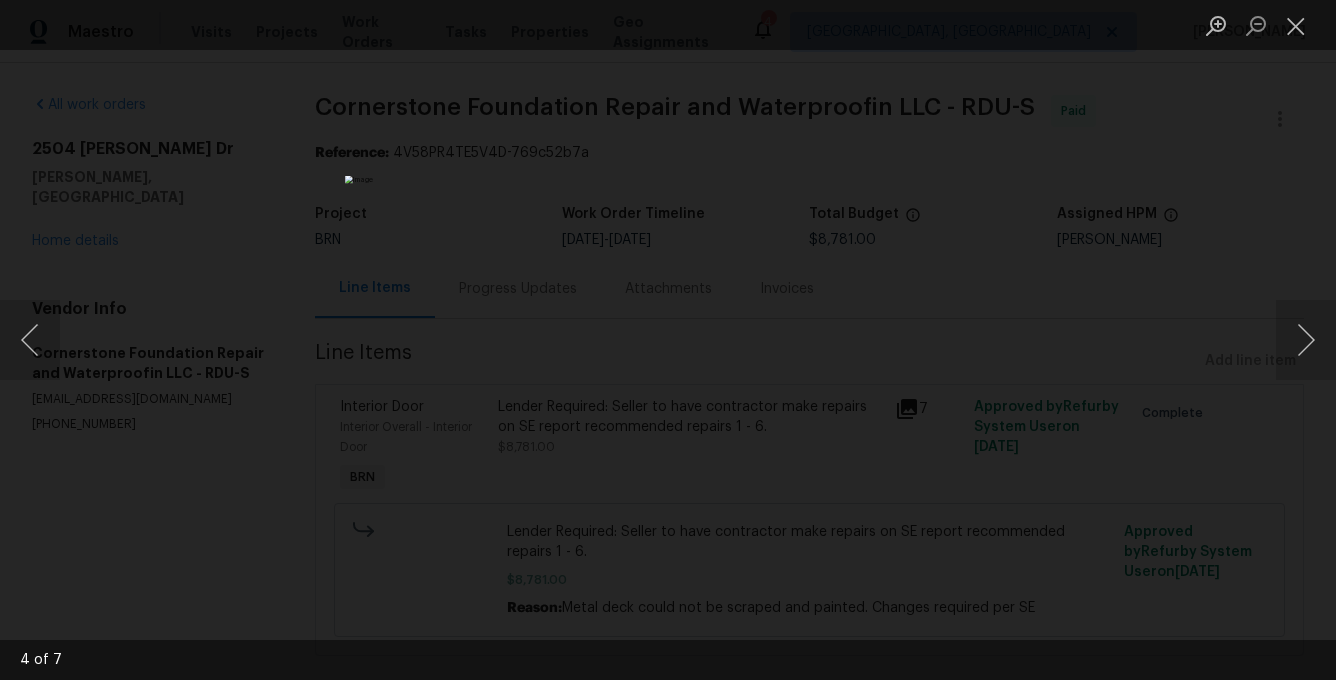 click at bounding box center (668, 340) 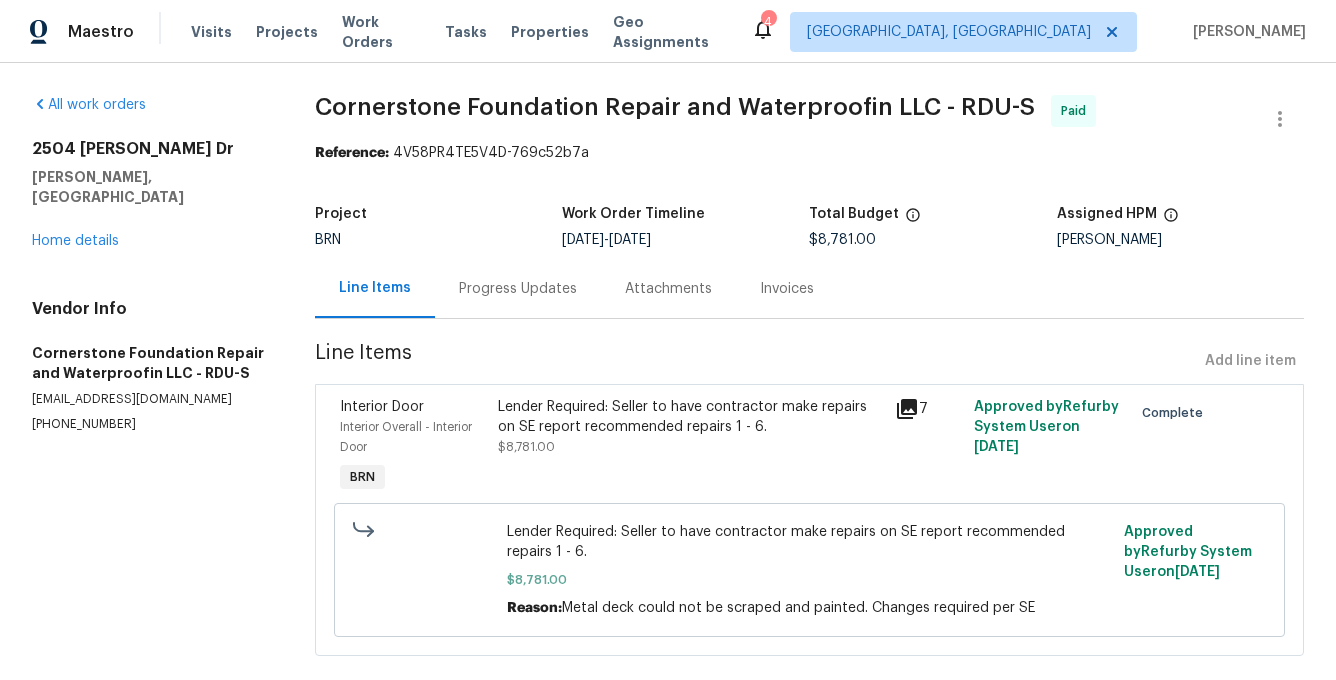scroll, scrollTop: 35, scrollLeft: 0, axis: vertical 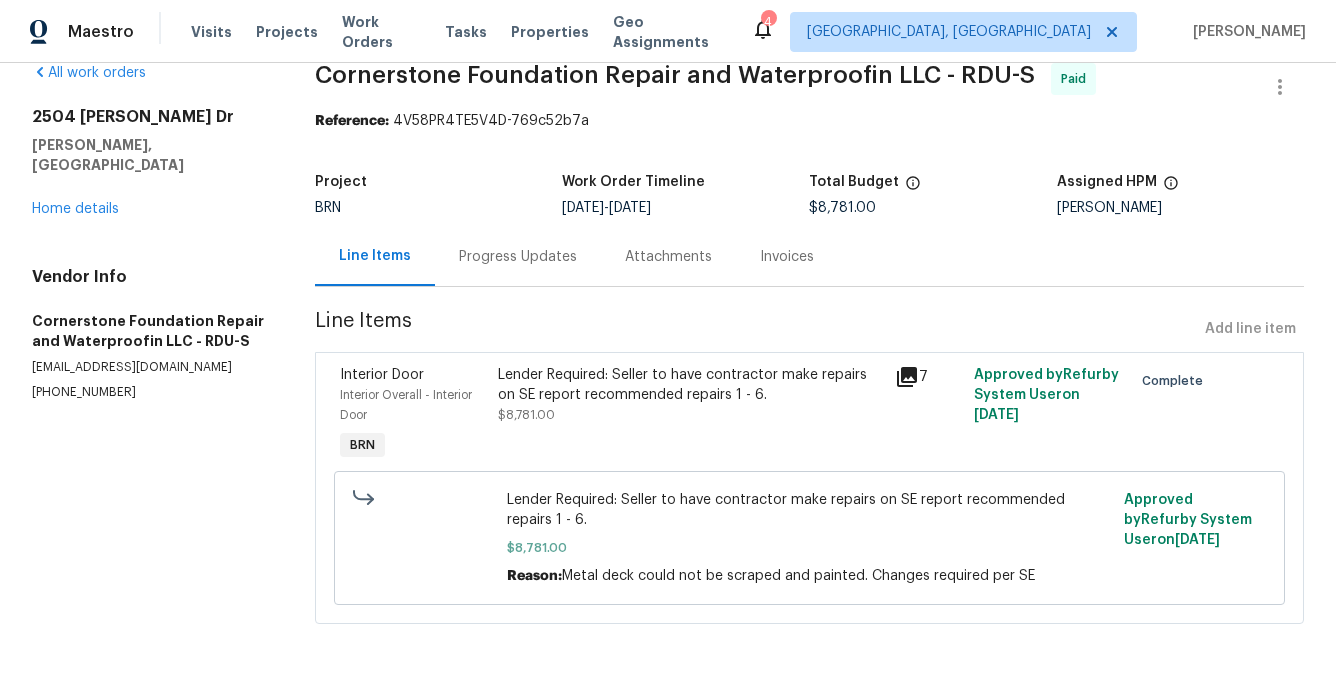 click on "Invoices" at bounding box center (787, 257) 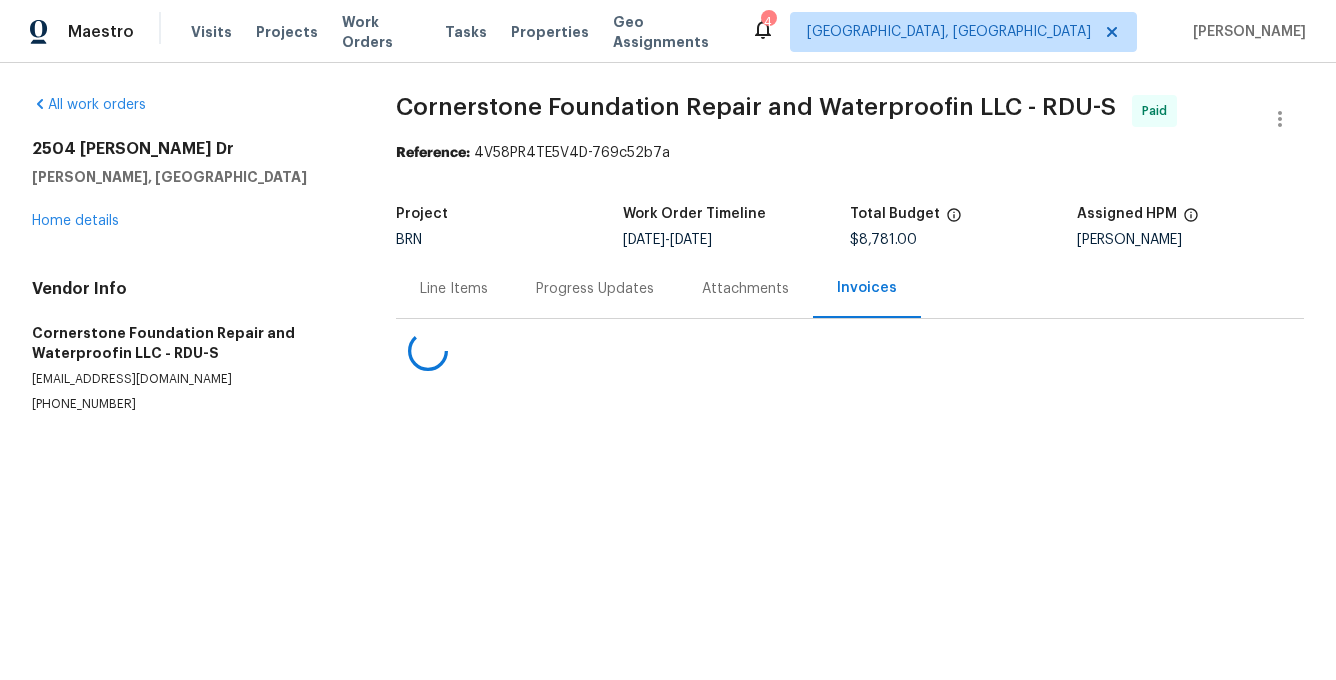 scroll, scrollTop: 0, scrollLeft: 0, axis: both 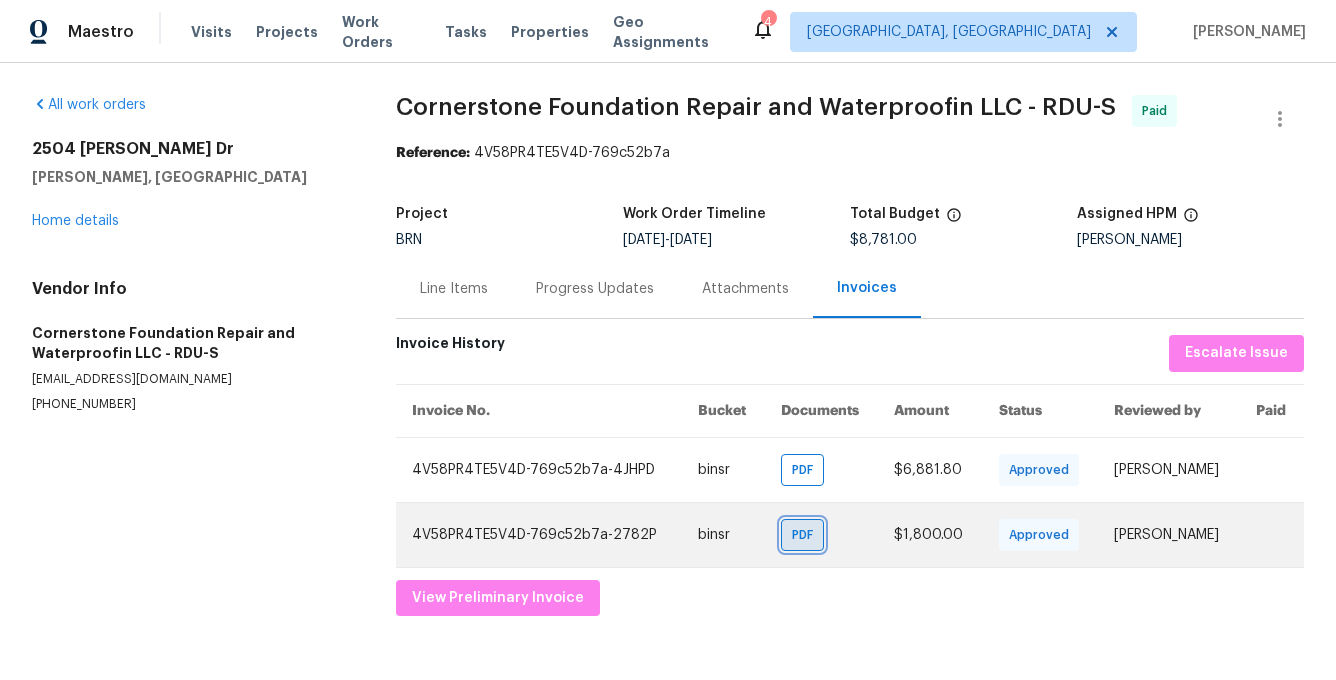 click on "PDF" at bounding box center (806, 535) 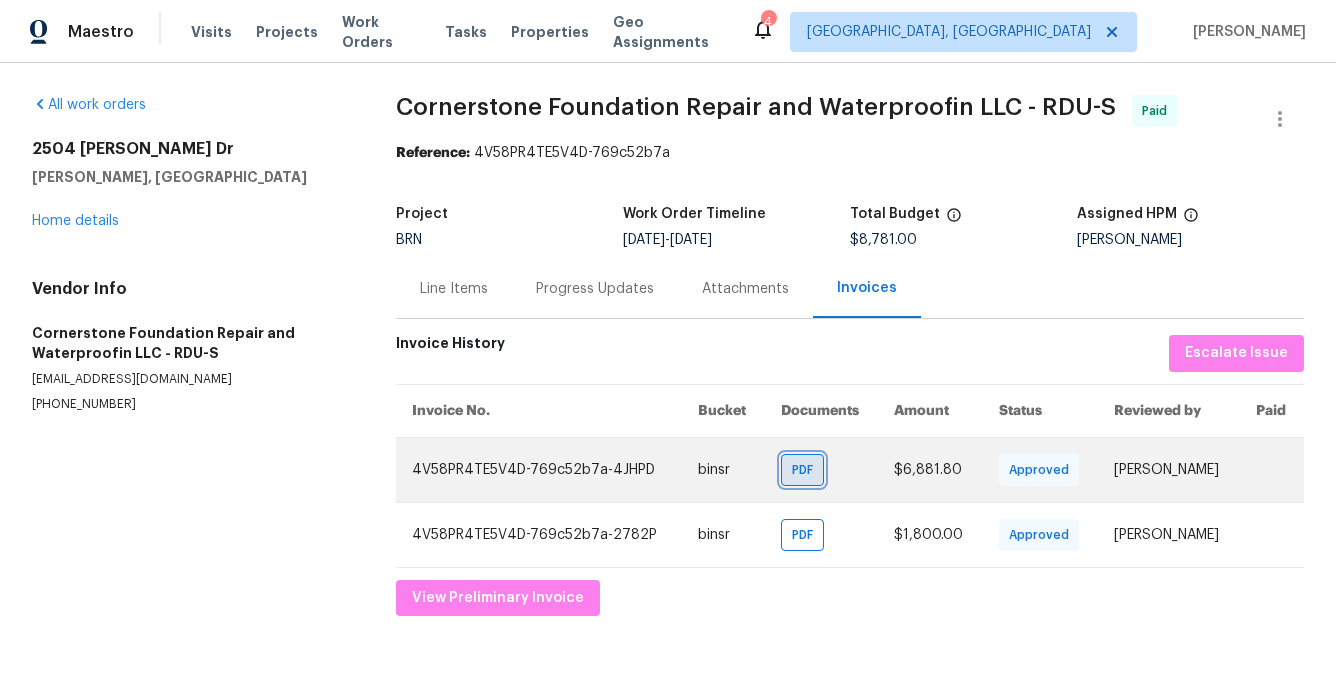 click on "PDF" at bounding box center [806, 470] 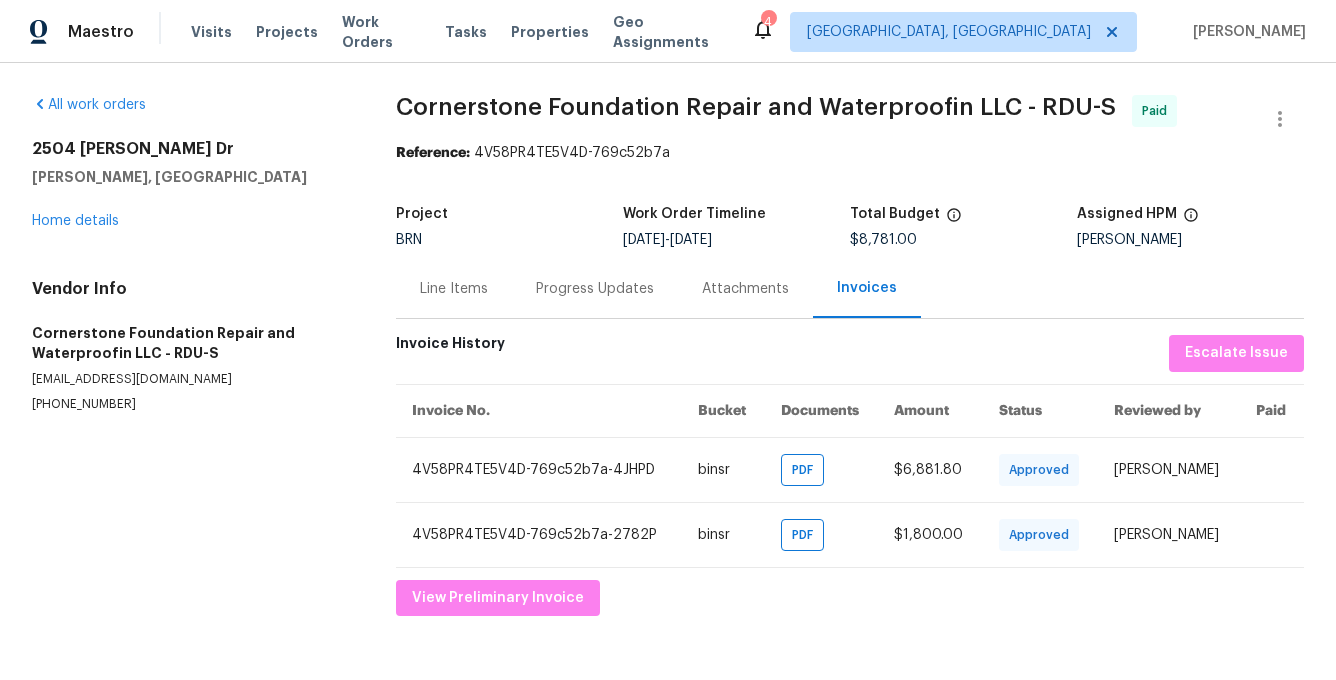 click on "All work orders 2504 Timothy Dr Fuquay Varina, NC 27526 Home details Vendor Info Cornerstone Foundation Repair and Waterproofin LLC - RDU-S info@cfr-nc.com (919) 599-6687" at bounding box center (190, 355) 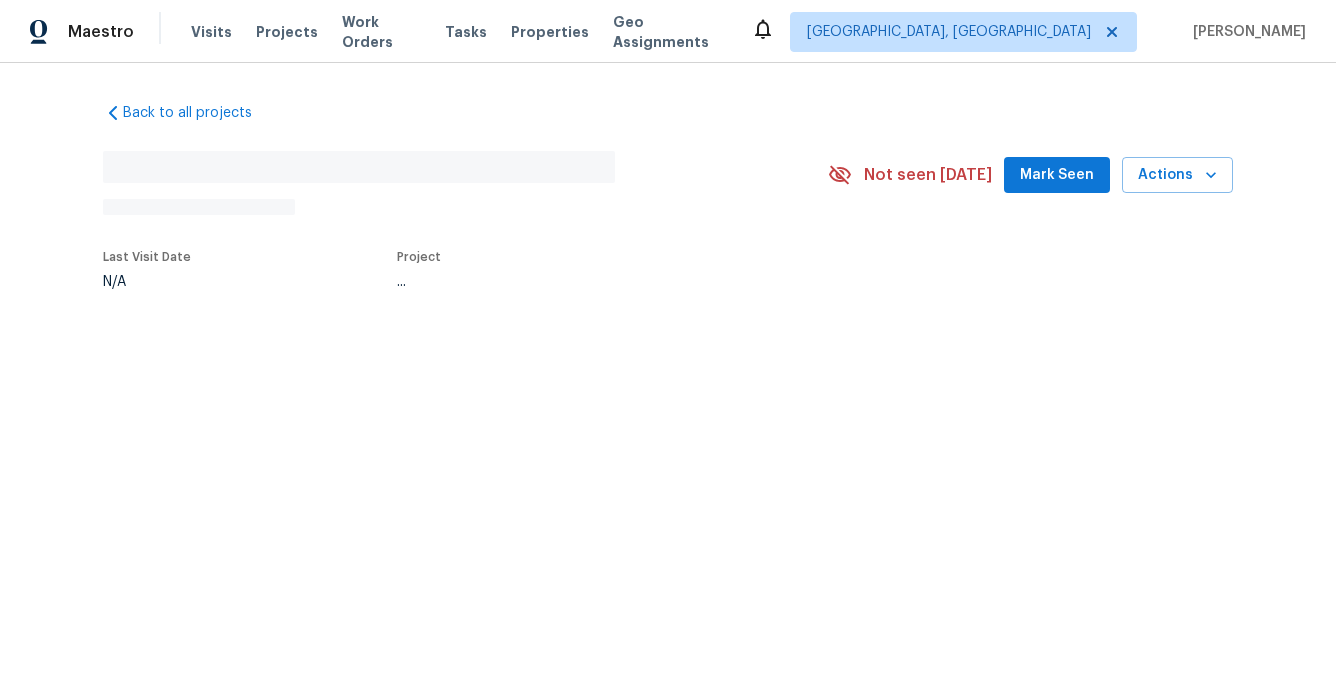 scroll, scrollTop: 0, scrollLeft: 0, axis: both 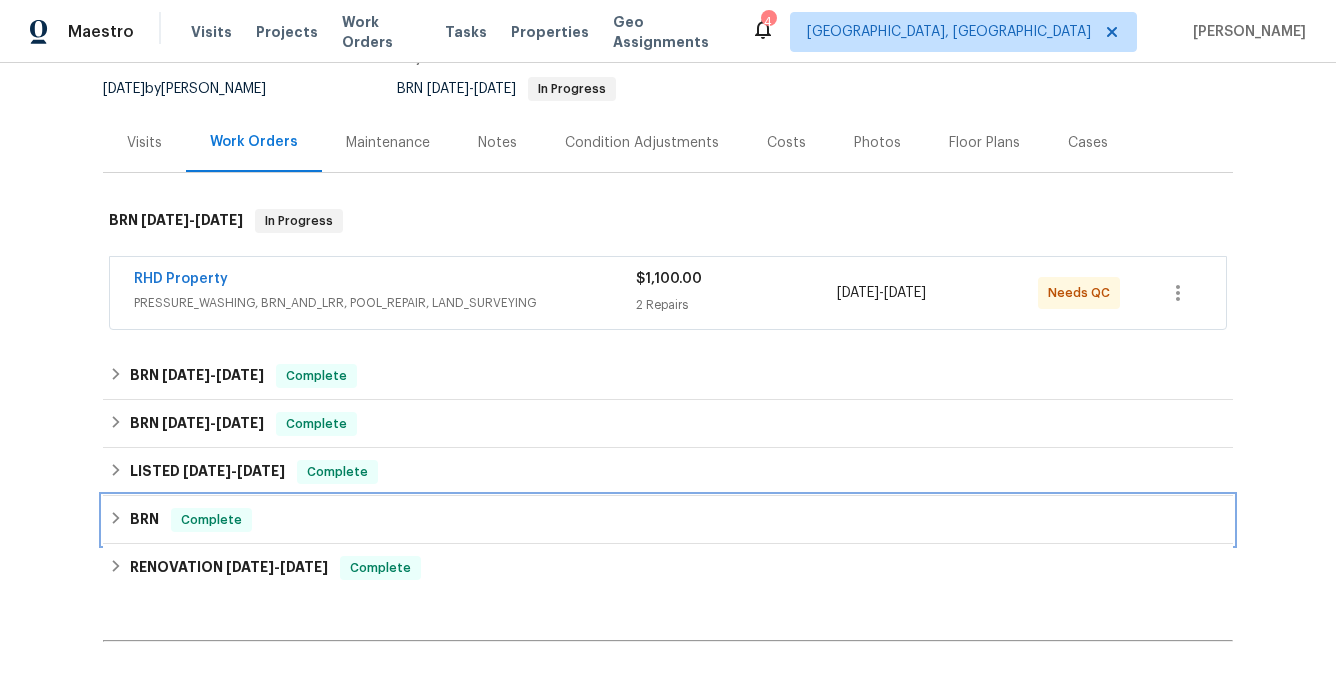 click on "BRN" at bounding box center (144, 520) 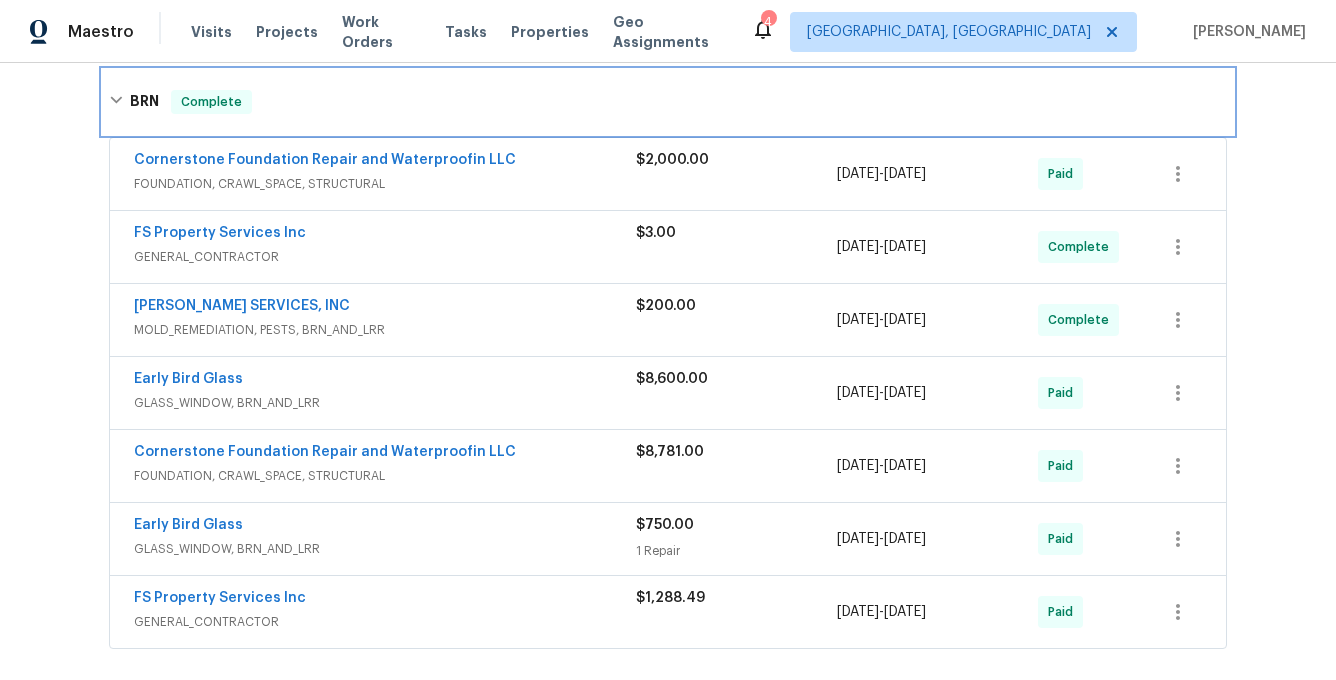 scroll, scrollTop: 662, scrollLeft: 0, axis: vertical 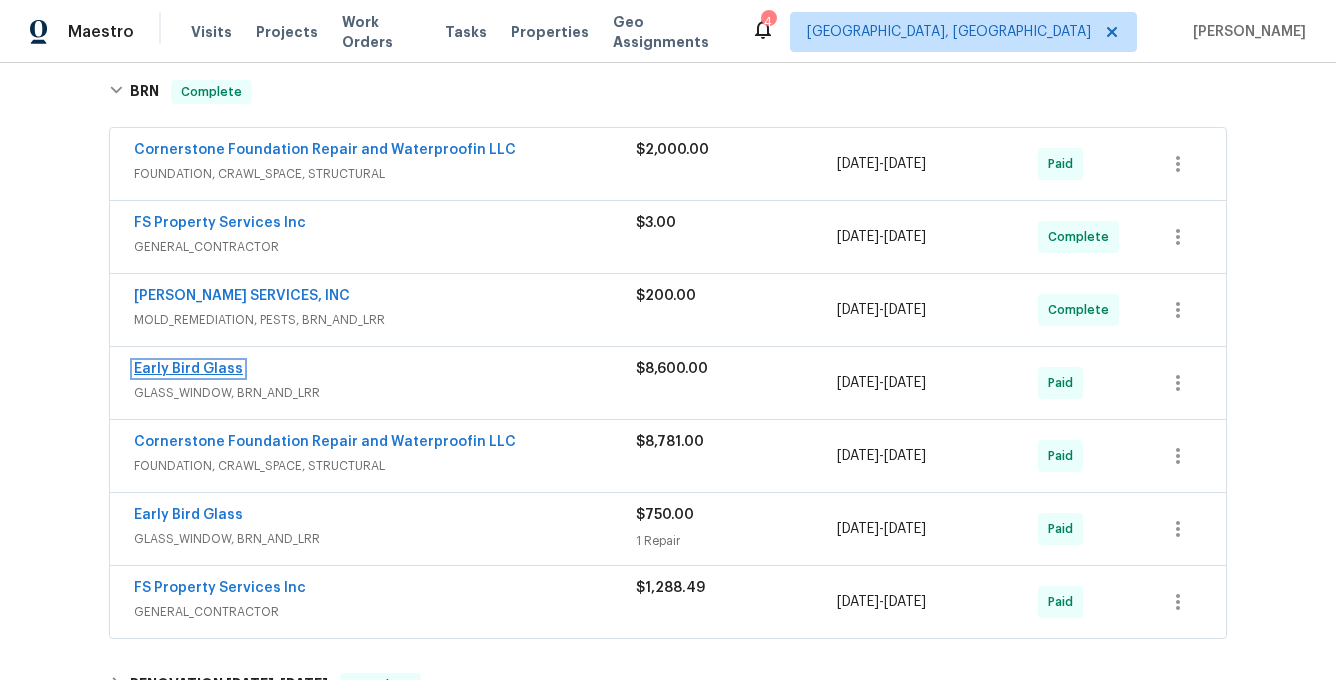 click on "Early Bird Glass" at bounding box center (188, 369) 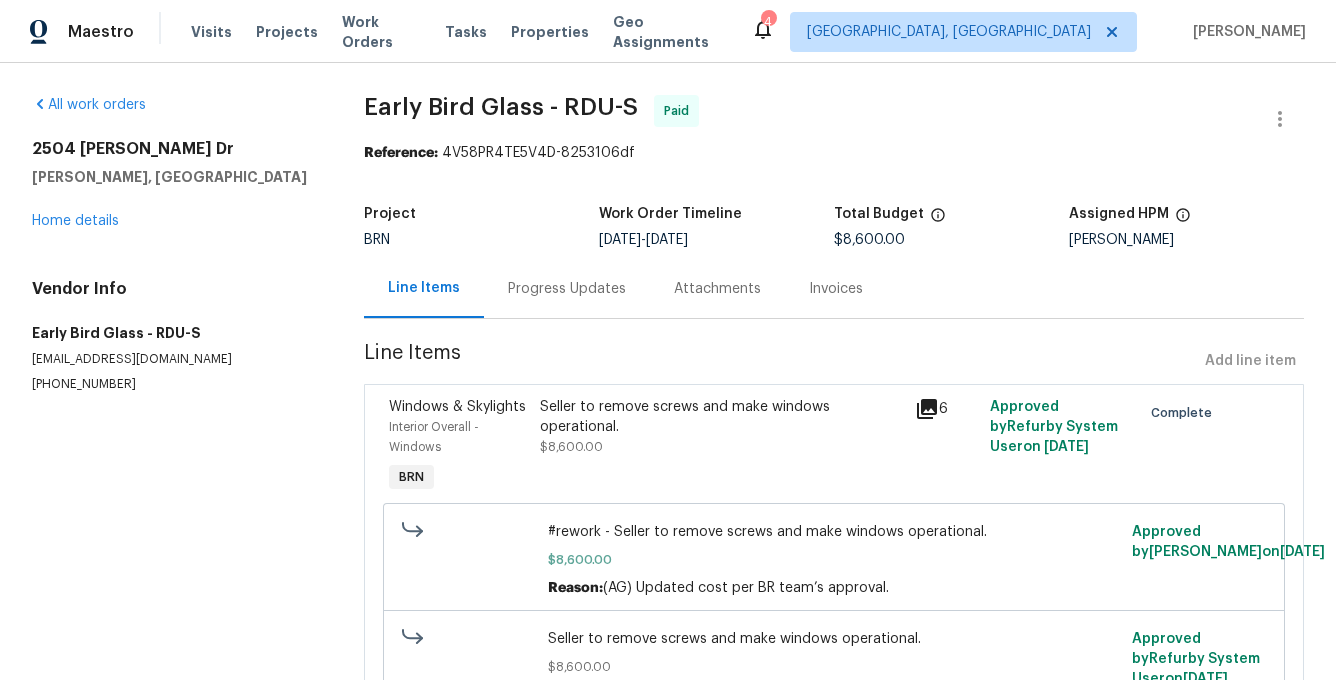 click on "Invoices" at bounding box center (836, 289) 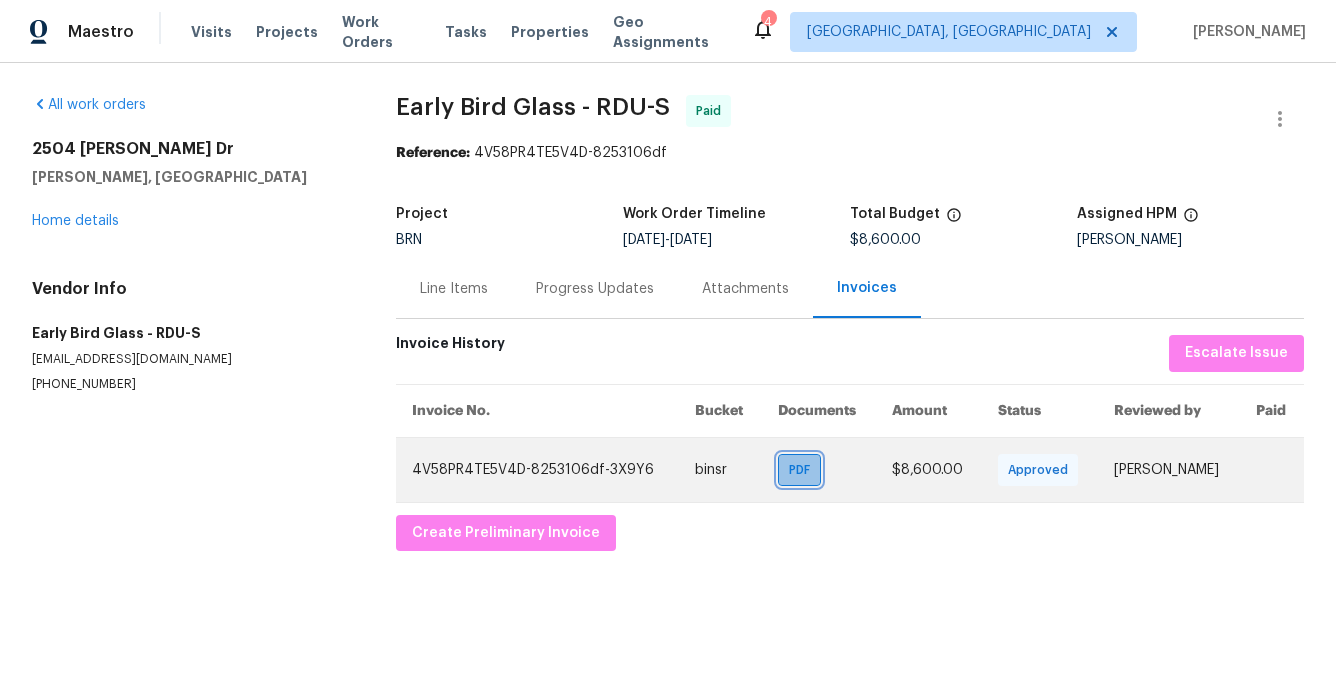 click on "PDF" at bounding box center [803, 470] 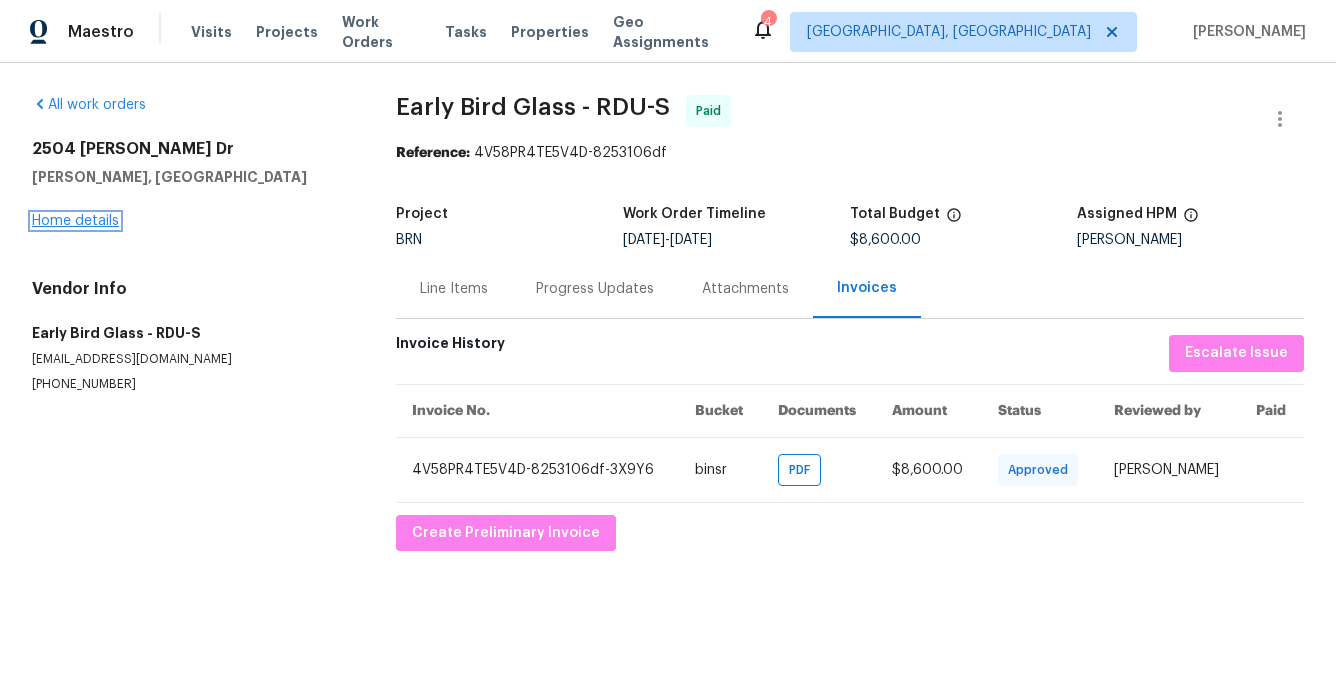 click on "Home details" at bounding box center [75, 221] 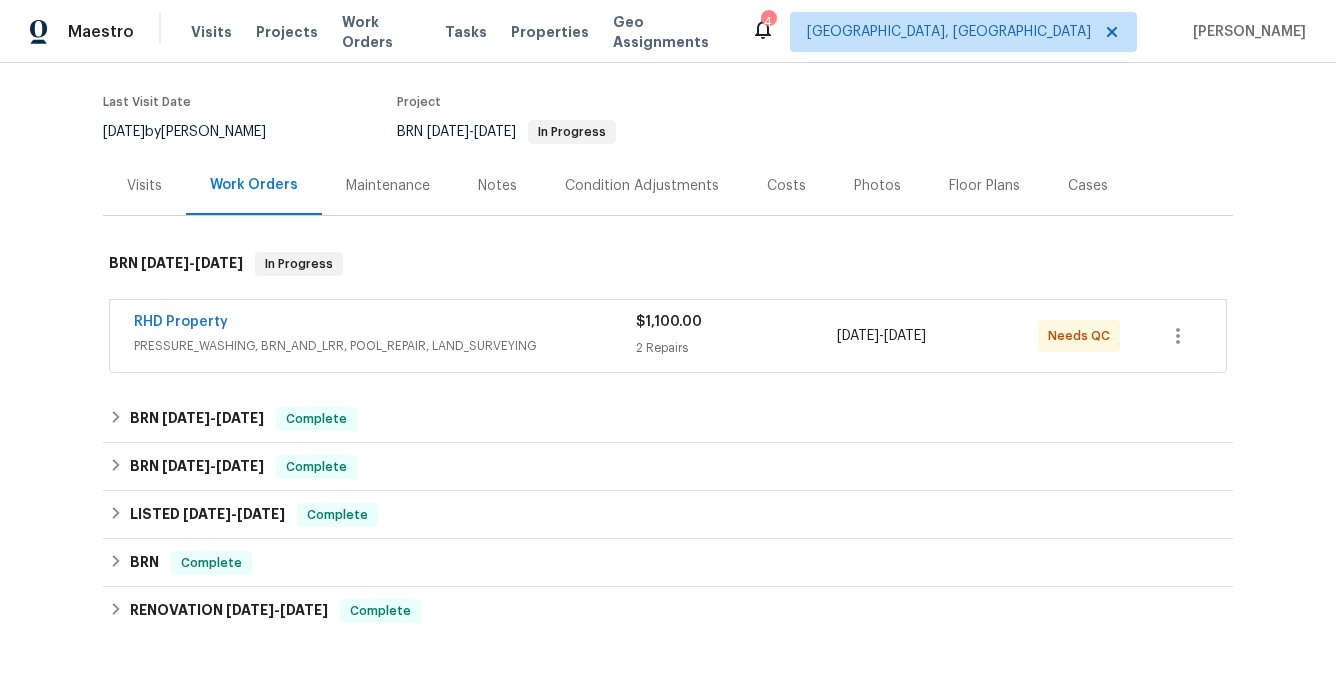 scroll, scrollTop: 179, scrollLeft: 0, axis: vertical 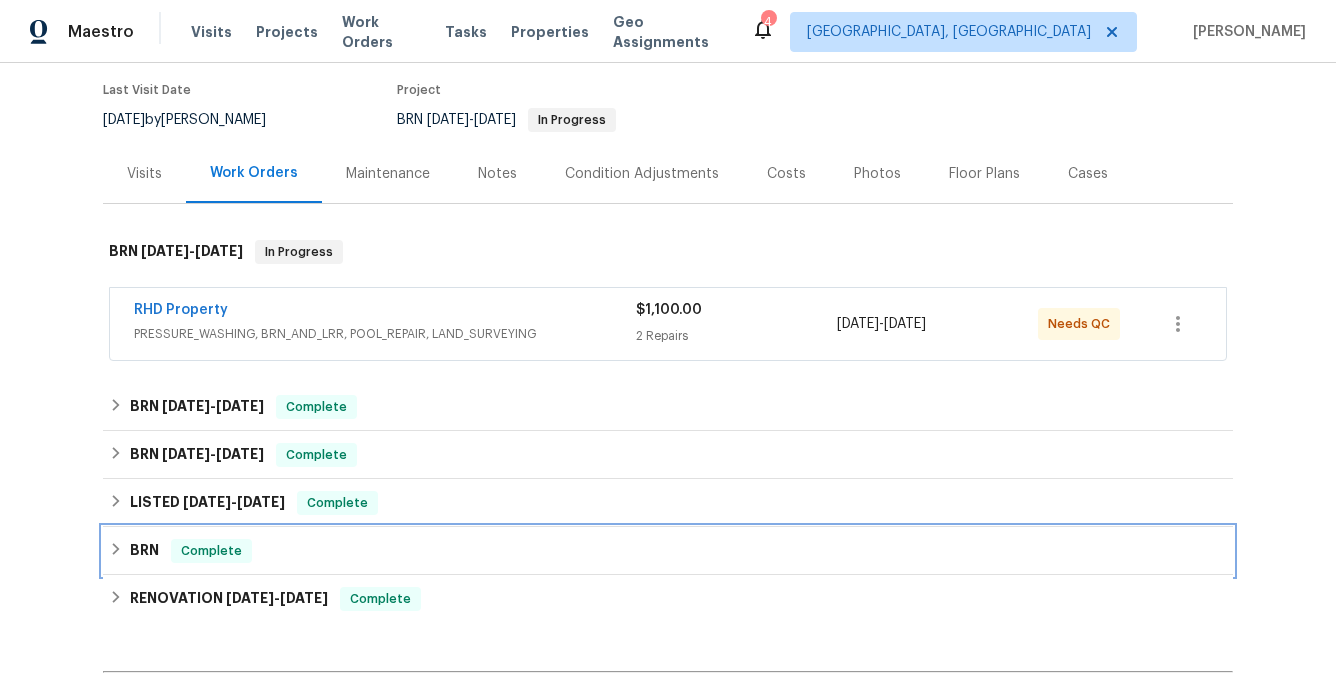 click on "BRN" at bounding box center [144, 551] 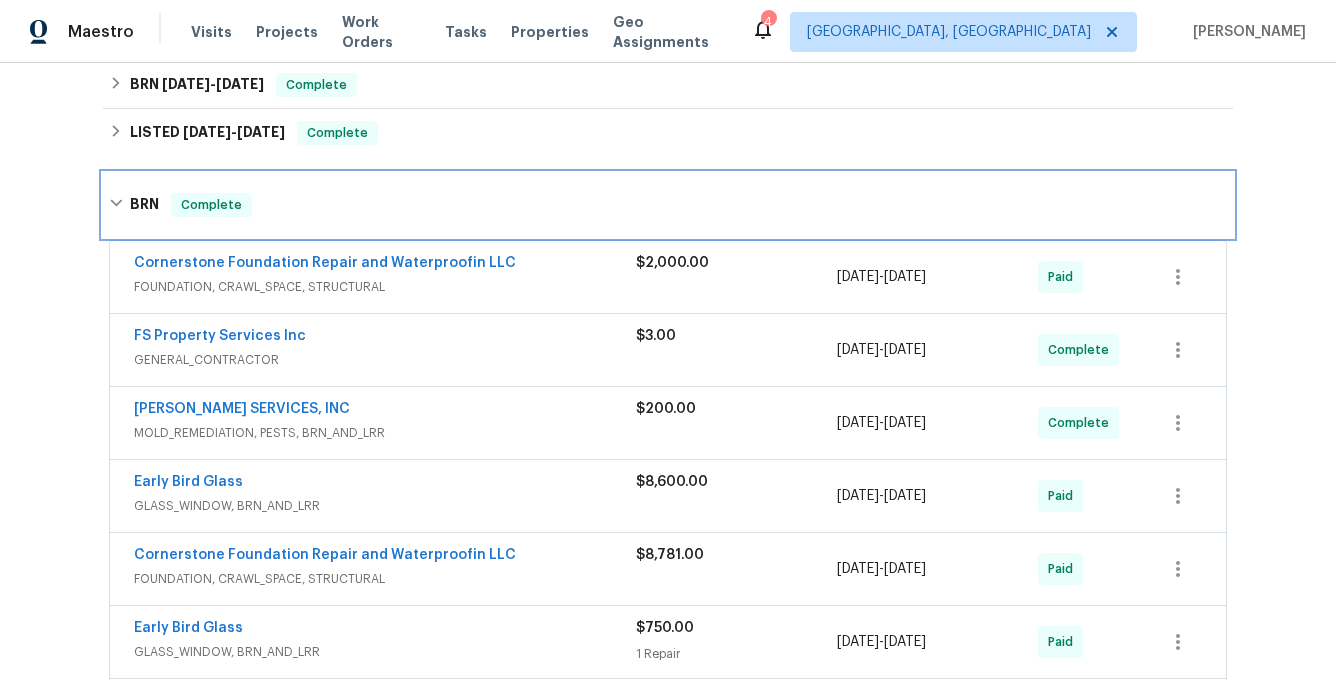 scroll, scrollTop: 545, scrollLeft: 0, axis: vertical 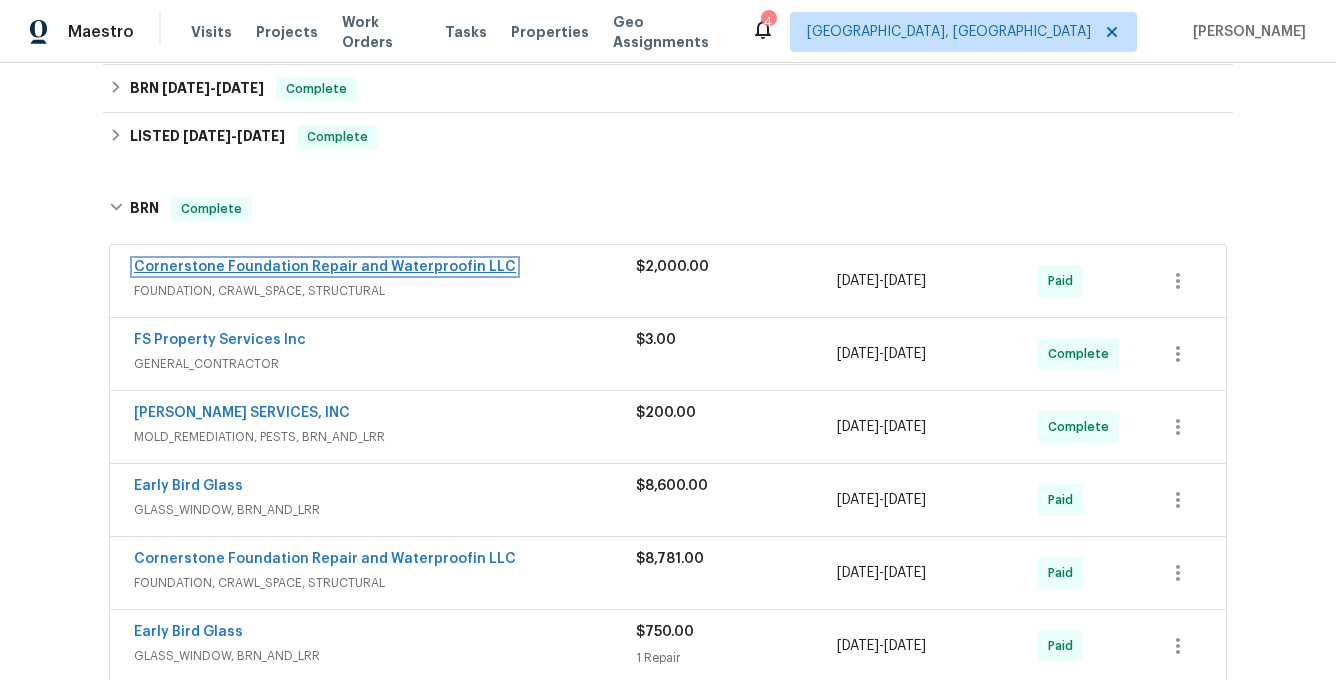 click on "Cornerstone Foundation Repair and Waterproofin LLC" at bounding box center [325, 267] 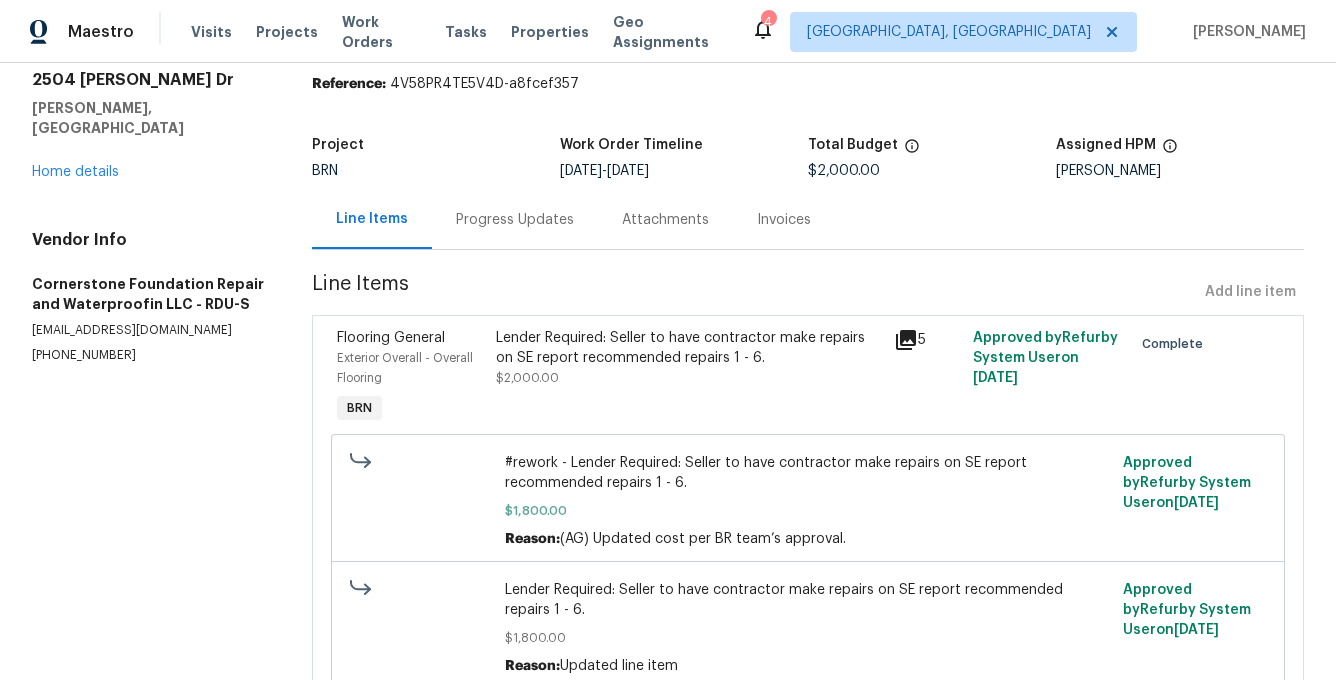 scroll, scrollTop: 0, scrollLeft: 0, axis: both 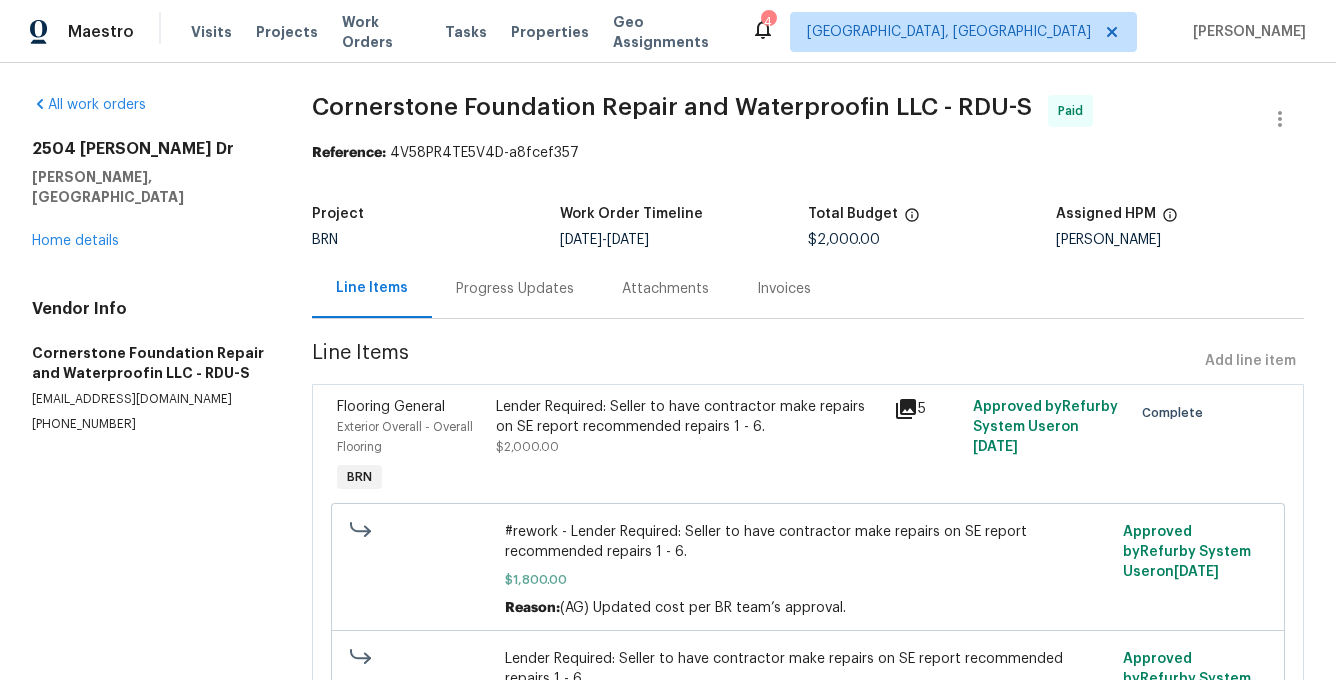 click on "Invoices" at bounding box center (784, 289) 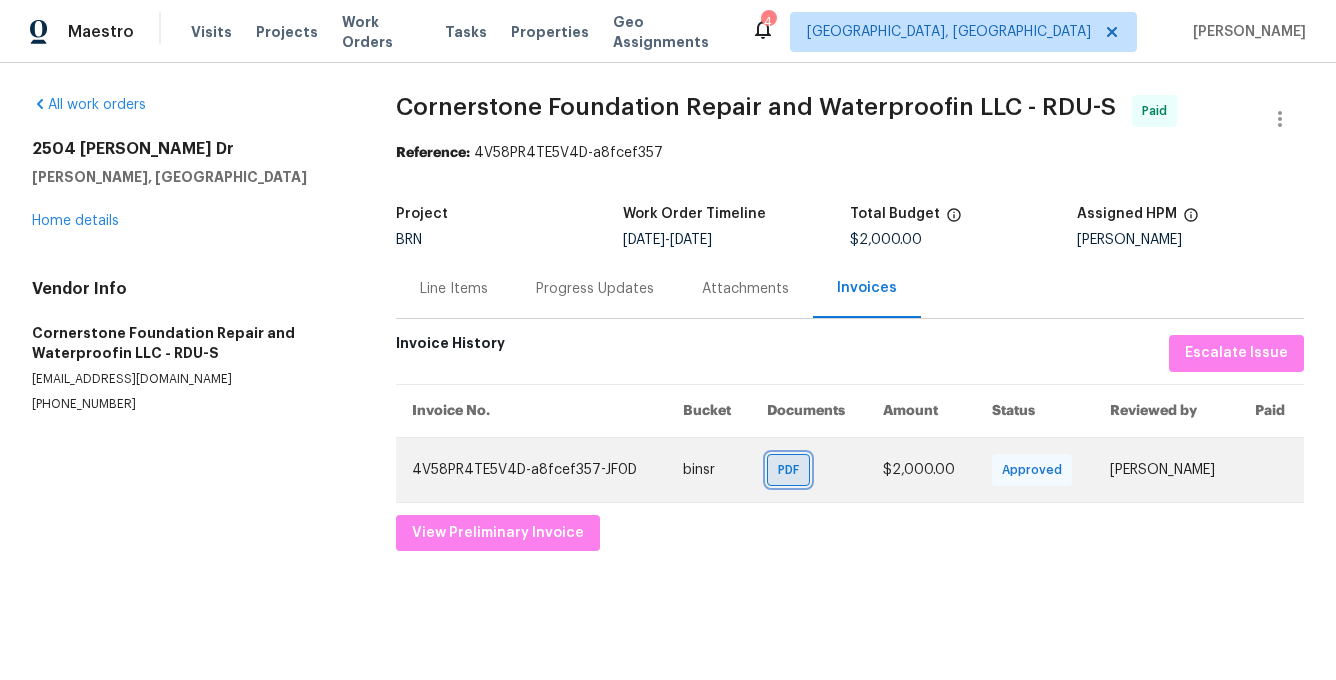 click on "PDF" at bounding box center [792, 470] 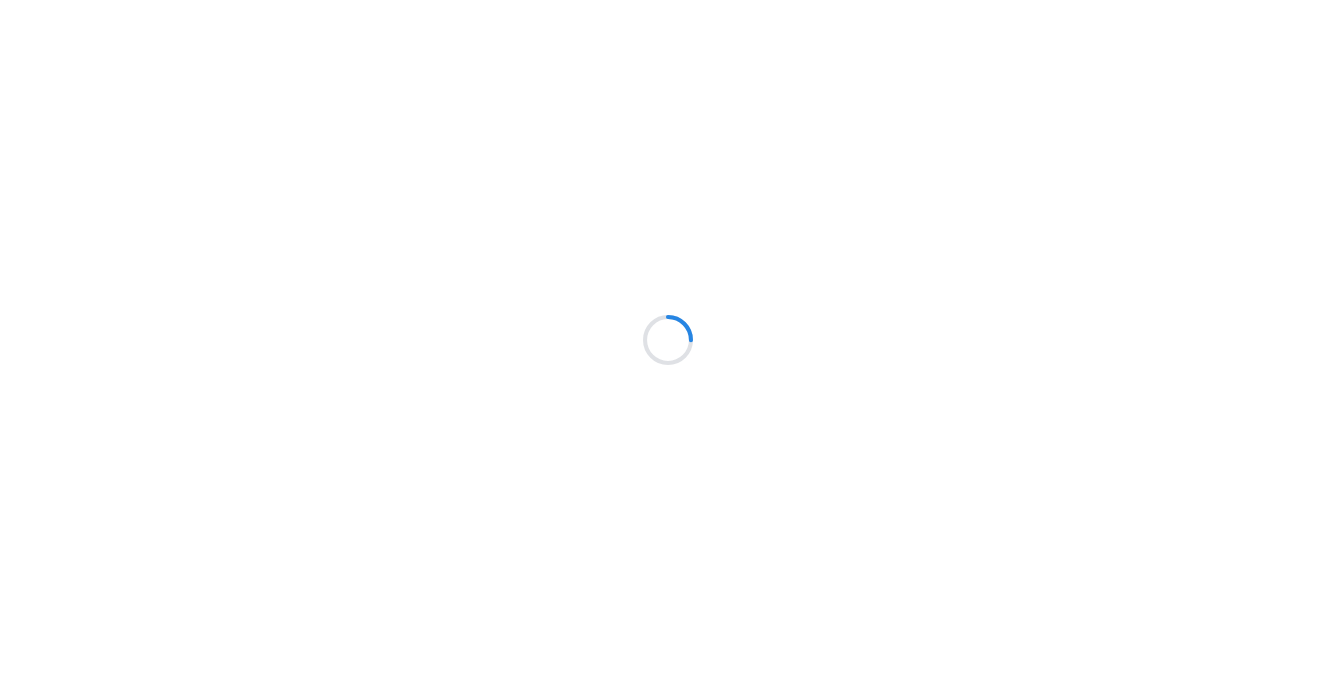 scroll, scrollTop: 0, scrollLeft: 0, axis: both 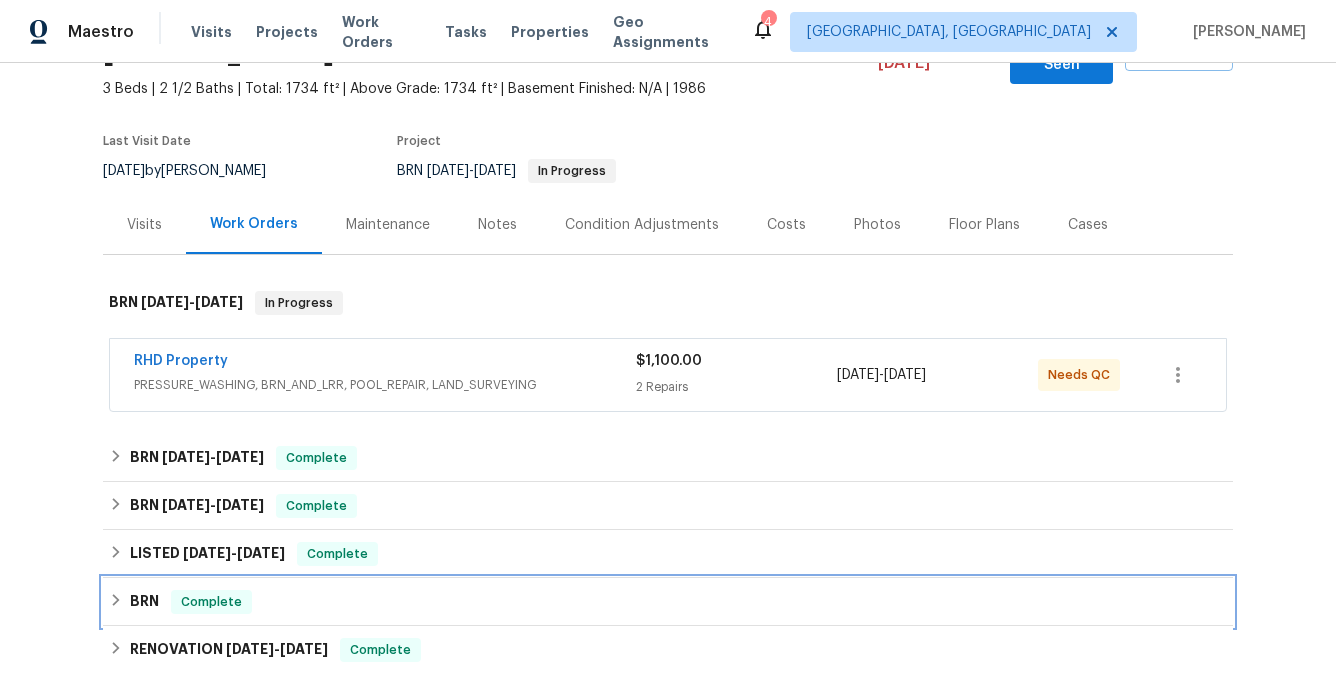 click on "BRN" at bounding box center [144, 602] 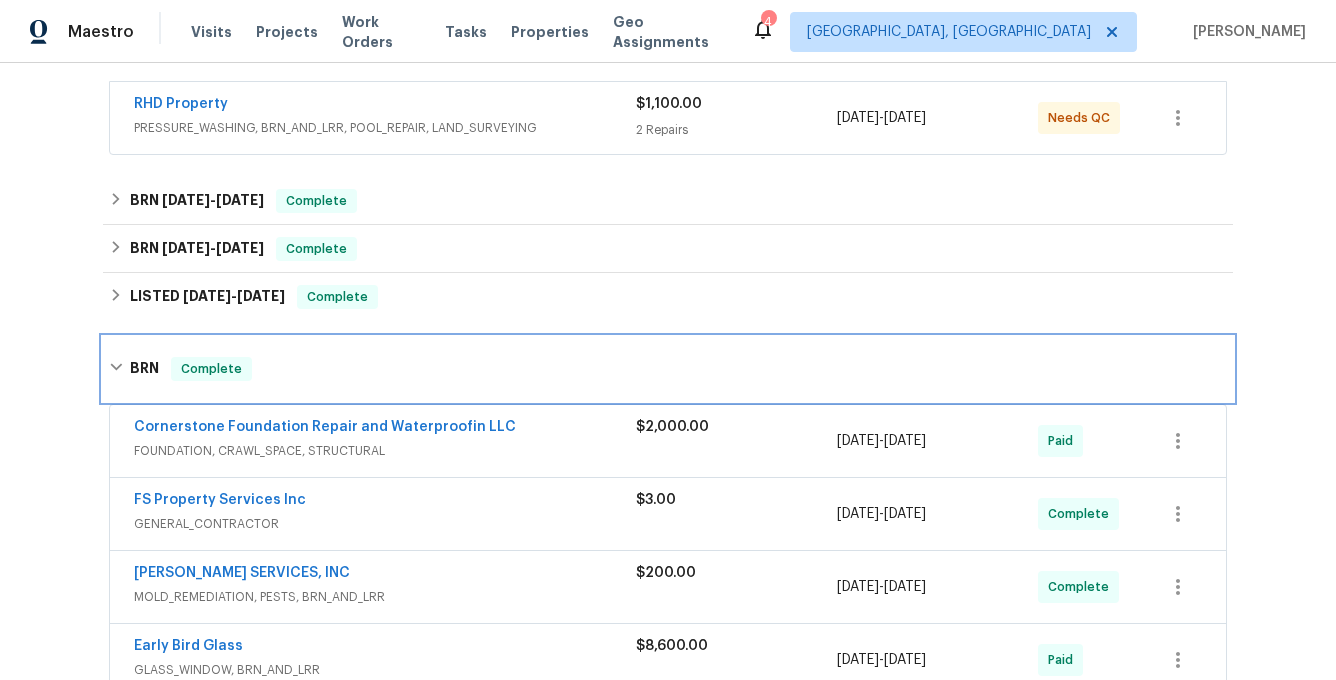 scroll, scrollTop: 352, scrollLeft: 0, axis: vertical 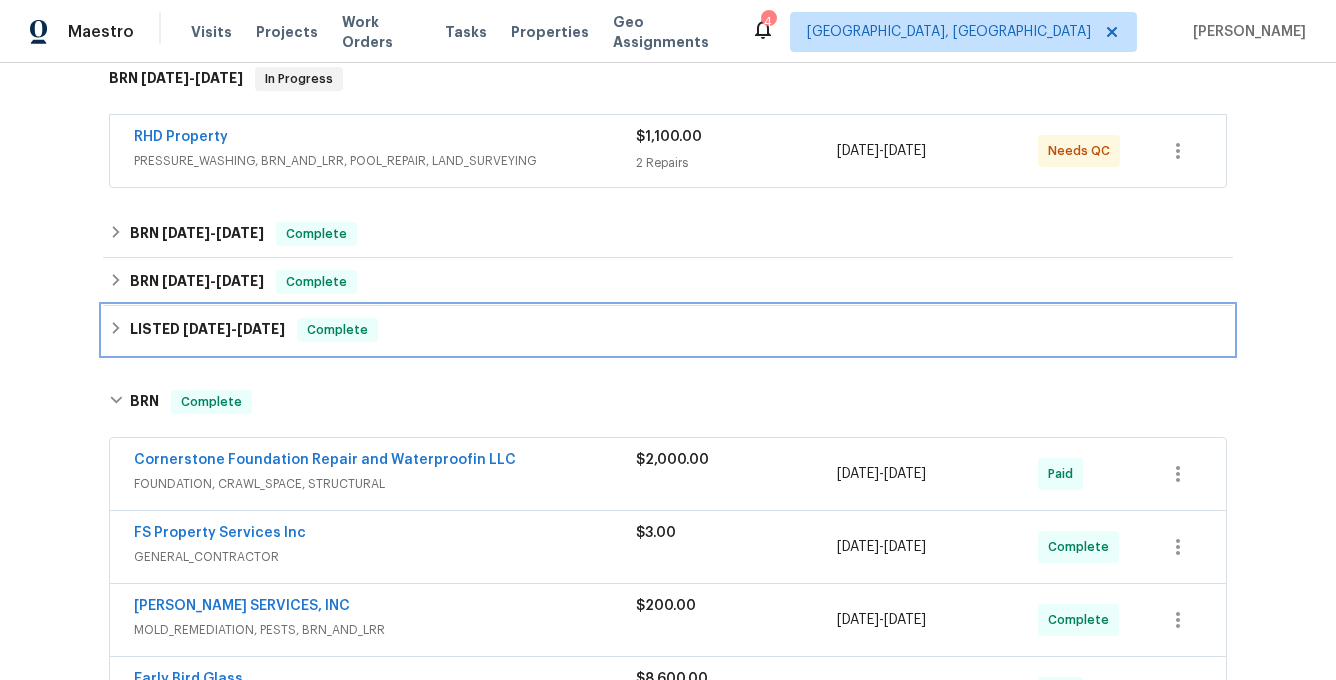 click on "LISTED   [DATE]  -  [DATE]" at bounding box center [207, 330] 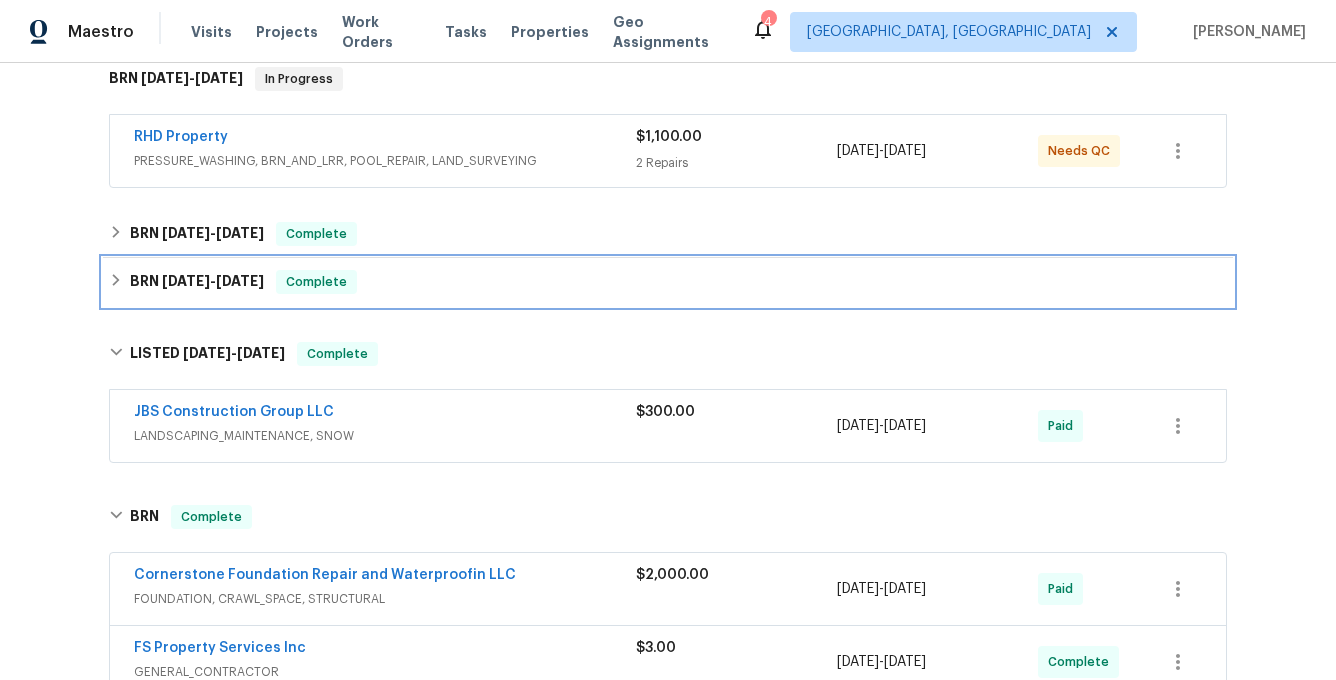 click on "[DATE]" at bounding box center (186, 281) 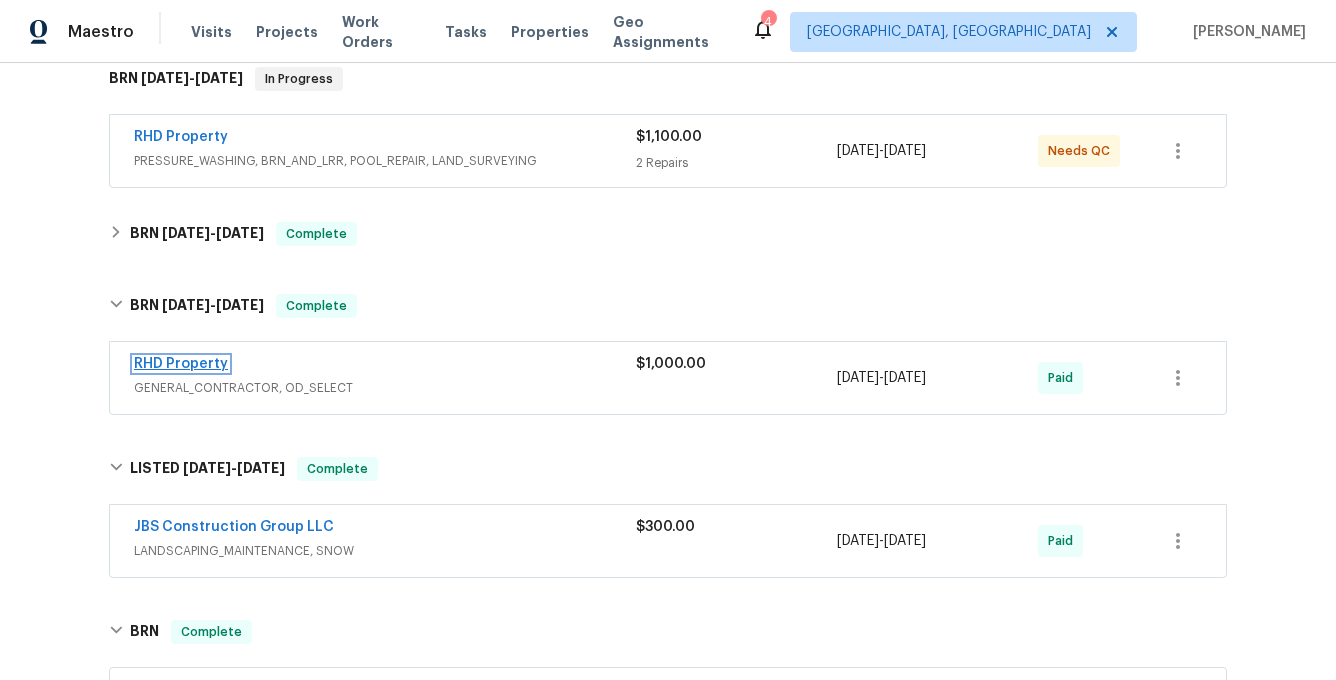 click on "RHD Property" at bounding box center (181, 364) 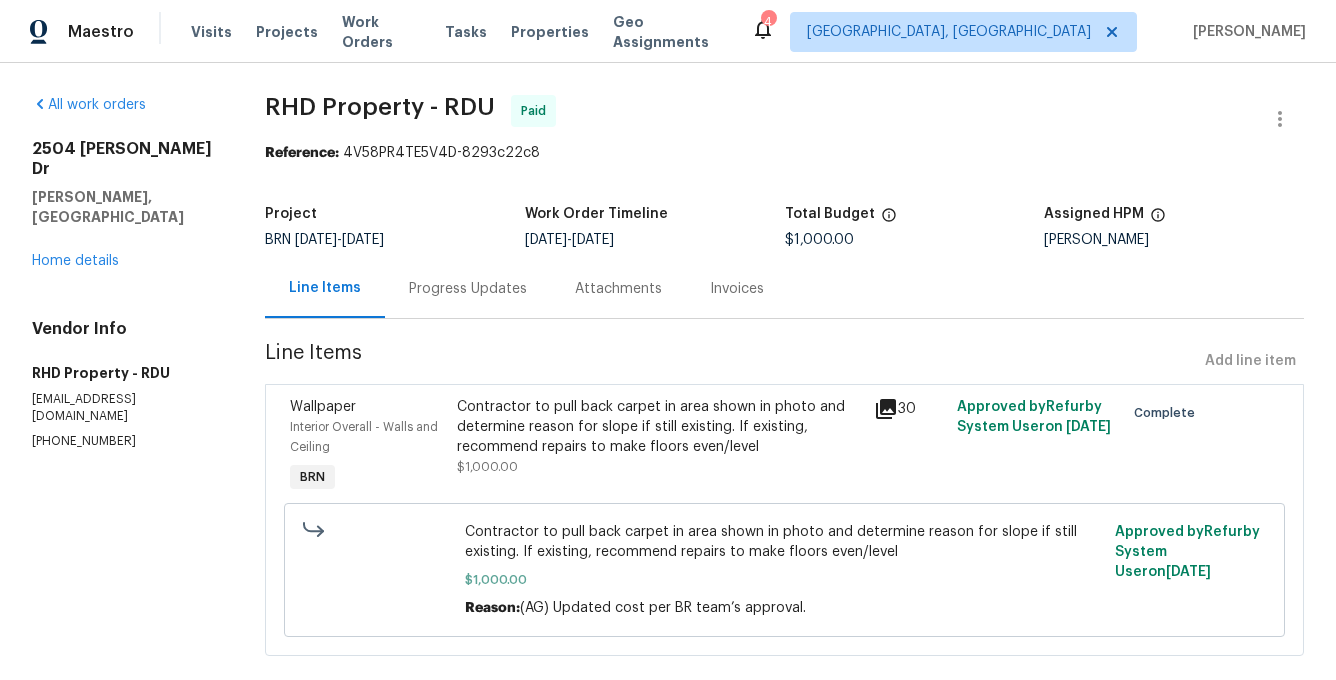 click on "Invoices" at bounding box center (737, 289) 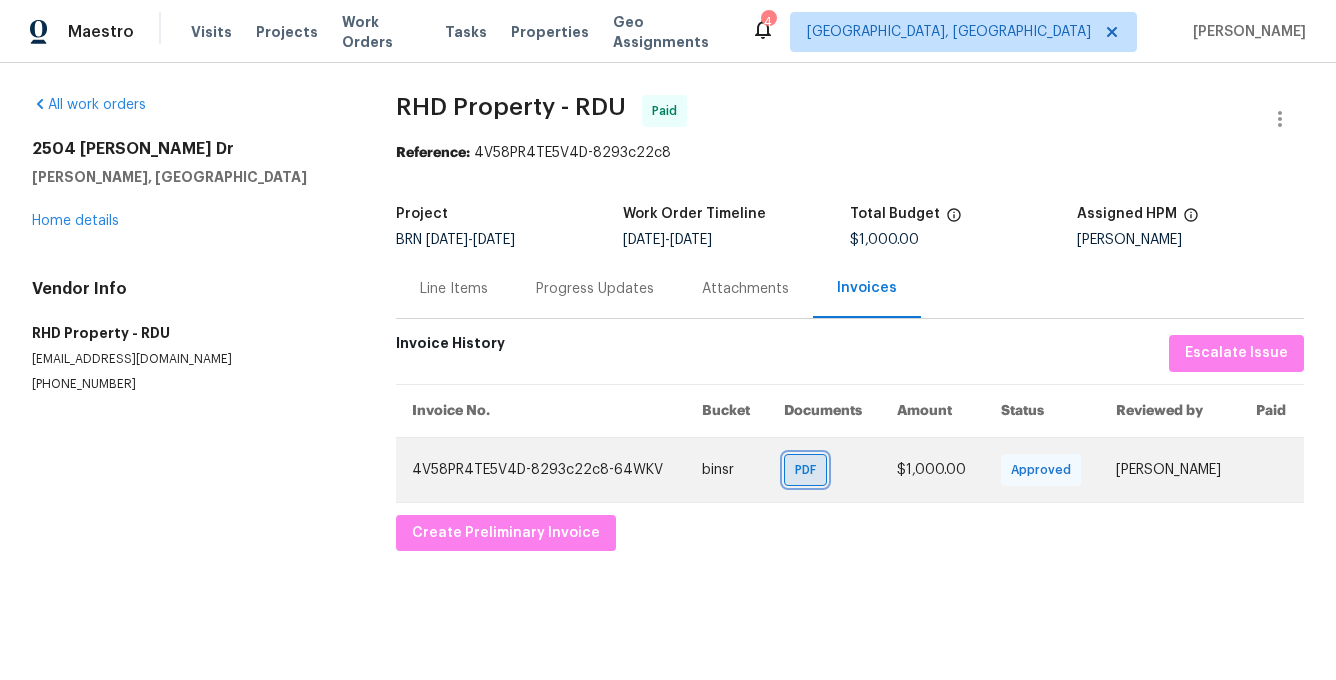 click on "PDF" at bounding box center [809, 470] 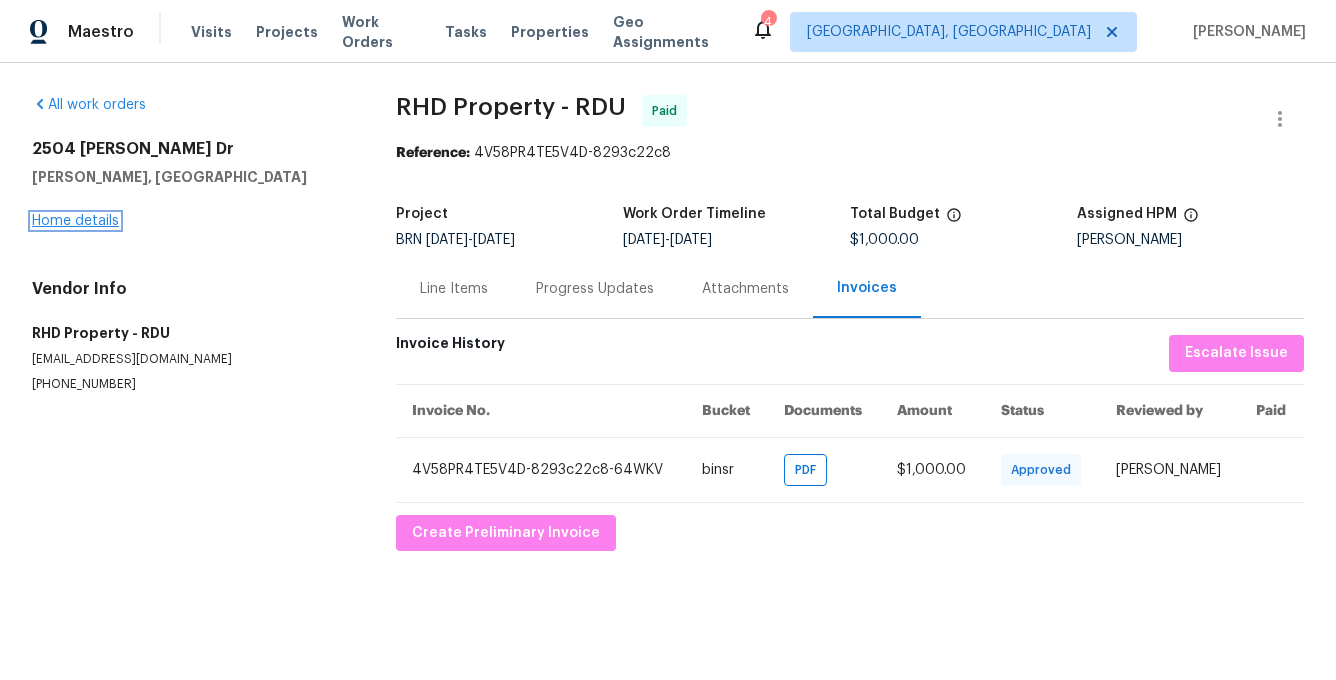 click on "Home details" at bounding box center (75, 221) 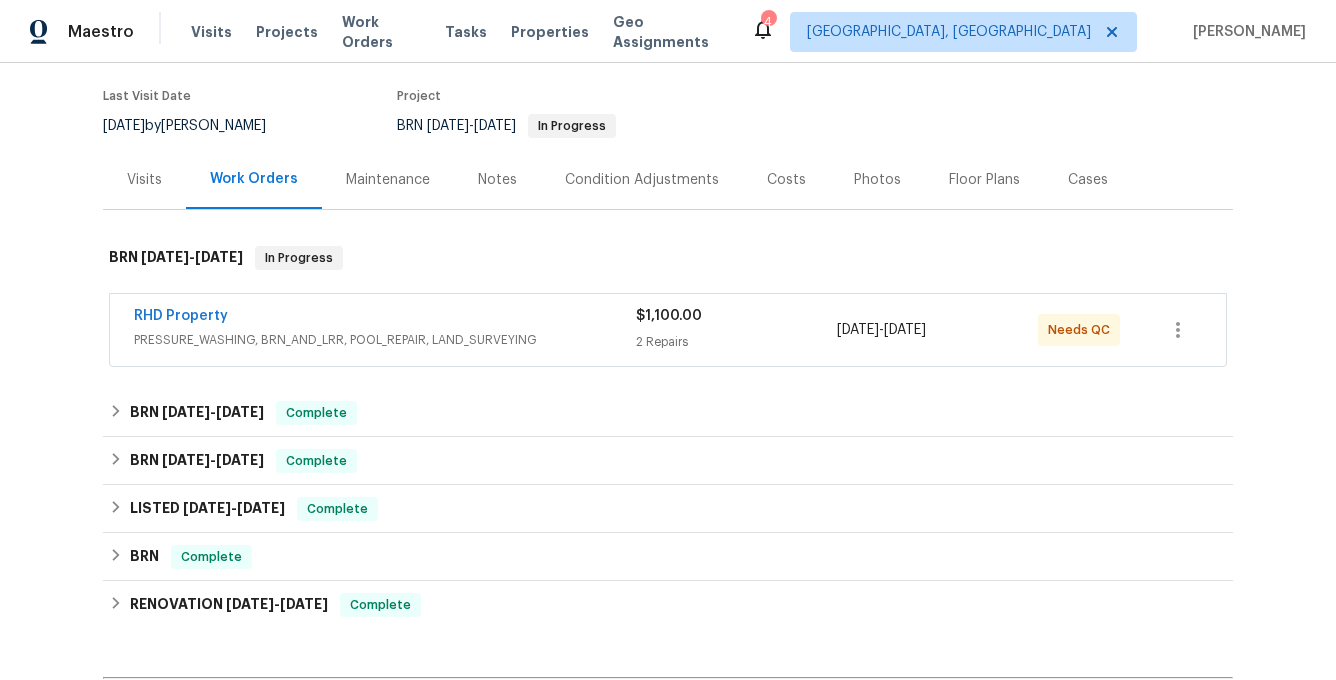 scroll, scrollTop: 196, scrollLeft: 0, axis: vertical 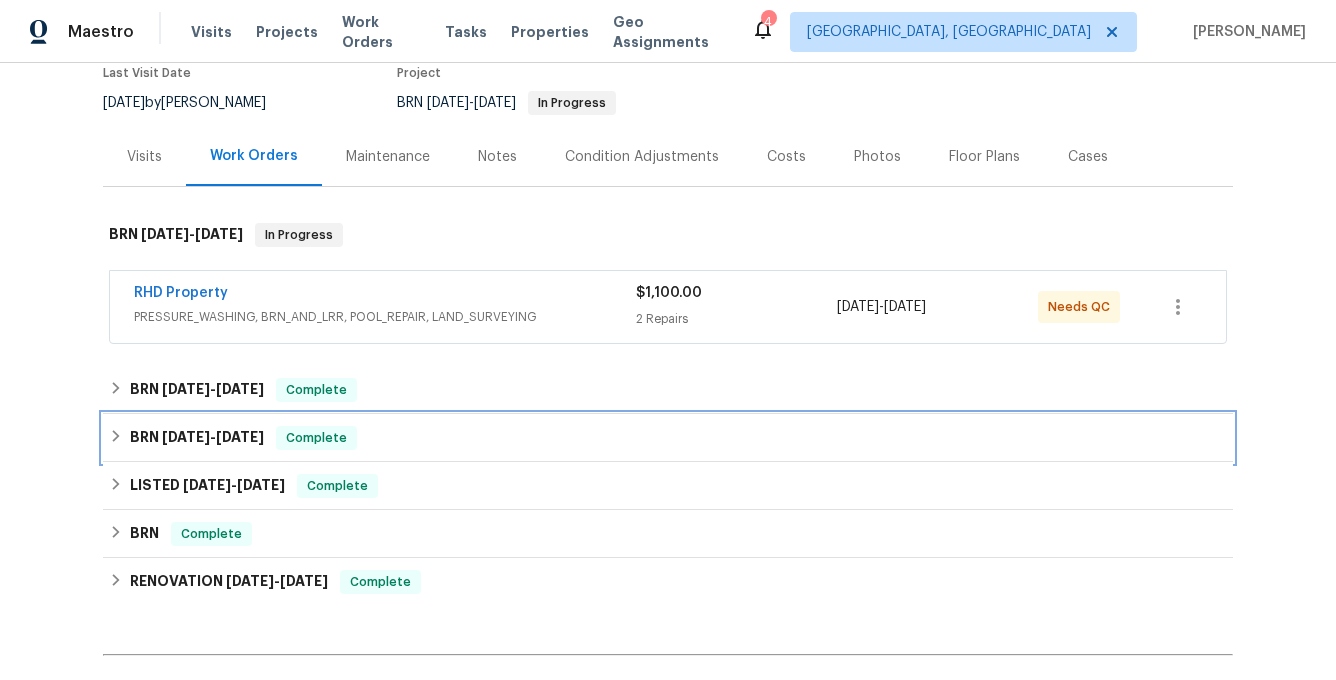 click on "[DATE]" at bounding box center [186, 437] 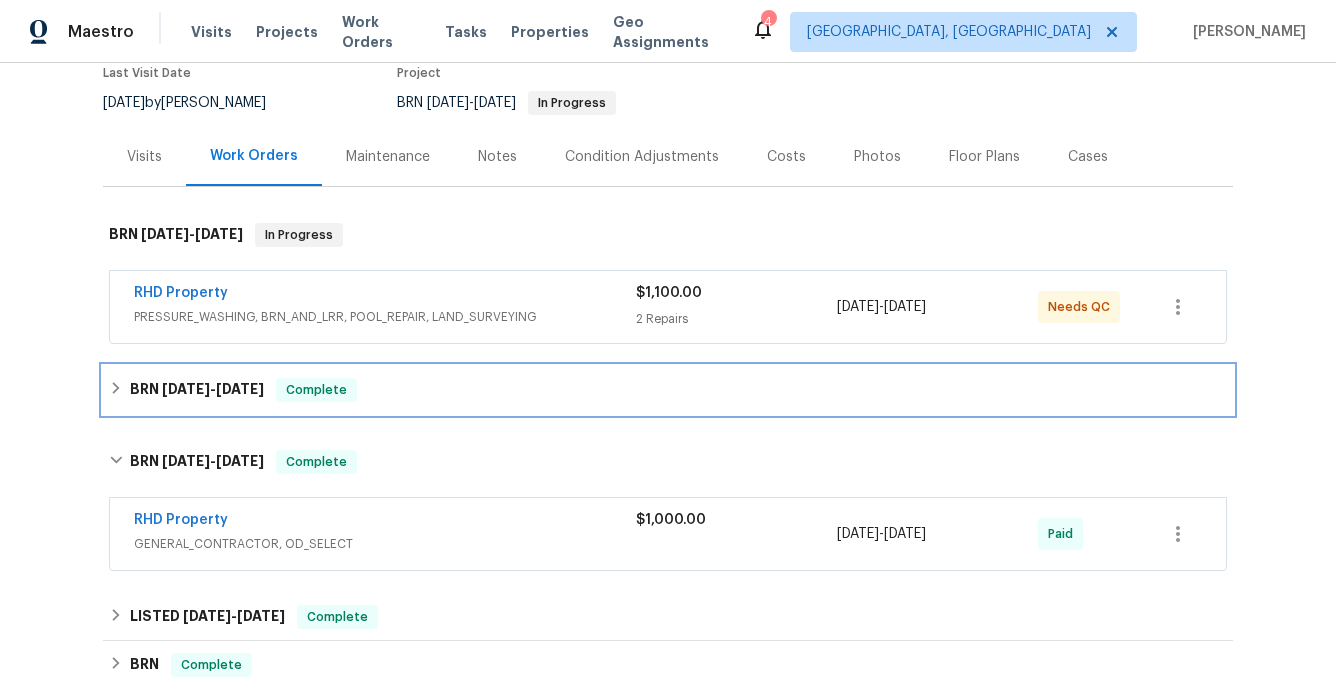 click on "[DATE]" at bounding box center (186, 389) 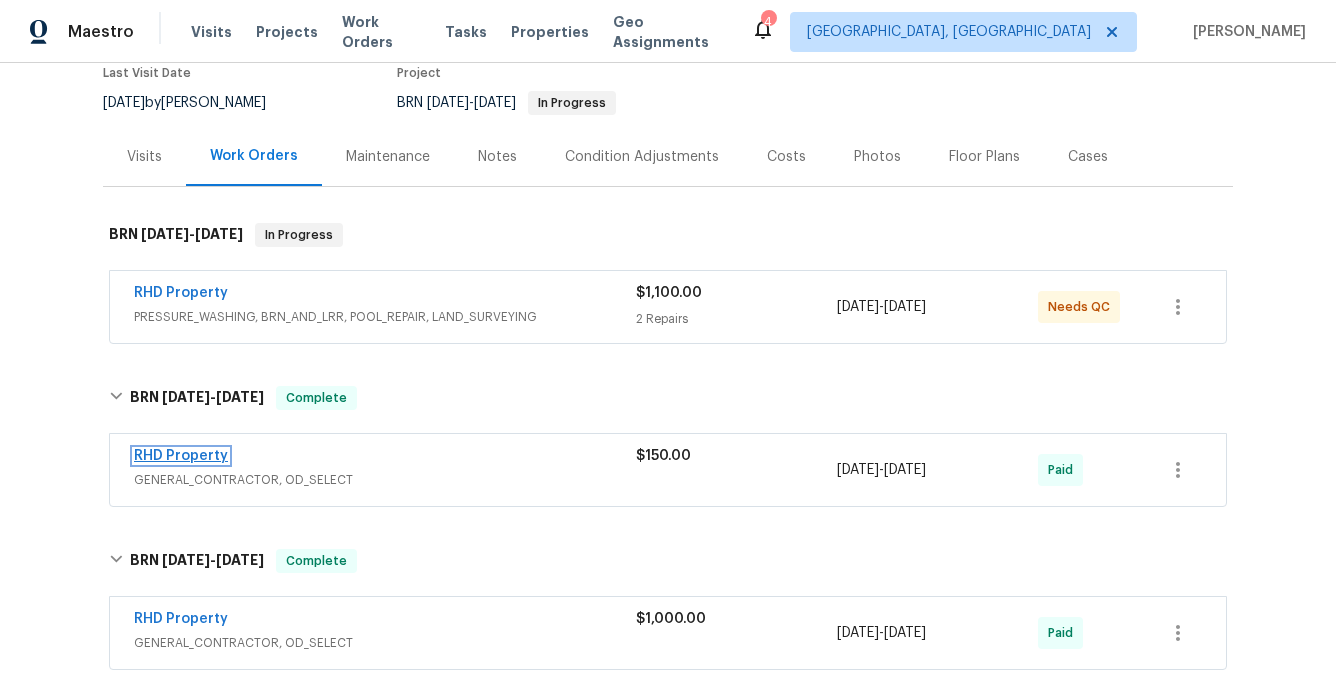 click on "RHD Property" at bounding box center [181, 456] 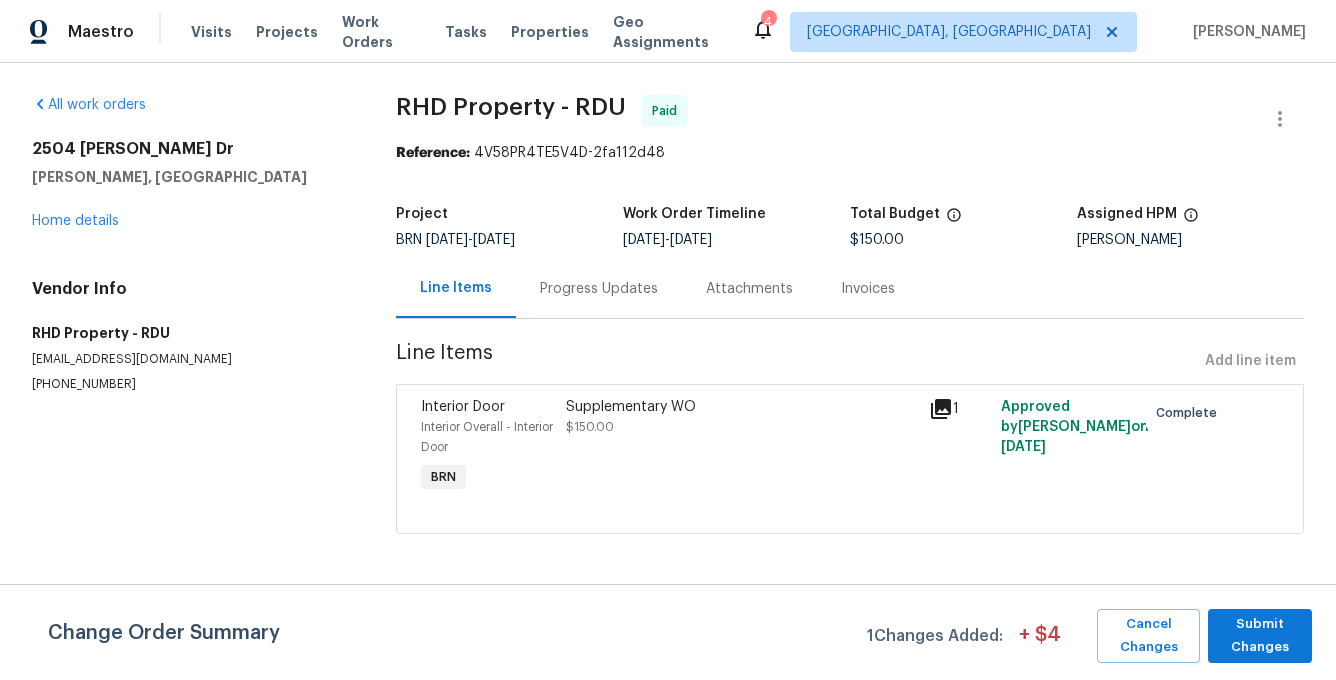 click on "Invoices" at bounding box center (868, 289) 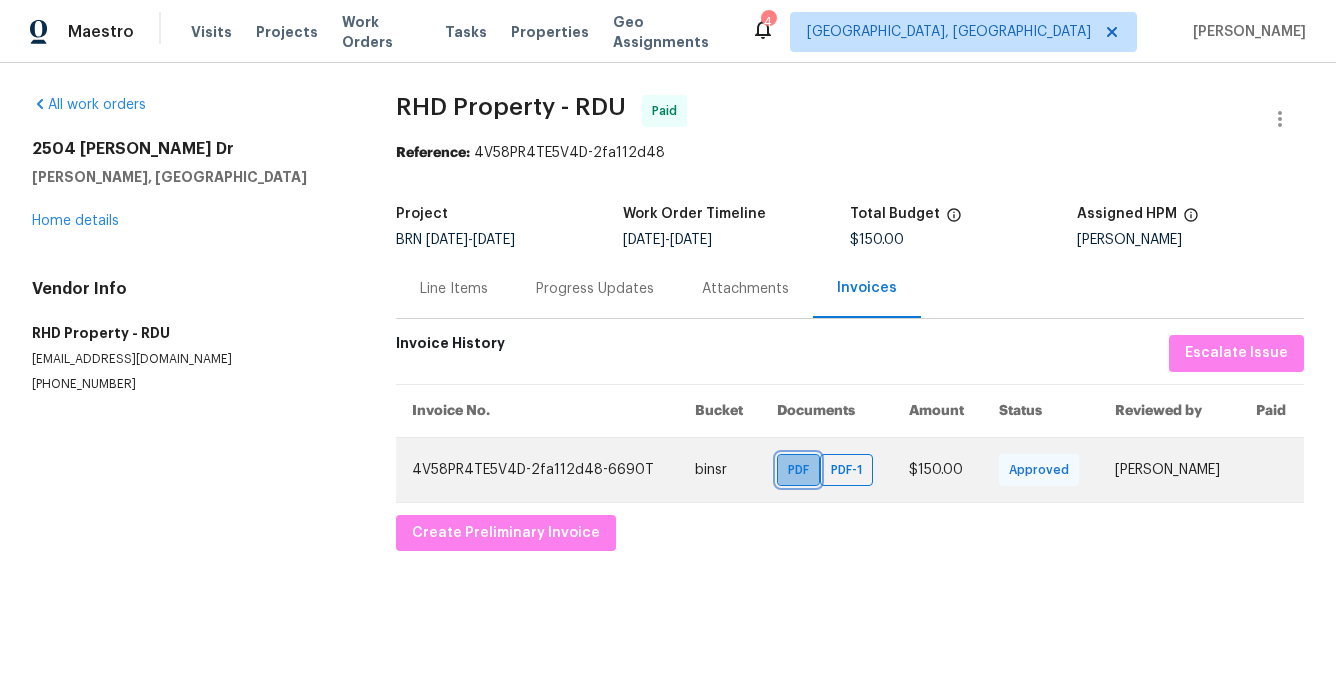 click on "PDF" at bounding box center [802, 470] 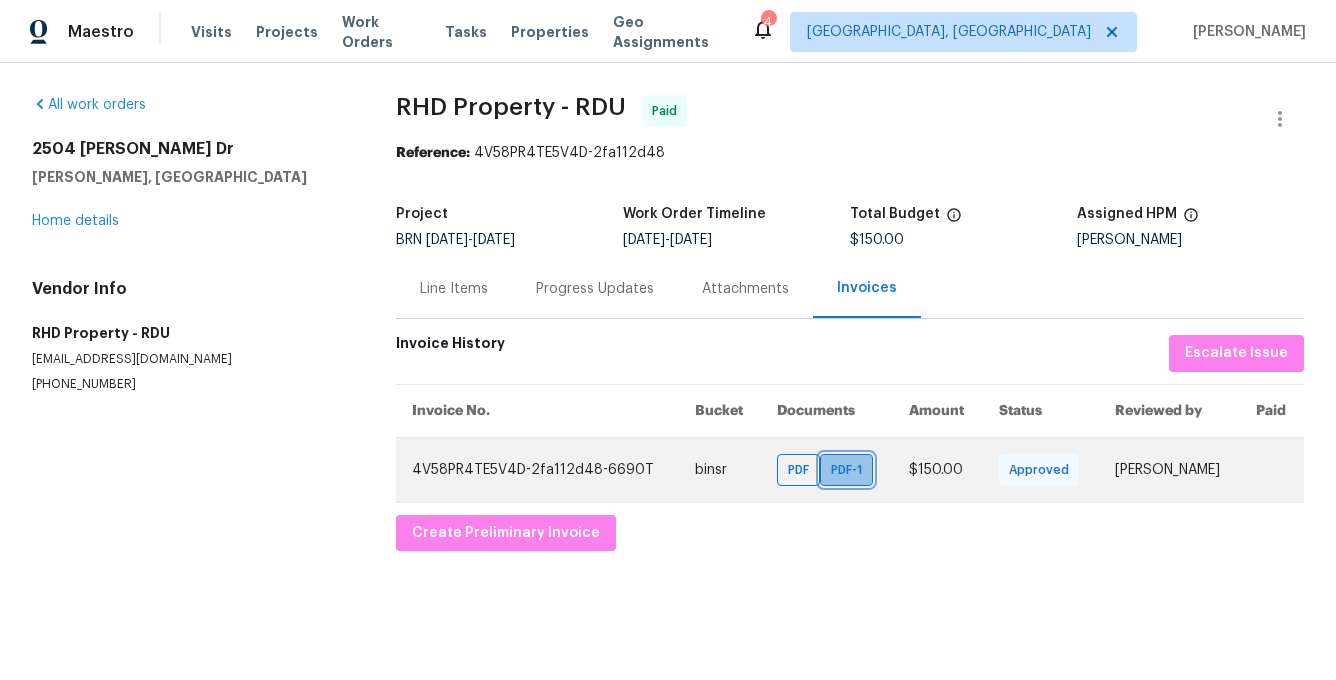 click on "PDF-1" at bounding box center (850, 470) 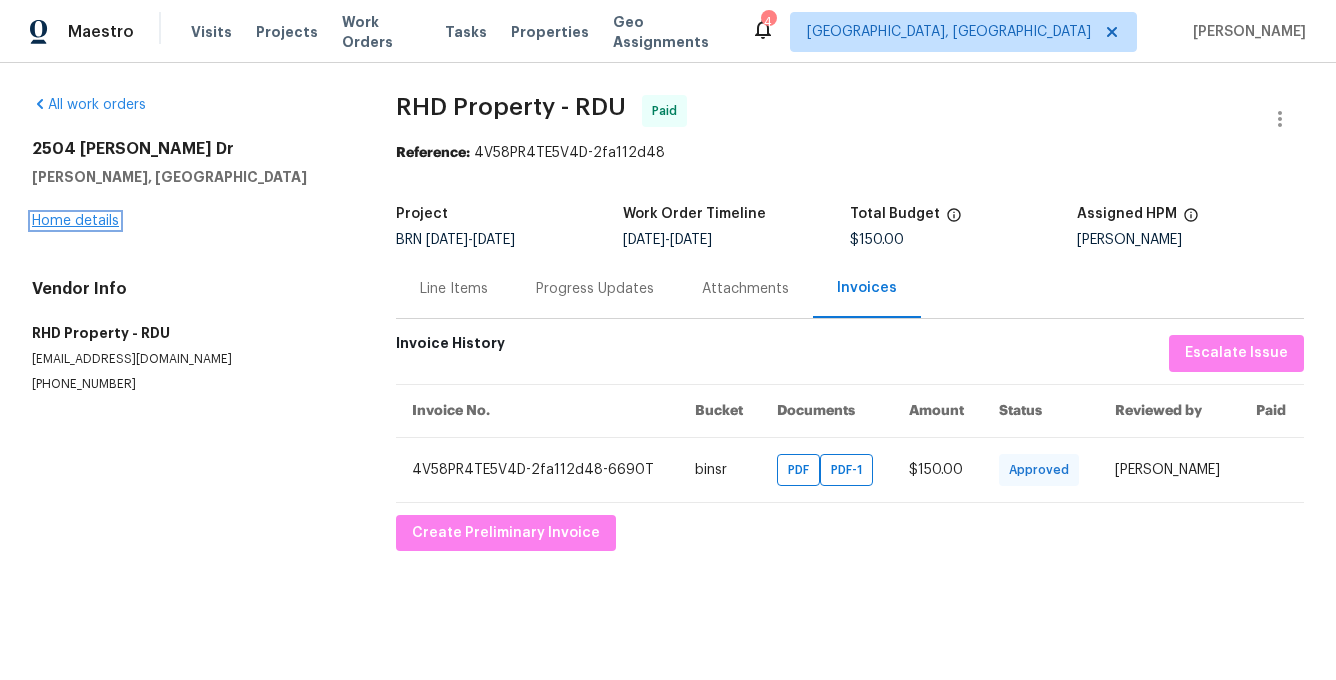 click on "Home details" at bounding box center [75, 221] 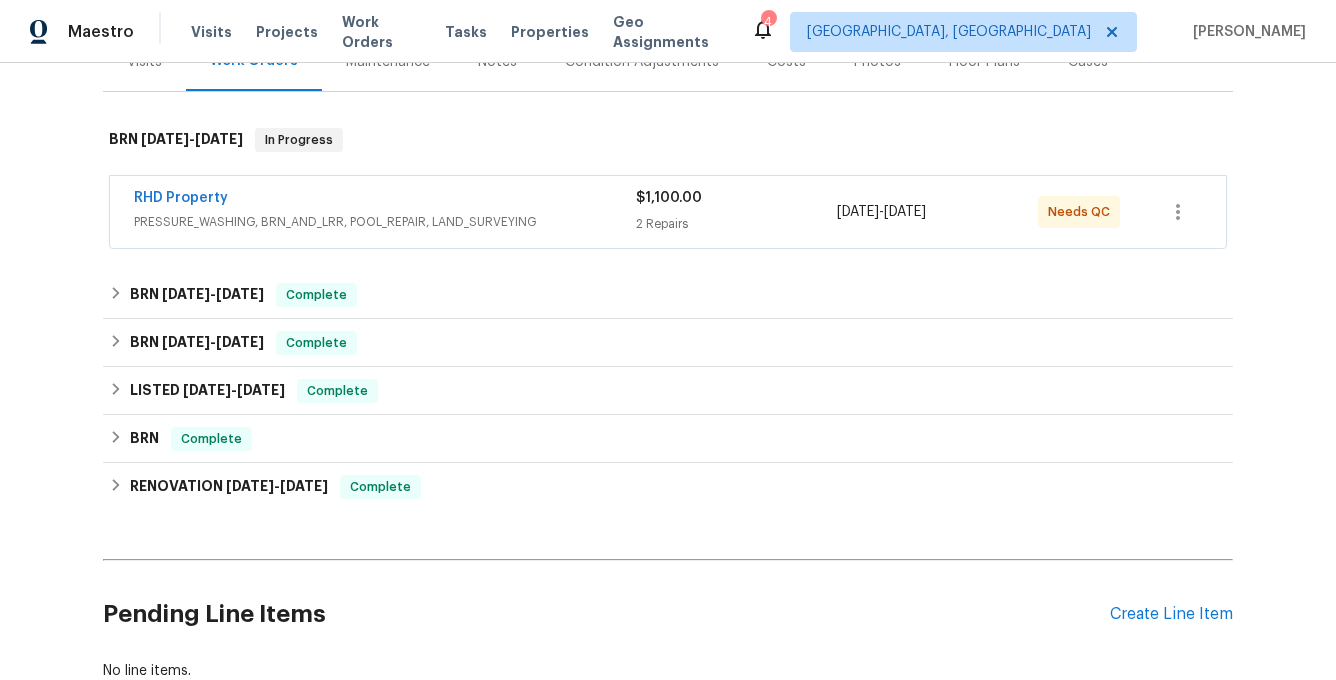 scroll, scrollTop: 299, scrollLeft: 0, axis: vertical 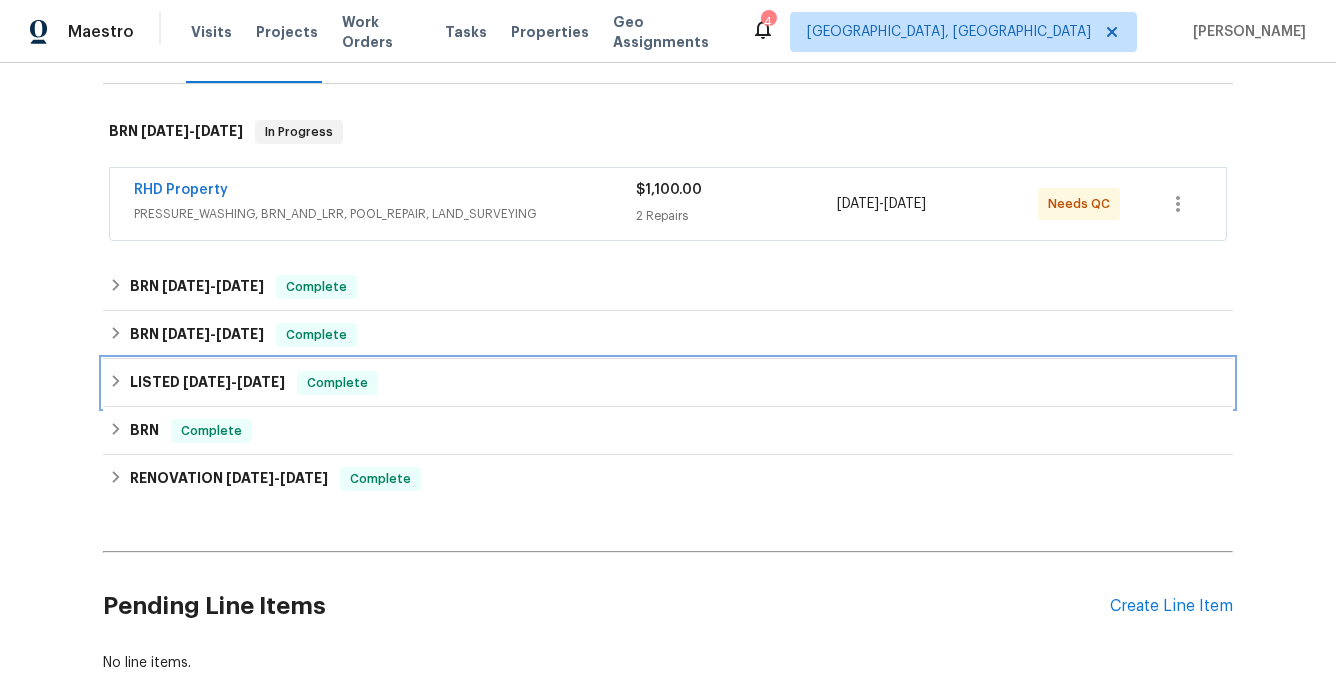 click on "[DATE]" at bounding box center (207, 382) 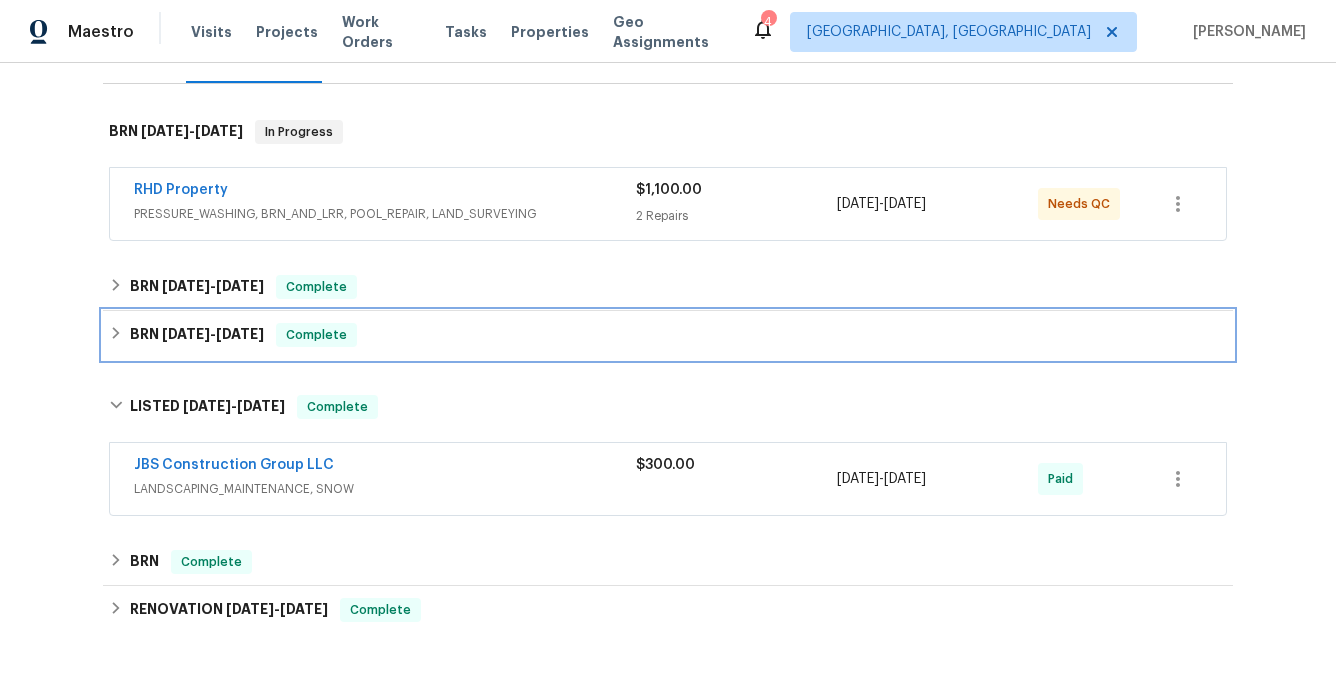 click on "6/24/25  -  6/27/25" at bounding box center [213, 334] 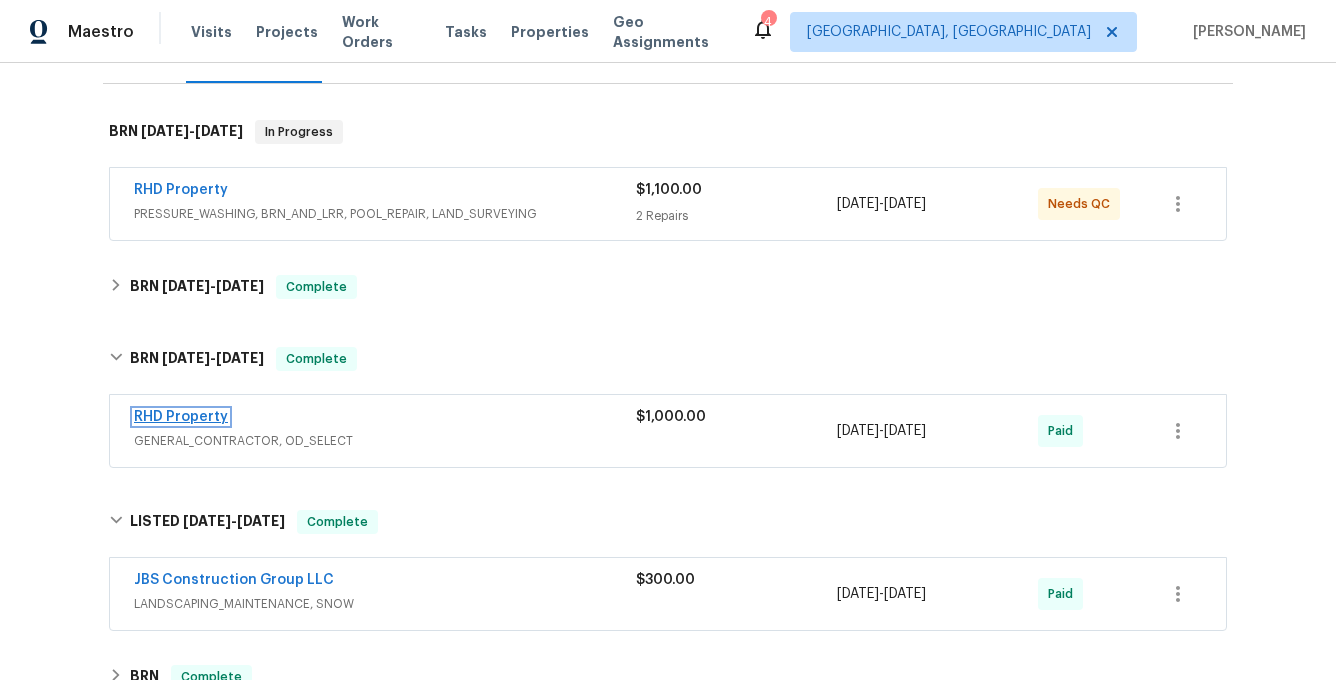 click on "RHD Property" at bounding box center [181, 417] 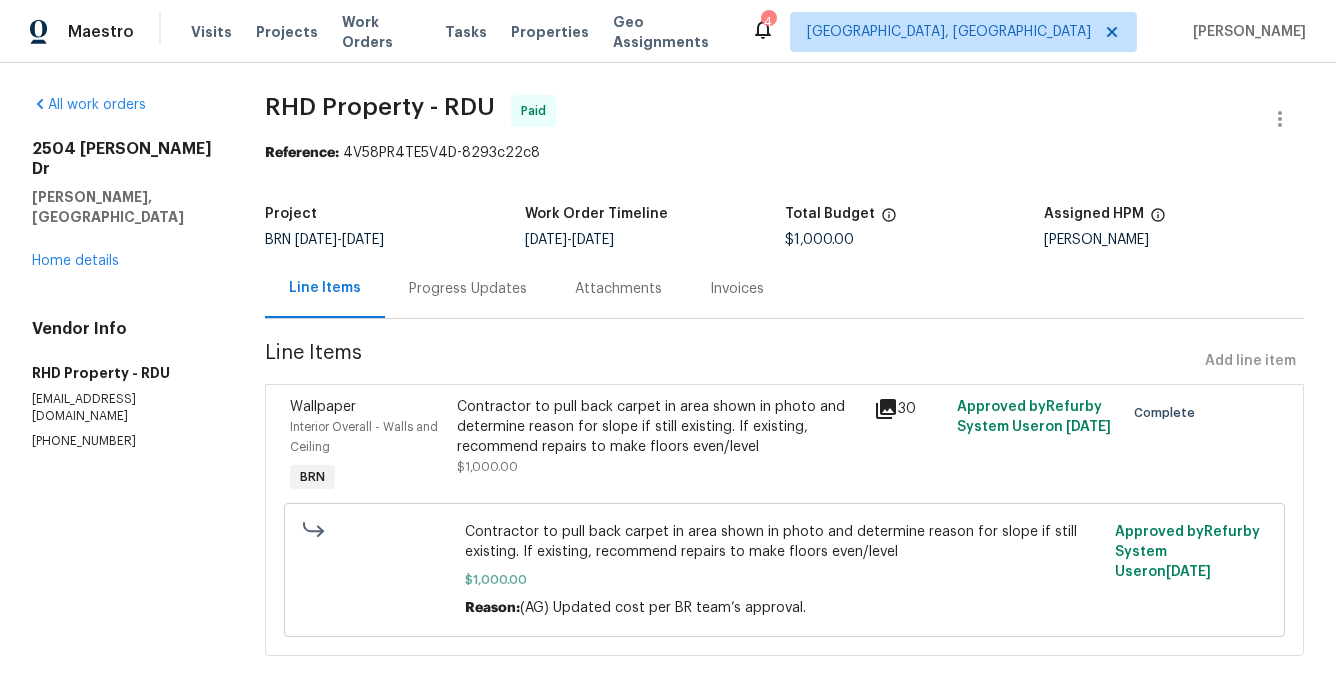 click 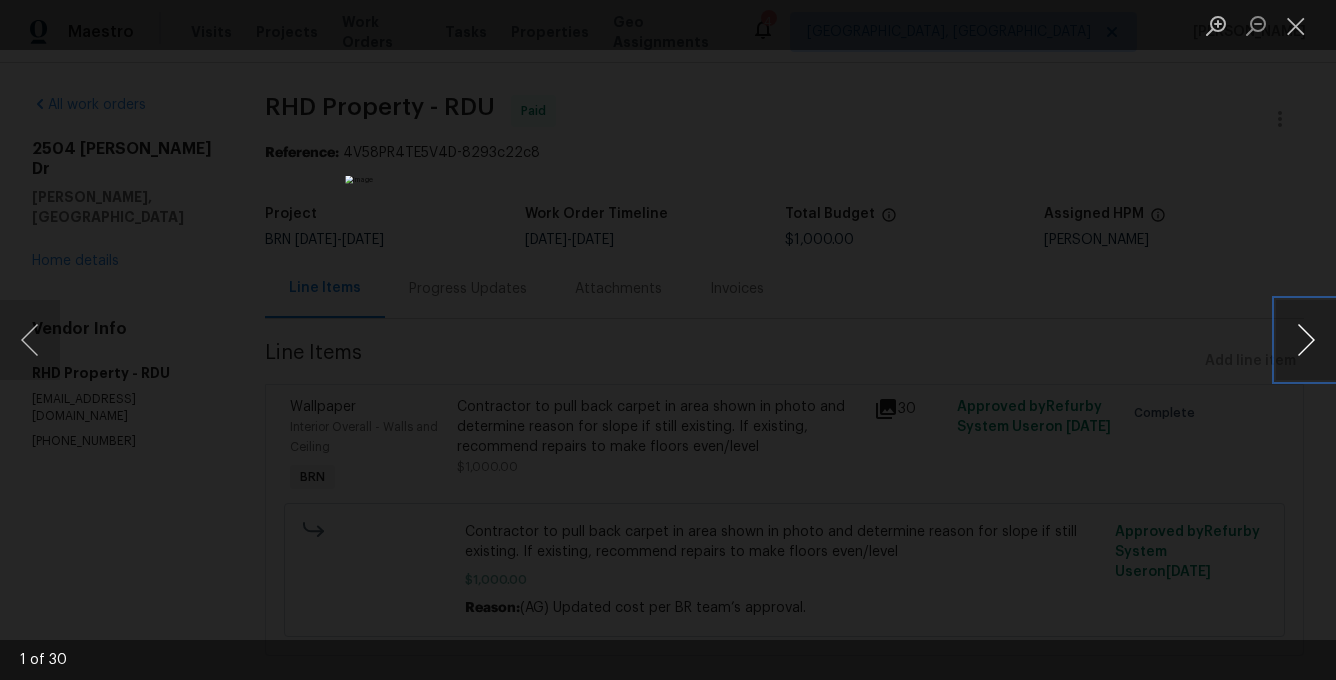 click at bounding box center [1306, 340] 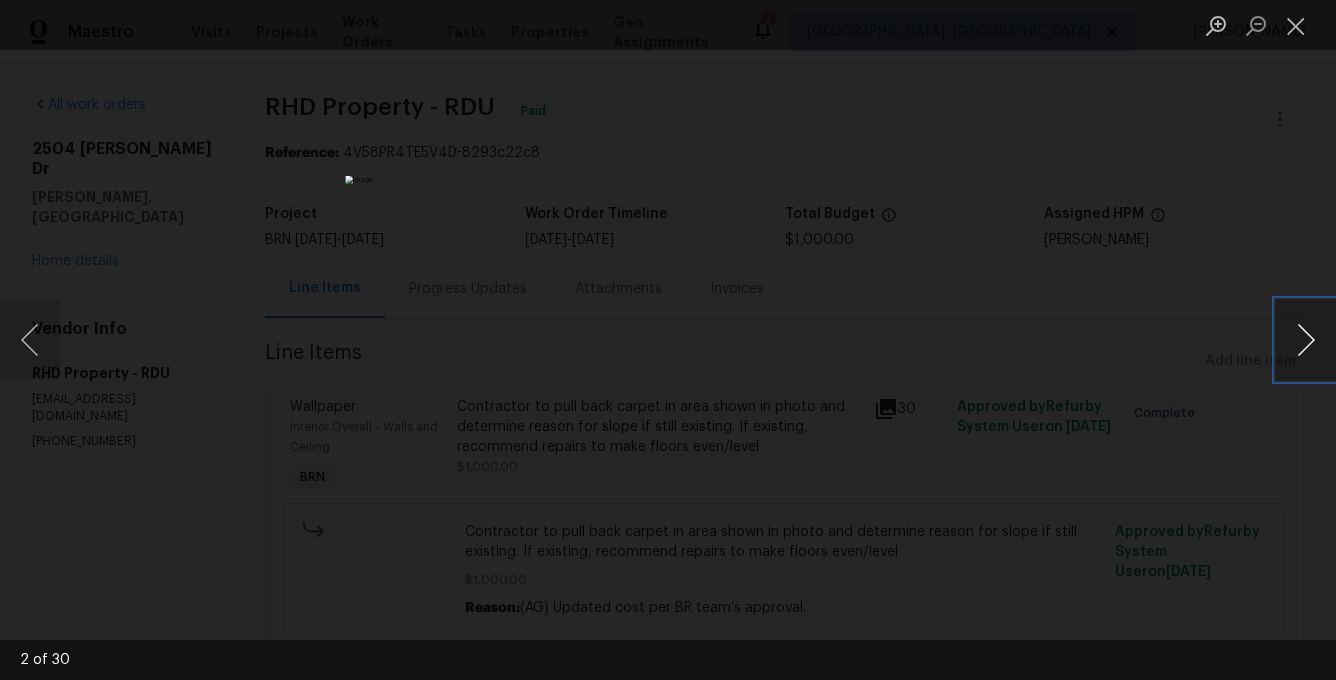 click at bounding box center (1306, 340) 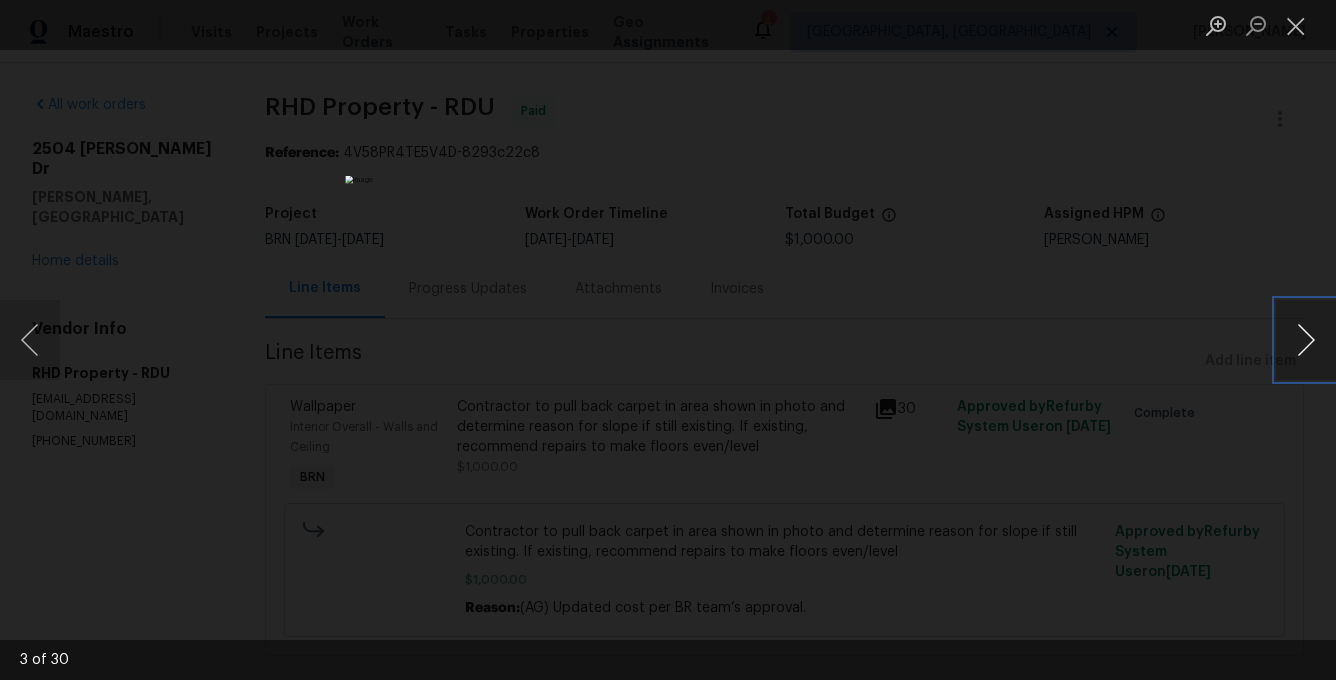 click at bounding box center [1306, 340] 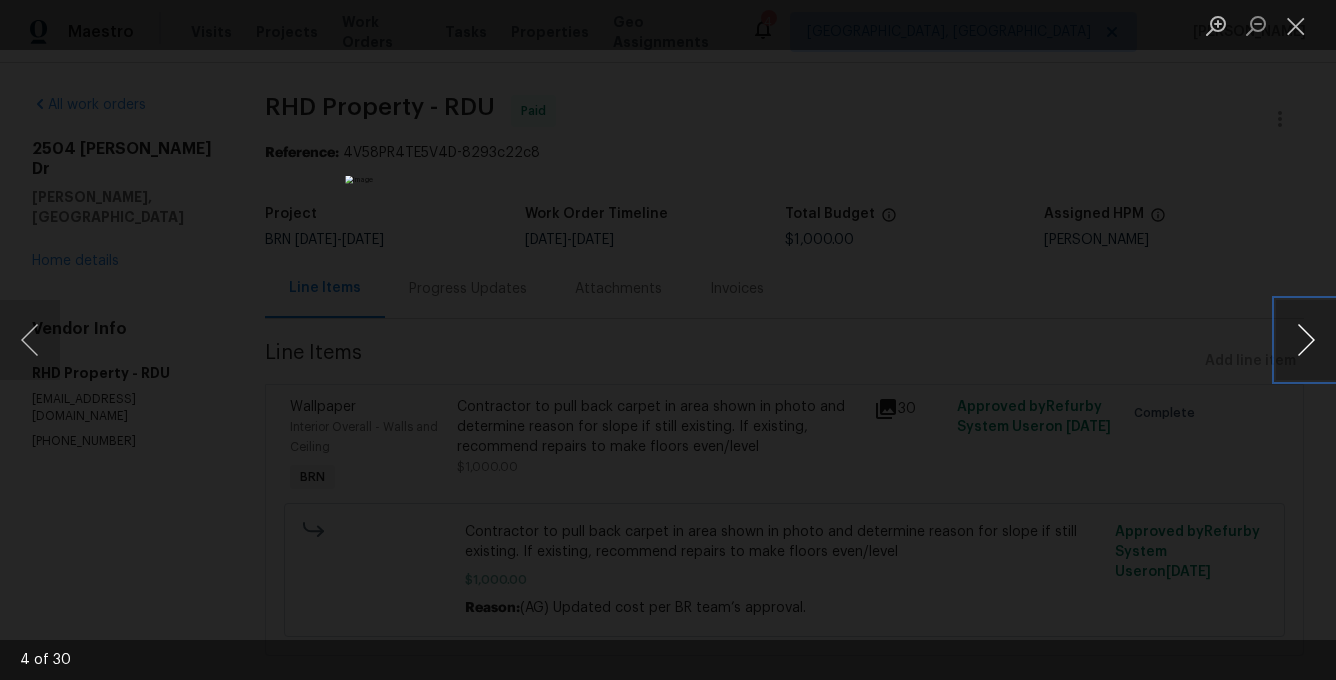 click at bounding box center (1306, 340) 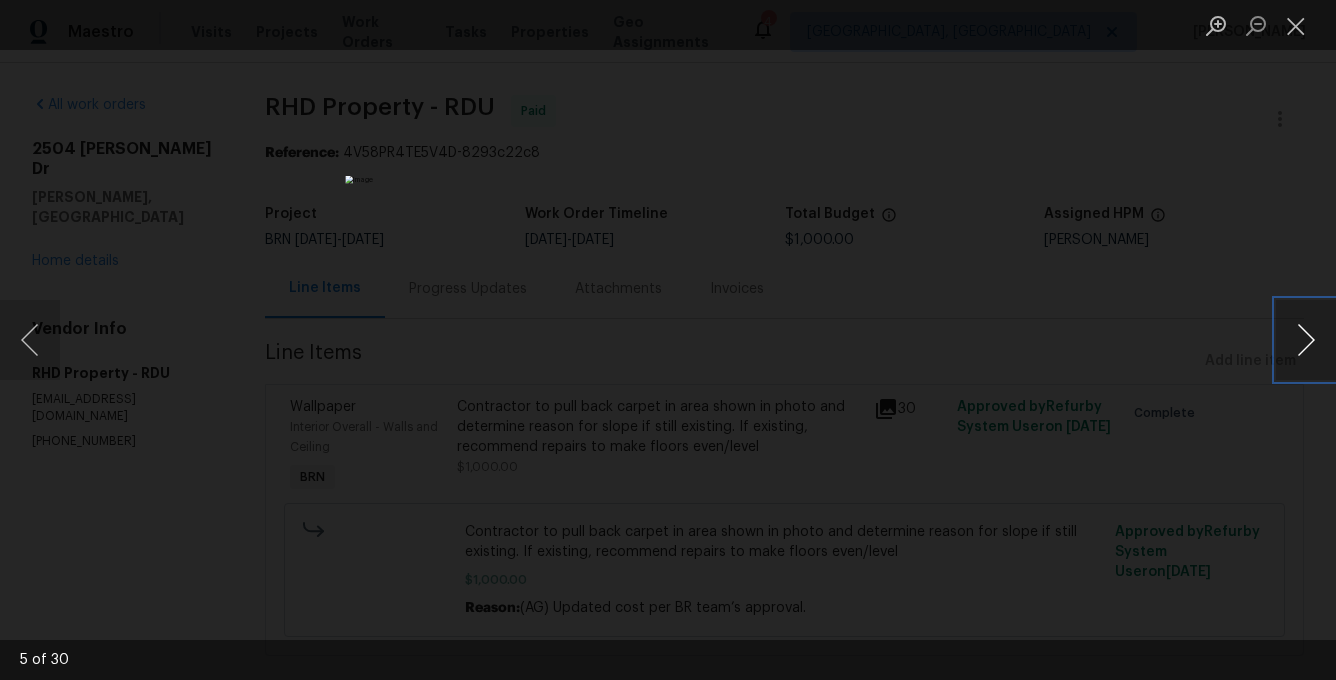 click at bounding box center (1306, 340) 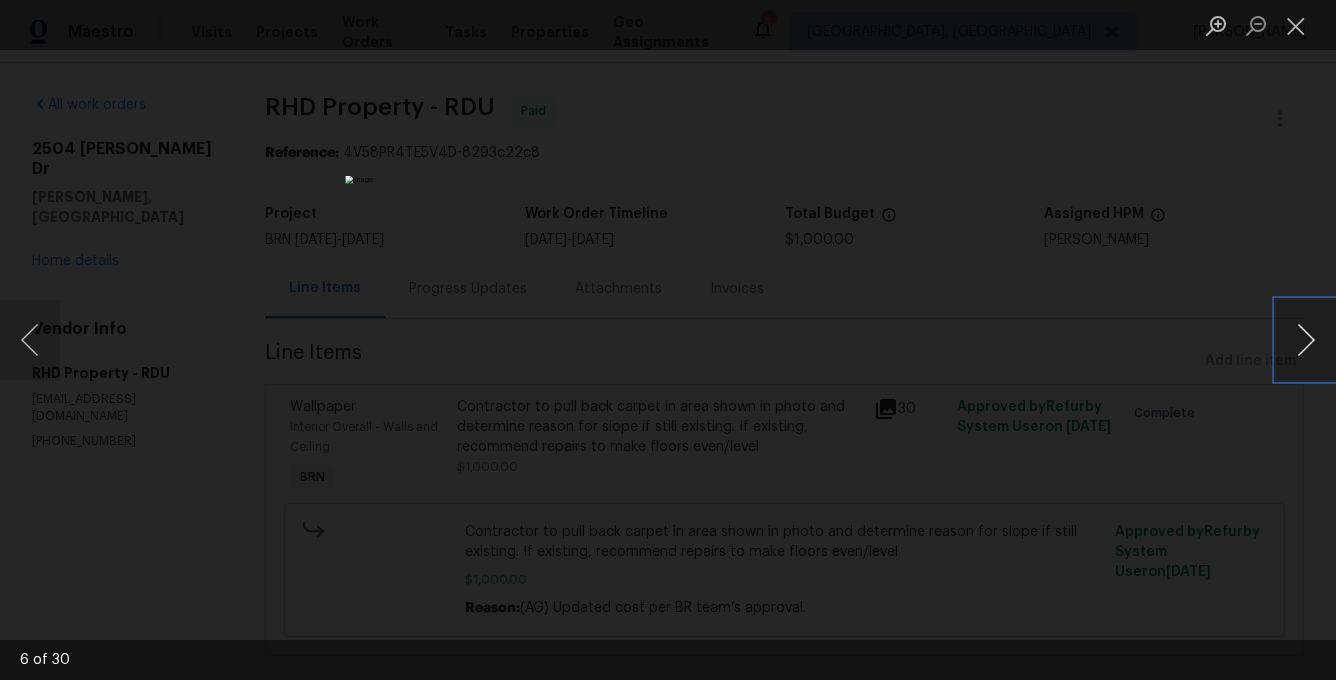 click at bounding box center [1306, 340] 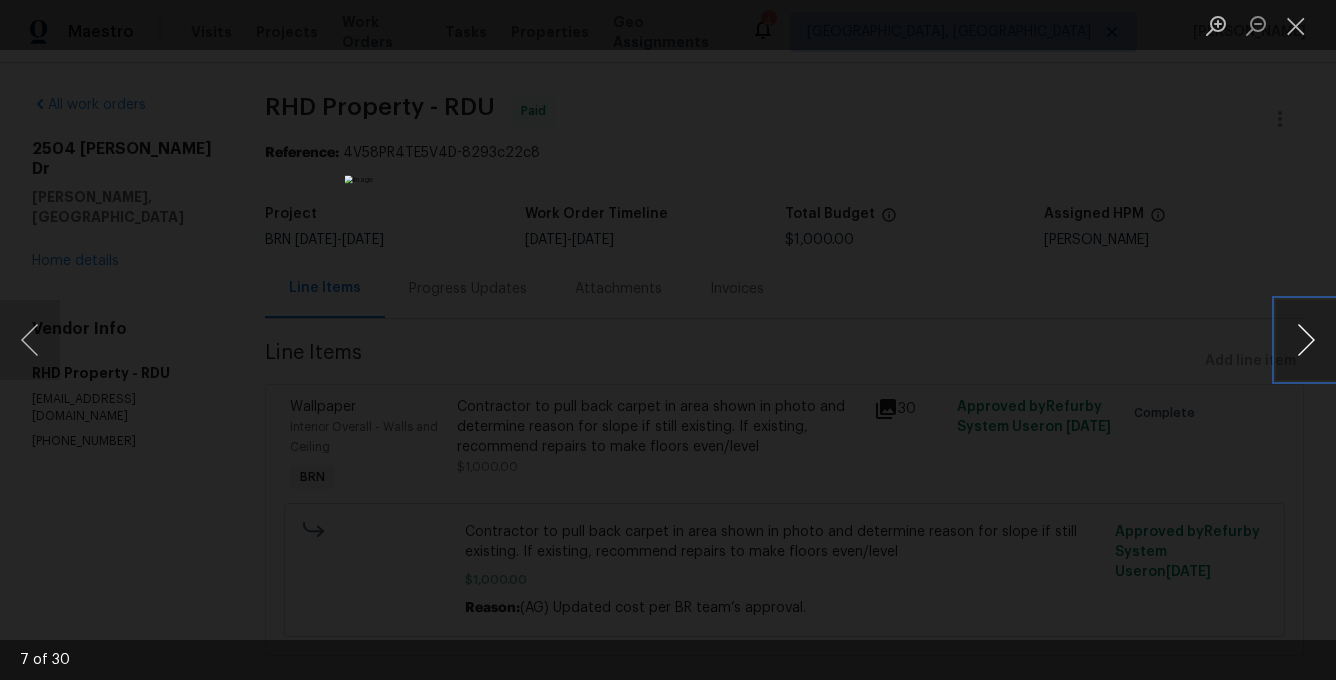 click at bounding box center (1306, 340) 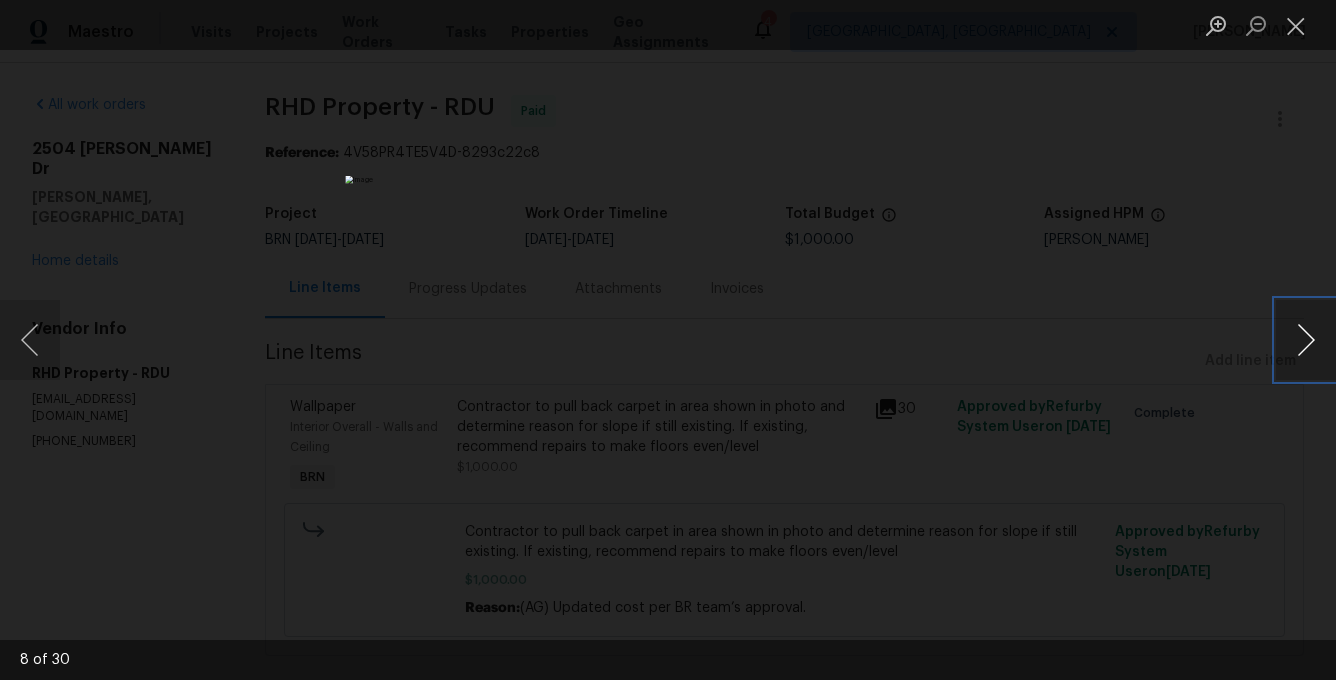 click at bounding box center (1306, 340) 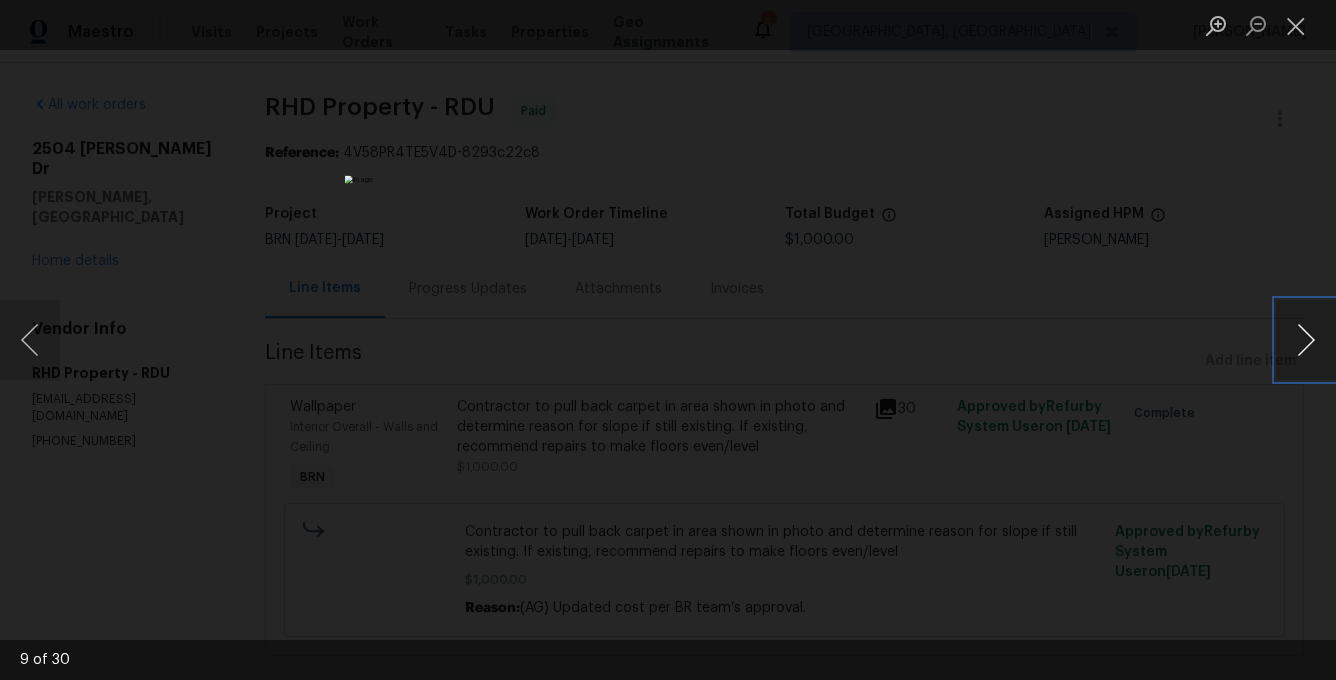 click at bounding box center (1306, 340) 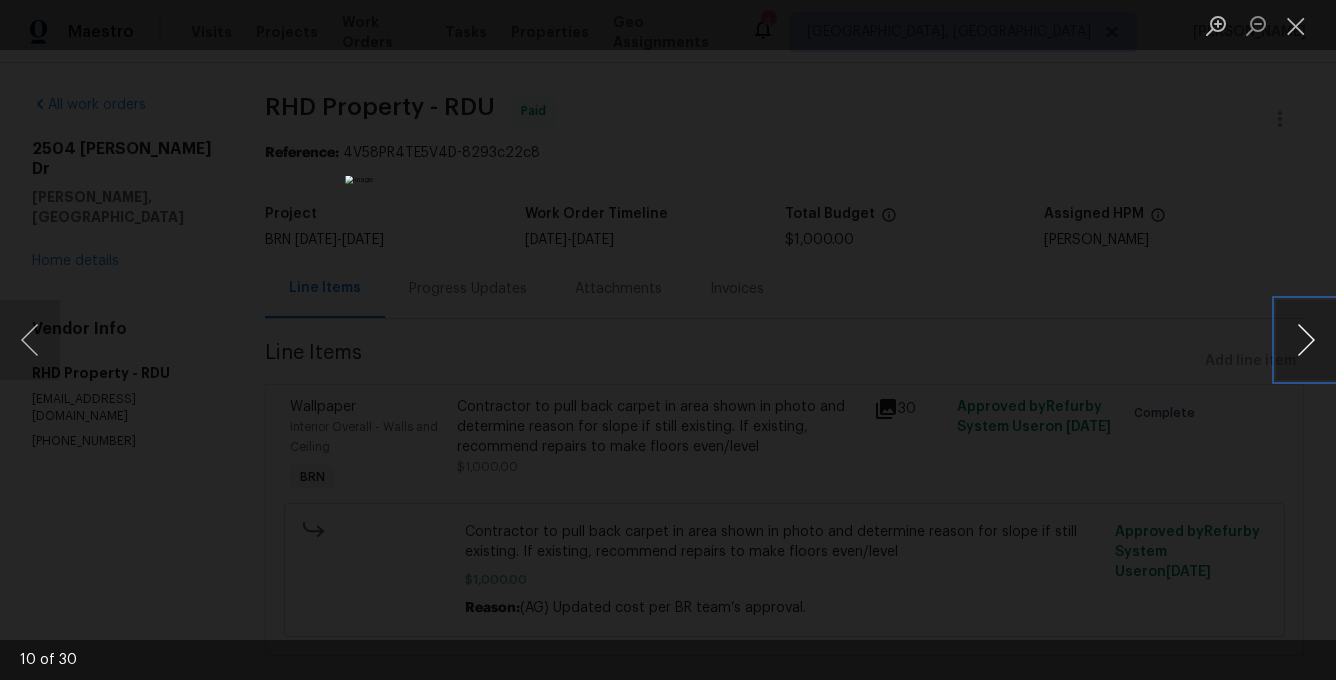 click at bounding box center (1306, 340) 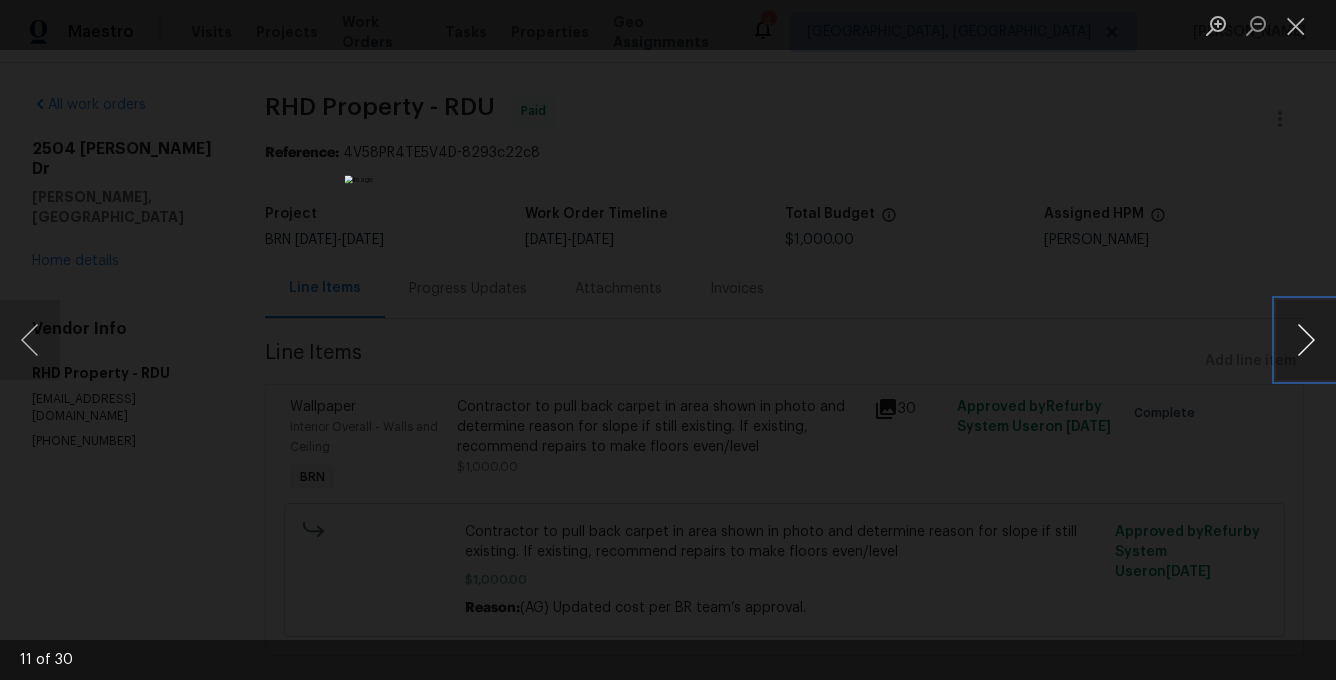 click at bounding box center [1306, 340] 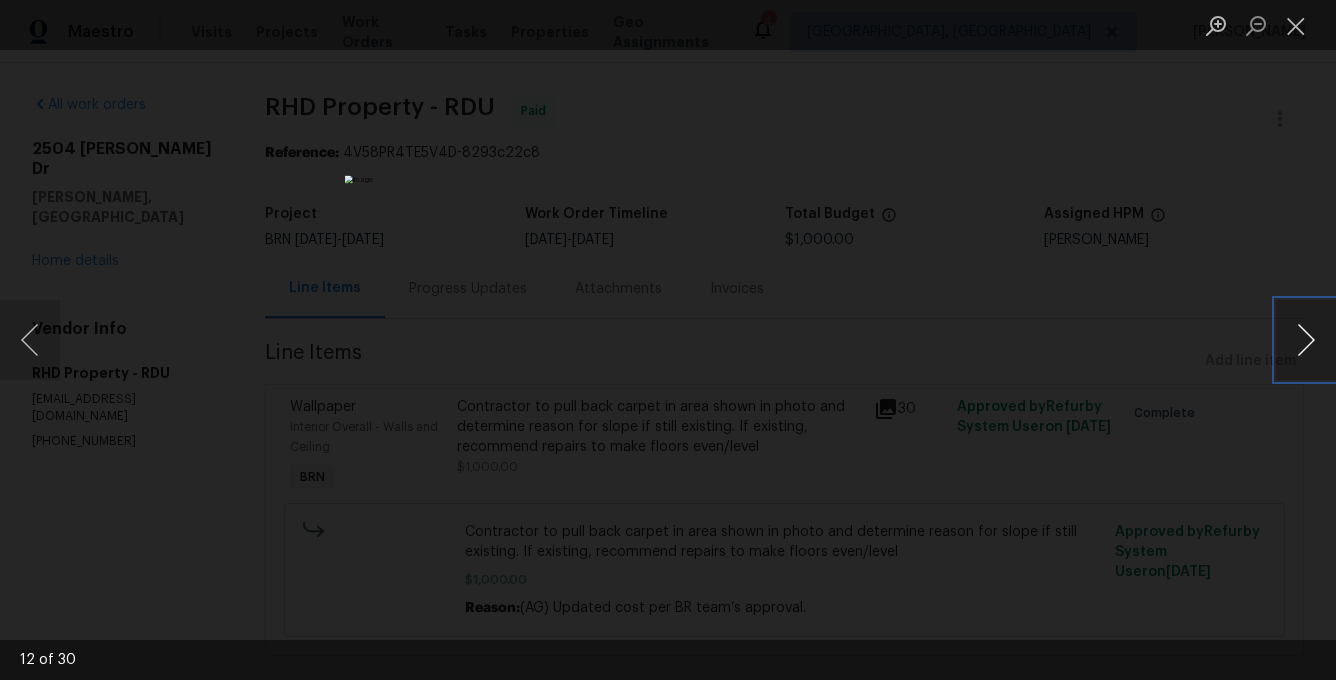 click at bounding box center [1306, 340] 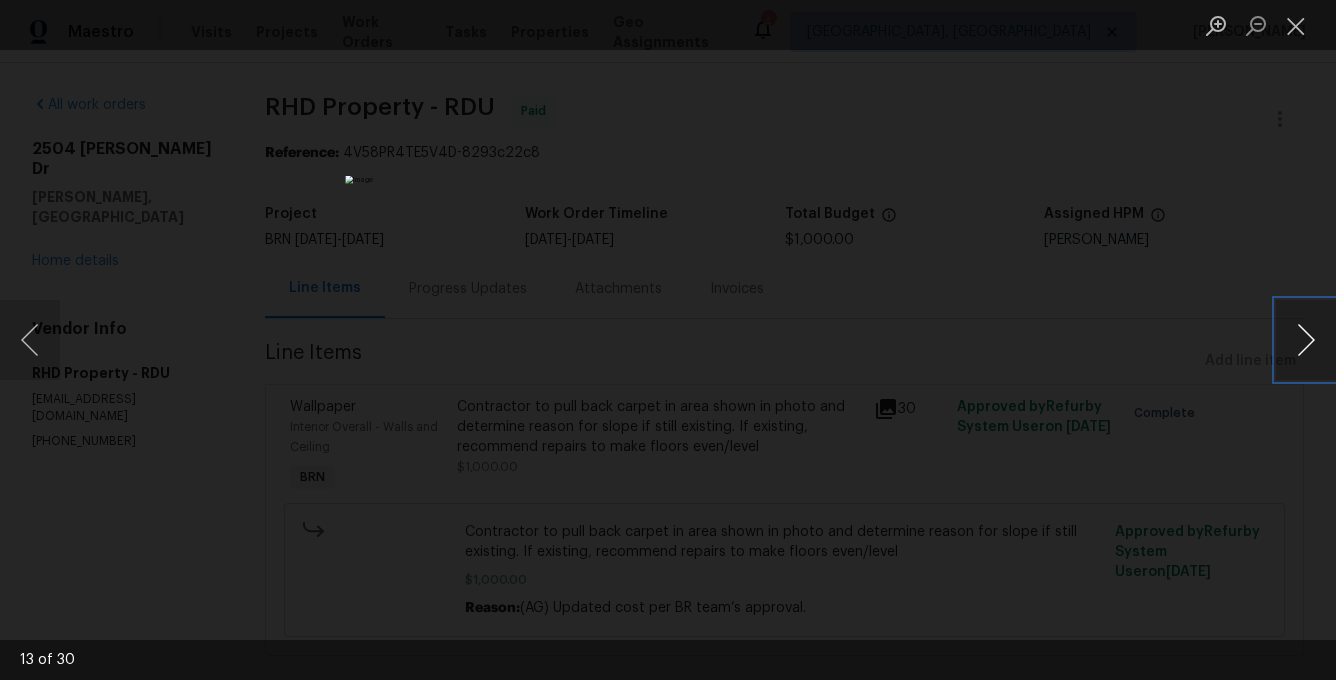 click at bounding box center [1306, 340] 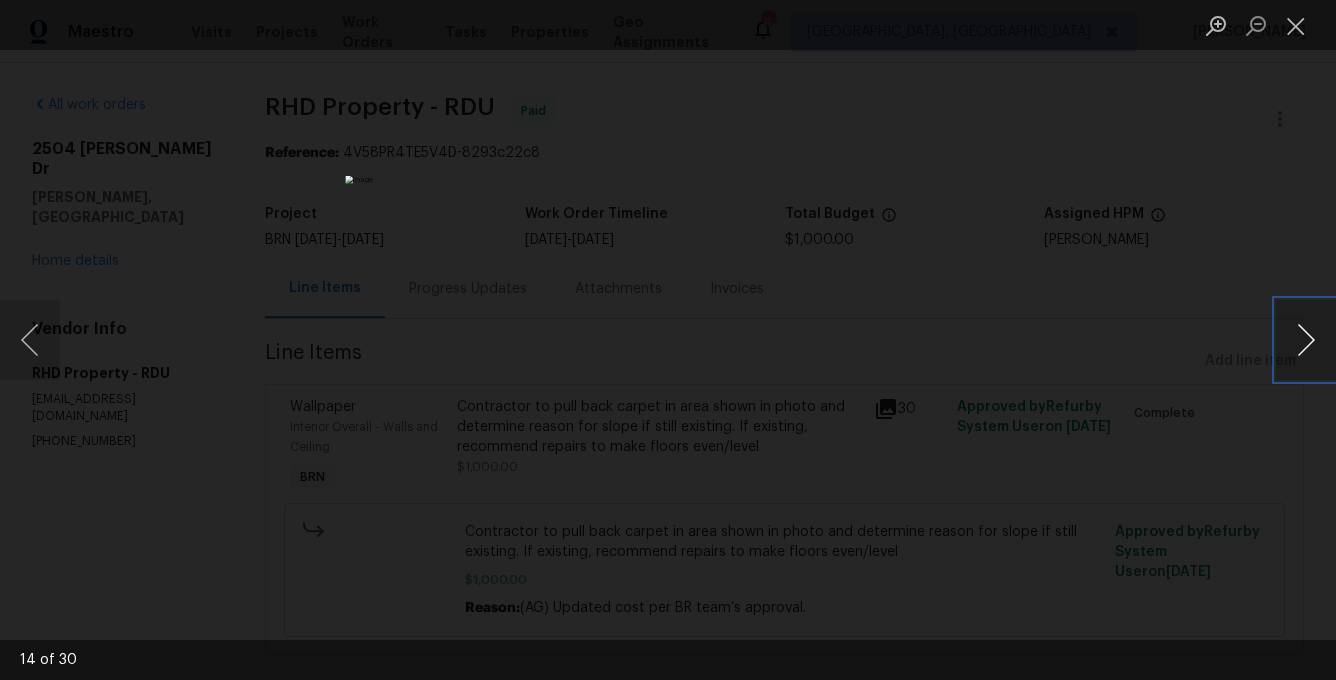 click at bounding box center [1306, 340] 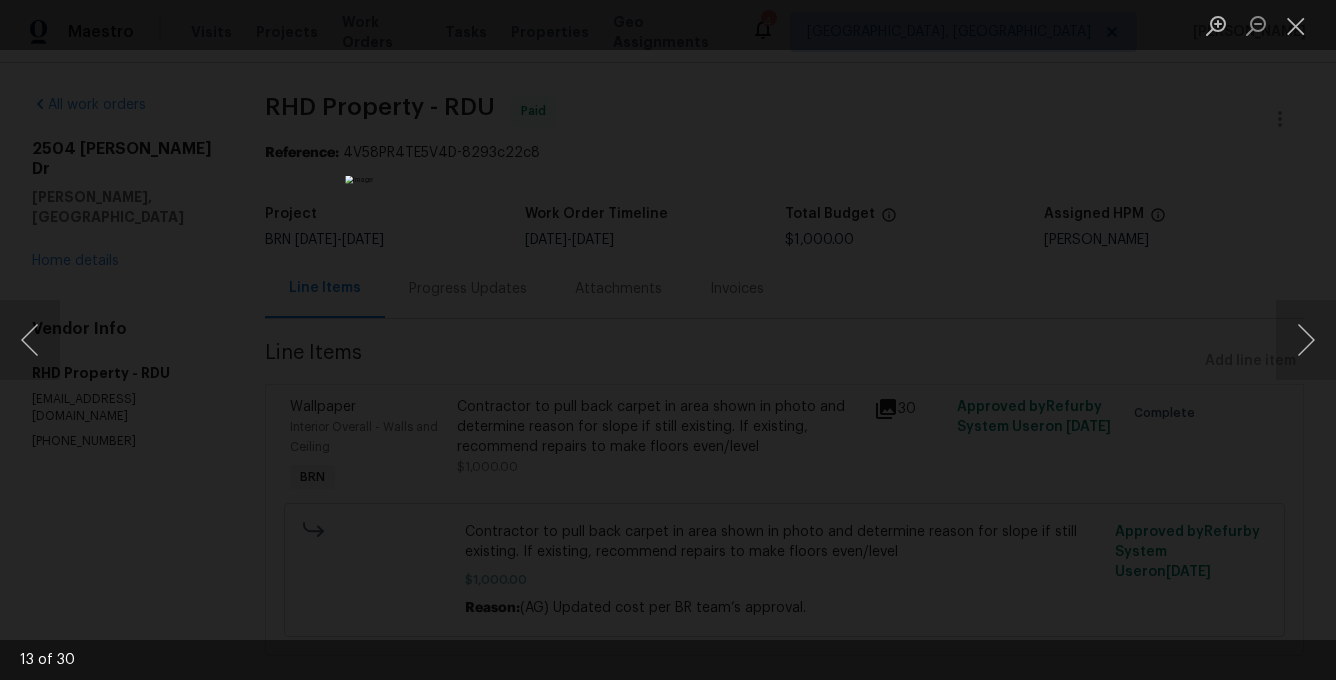 click at bounding box center (668, 340) 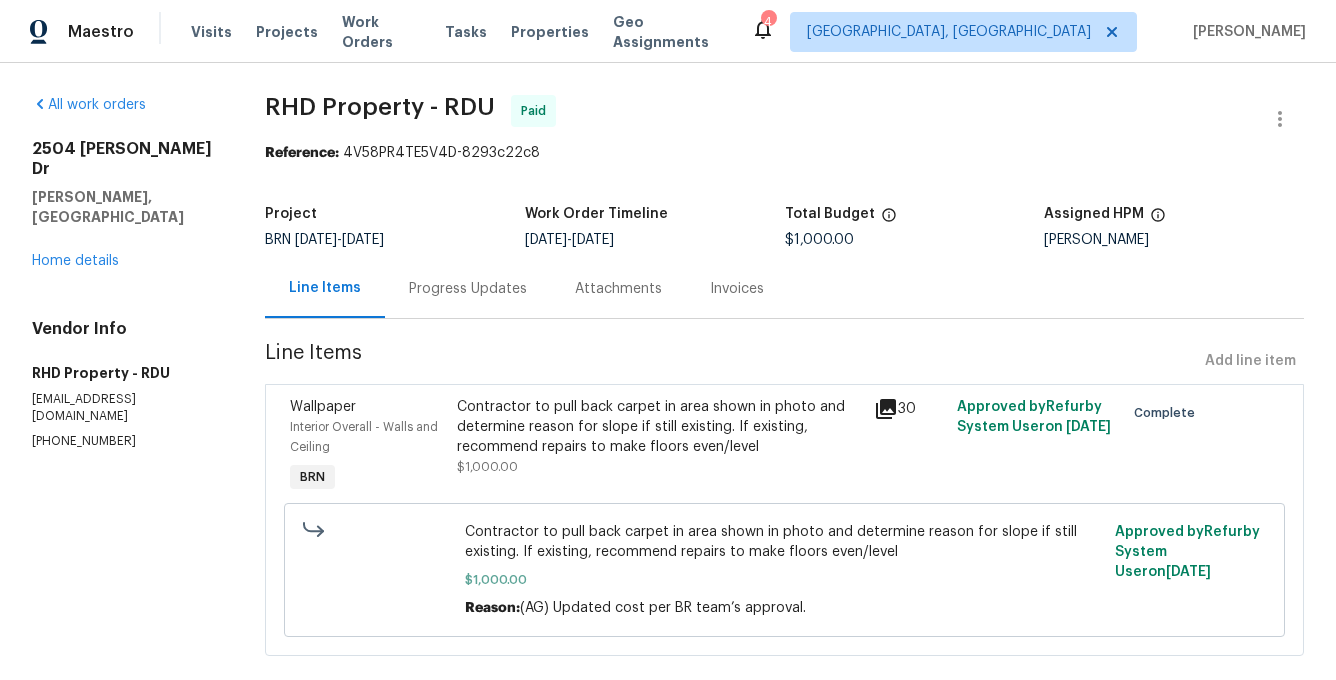 click on "Progress Updates" at bounding box center [468, 289] 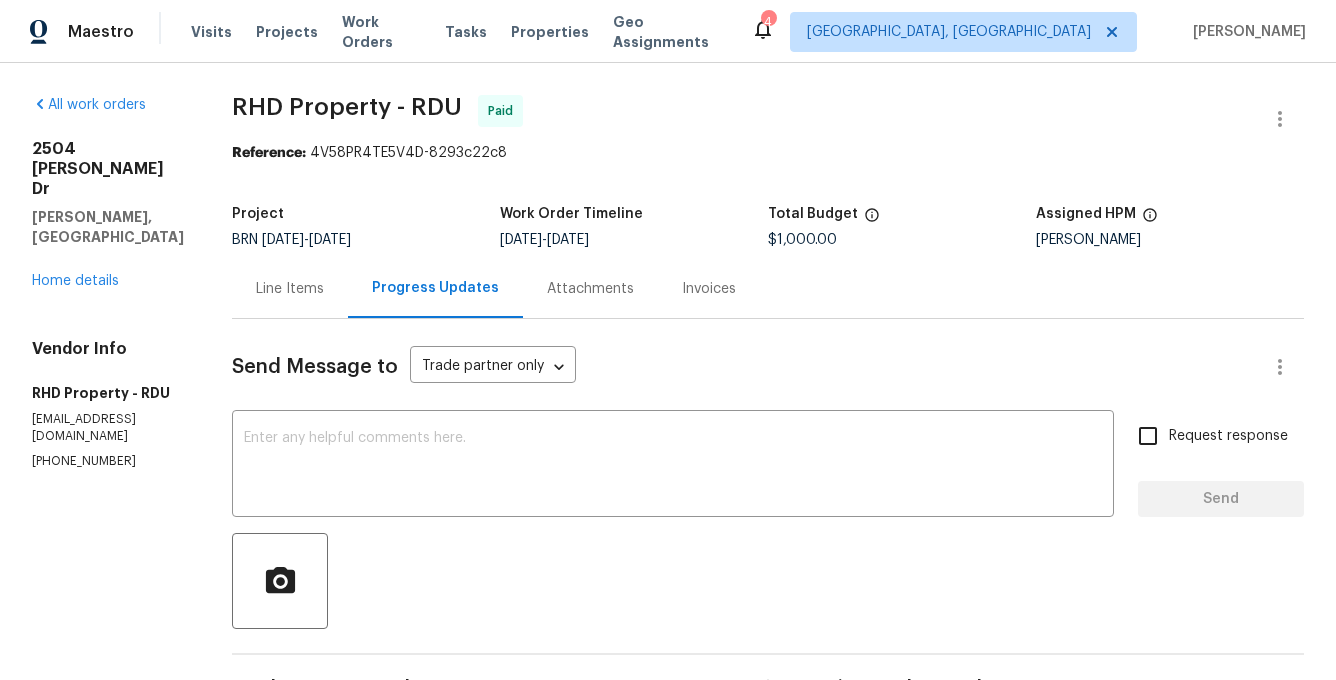 click on "Line Items" at bounding box center (290, 289) 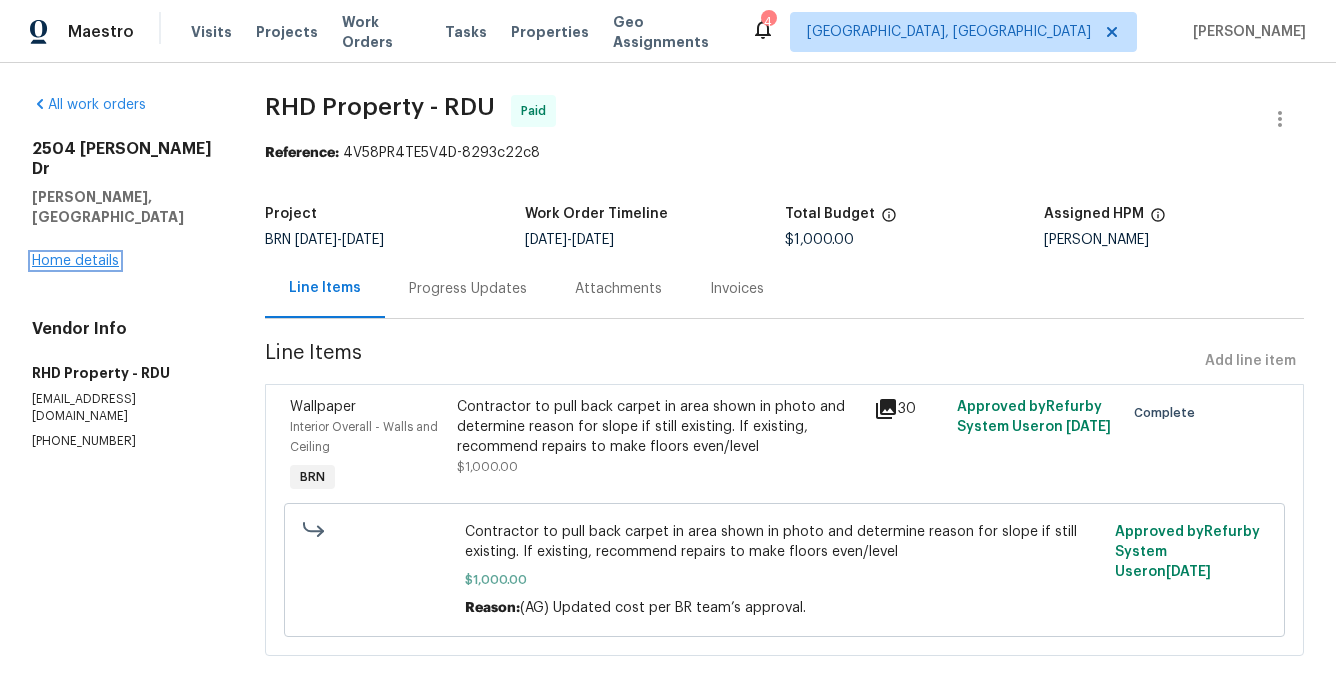 click on "Home details" at bounding box center (75, 261) 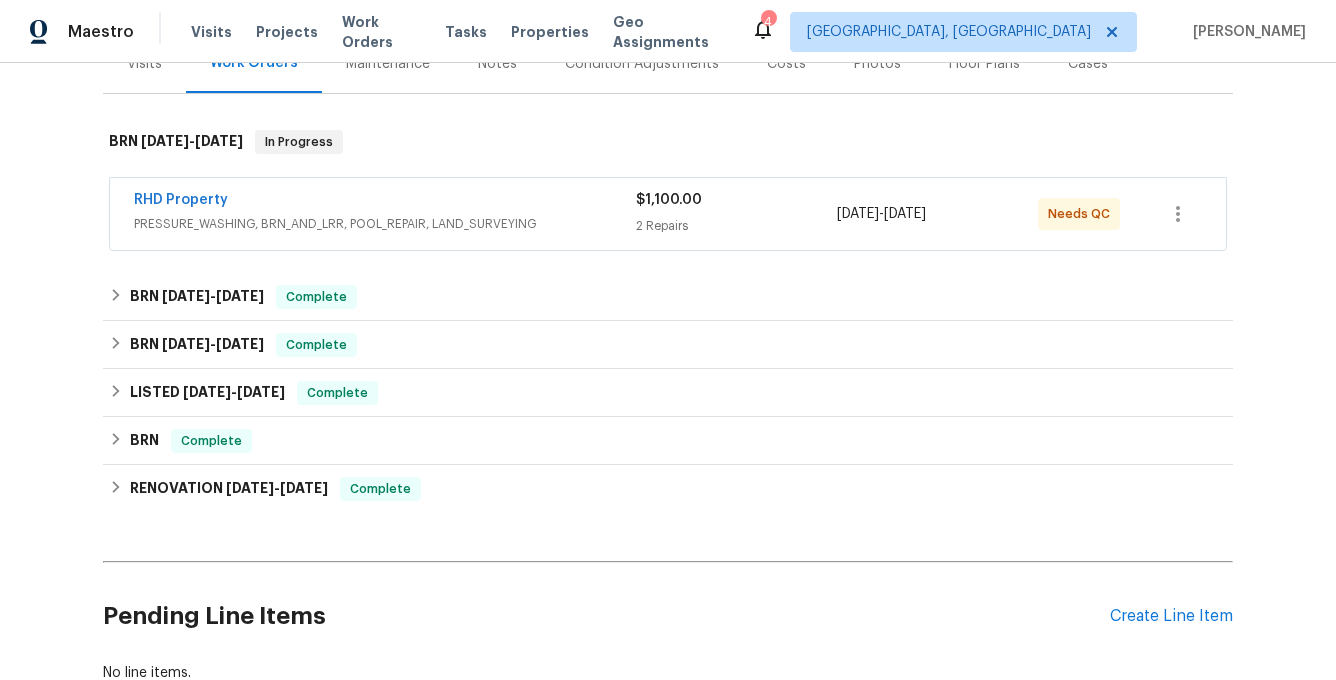 scroll, scrollTop: 290, scrollLeft: 0, axis: vertical 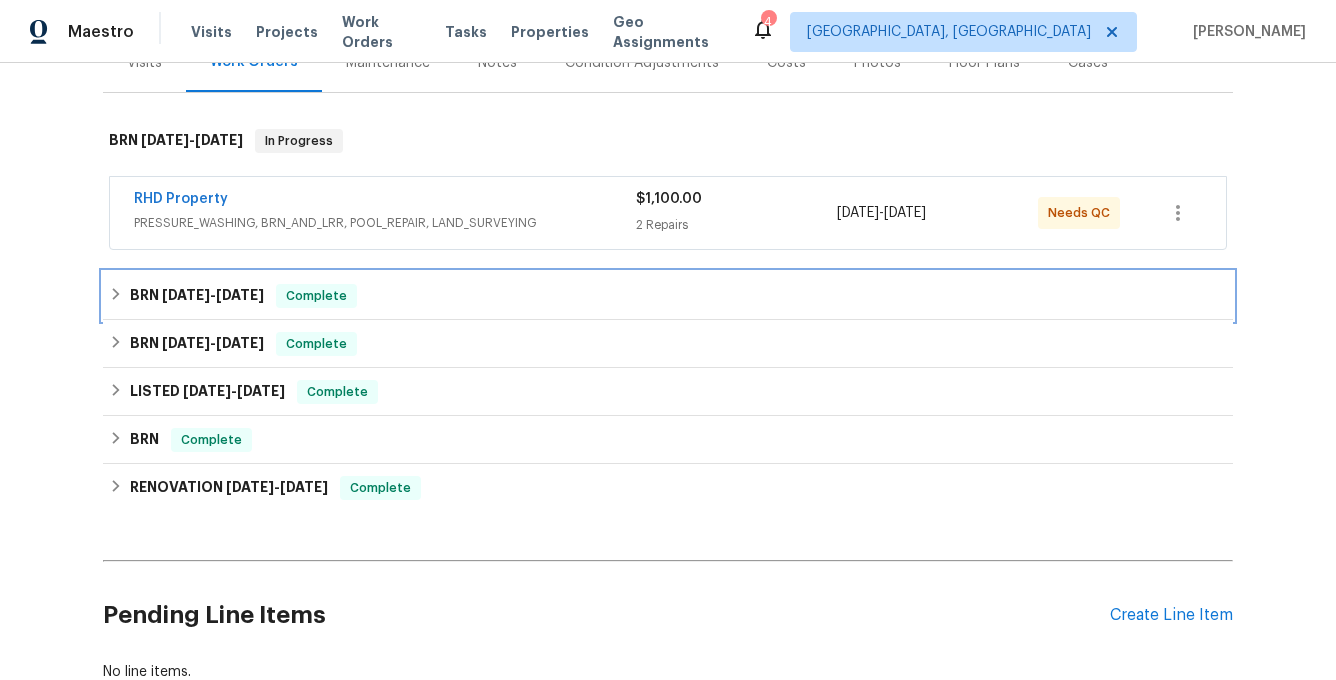 click on "[DATE]" at bounding box center [186, 295] 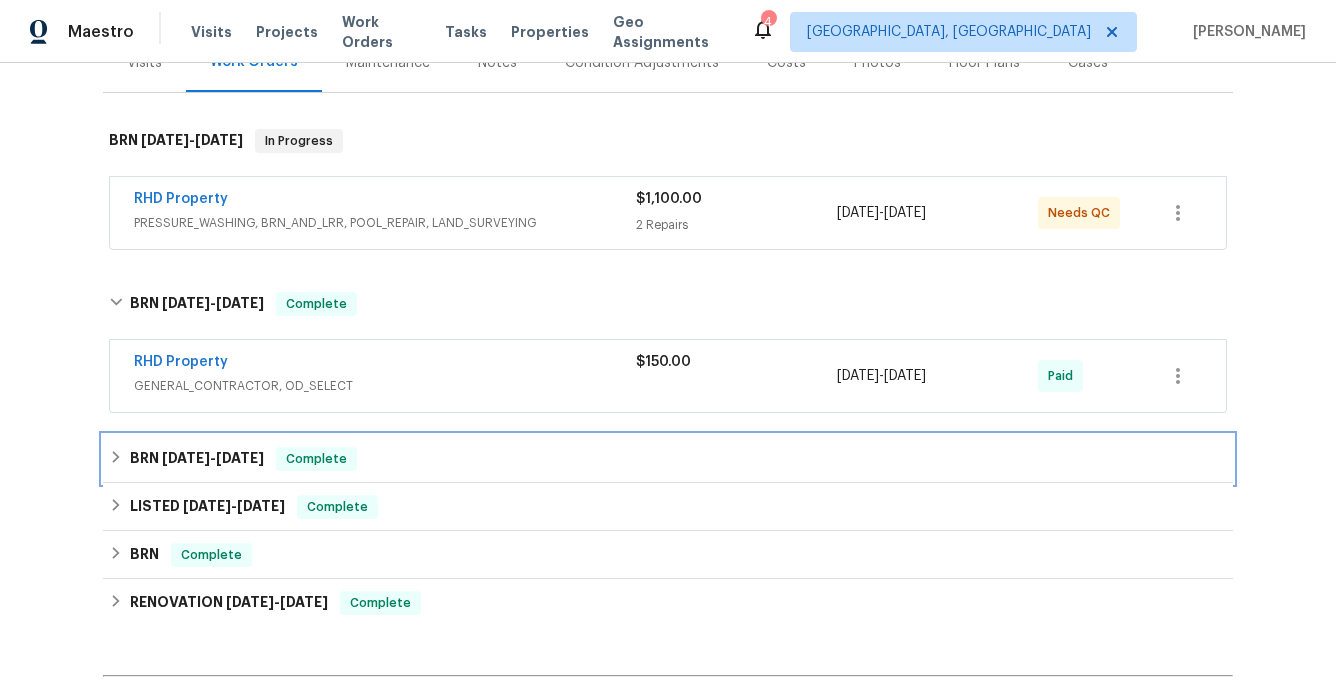 click on "[DATE]" at bounding box center [186, 458] 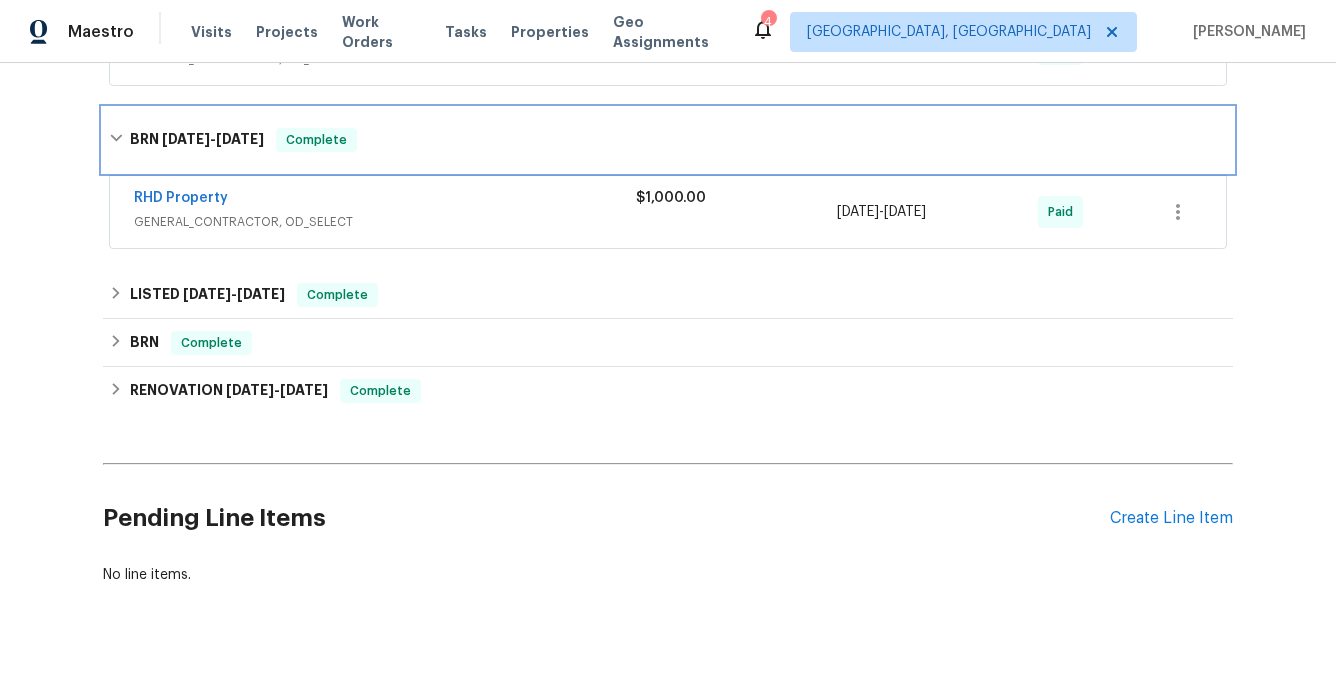 scroll, scrollTop: 638, scrollLeft: 0, axis: vertical 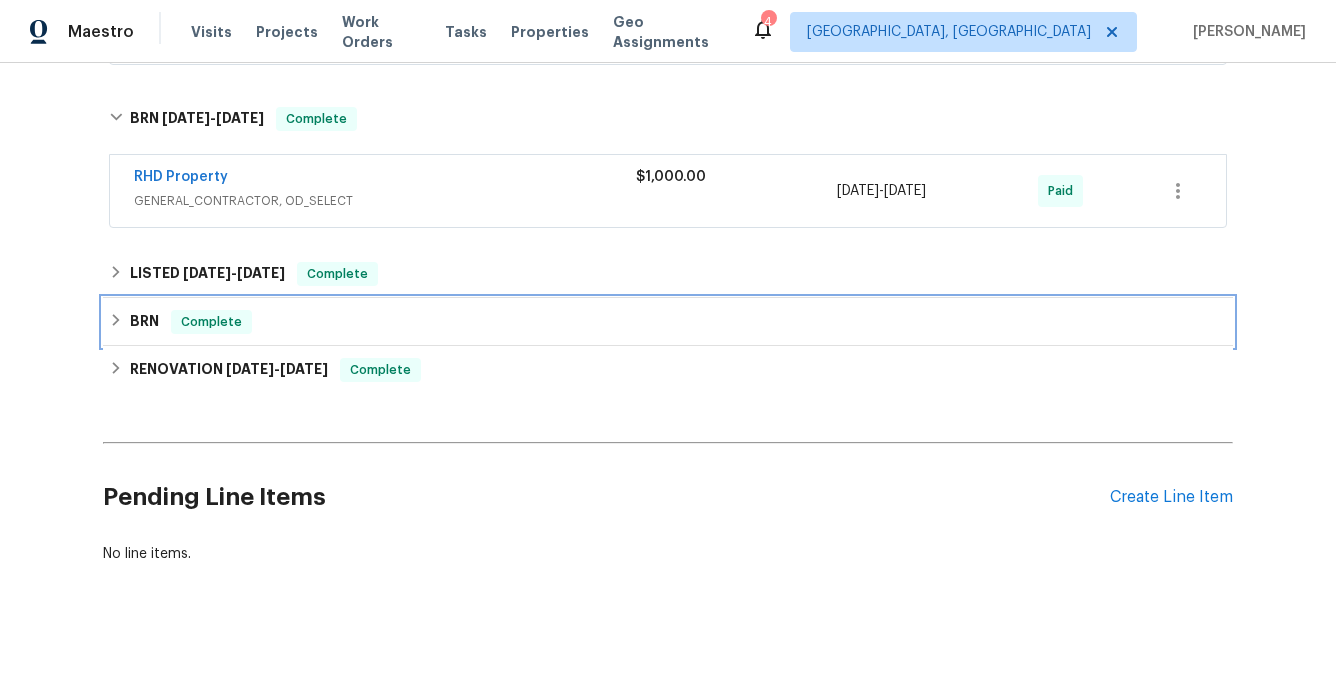 click on "BRN" at bounding box center (144, 322) 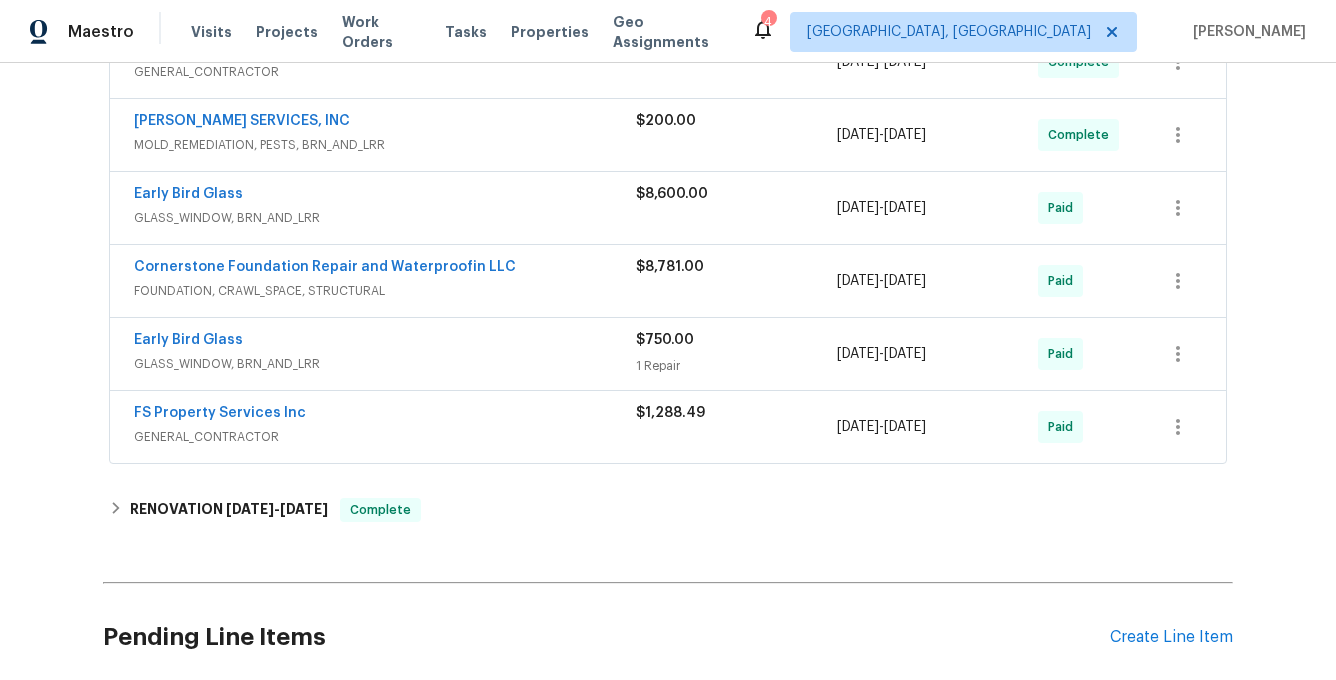 scroll, scrollTop: 1075, scrollLeft: 0, axis: vertical 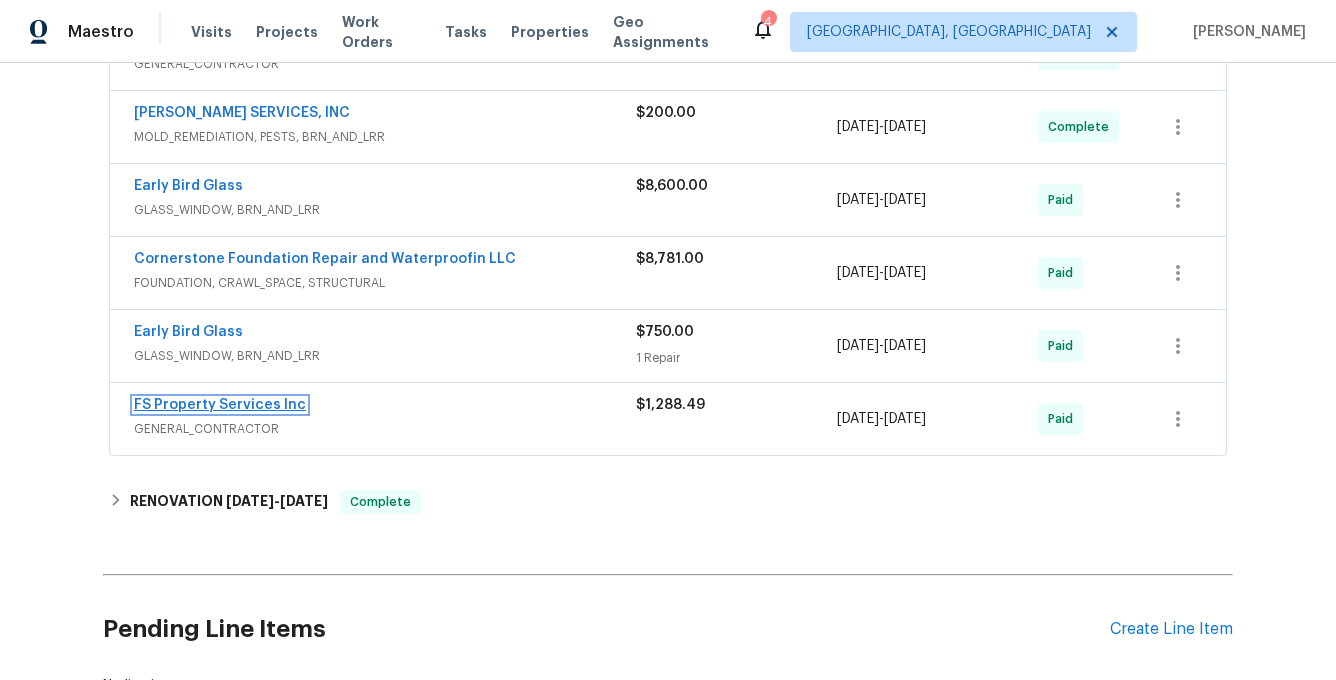 click on "FS Property Services Inc" at bounding box center [220, 405] 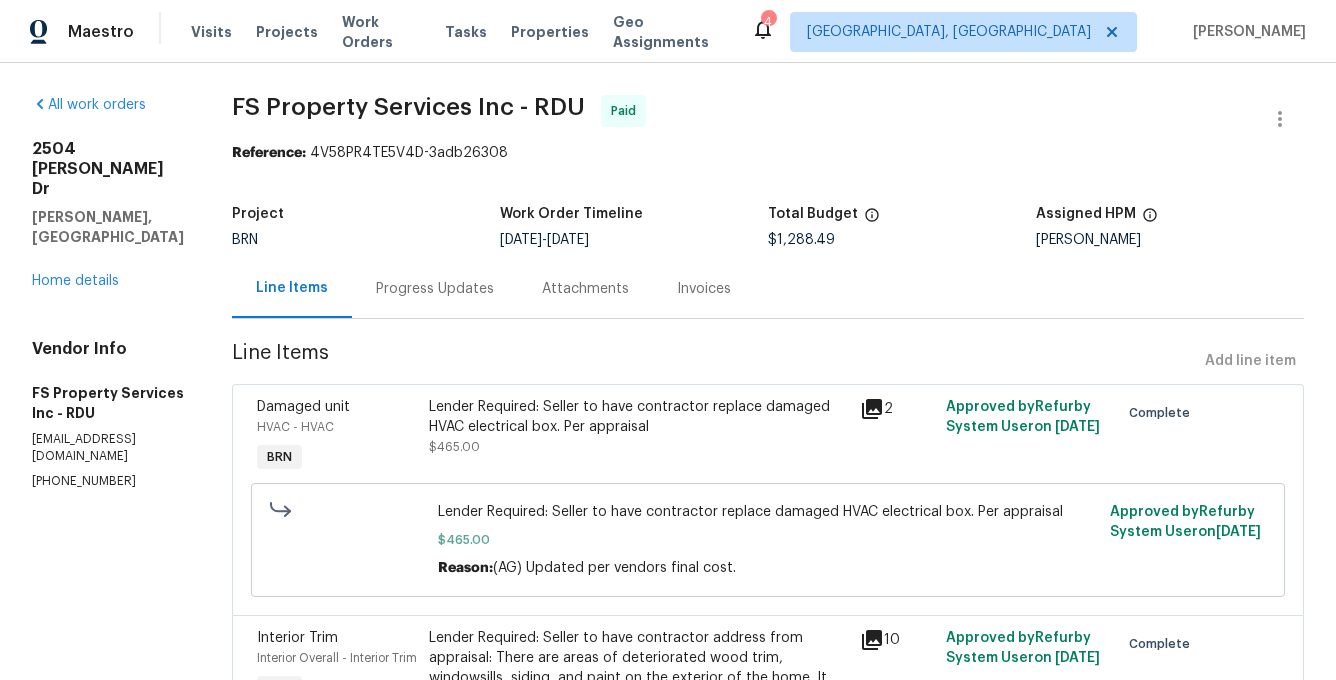click 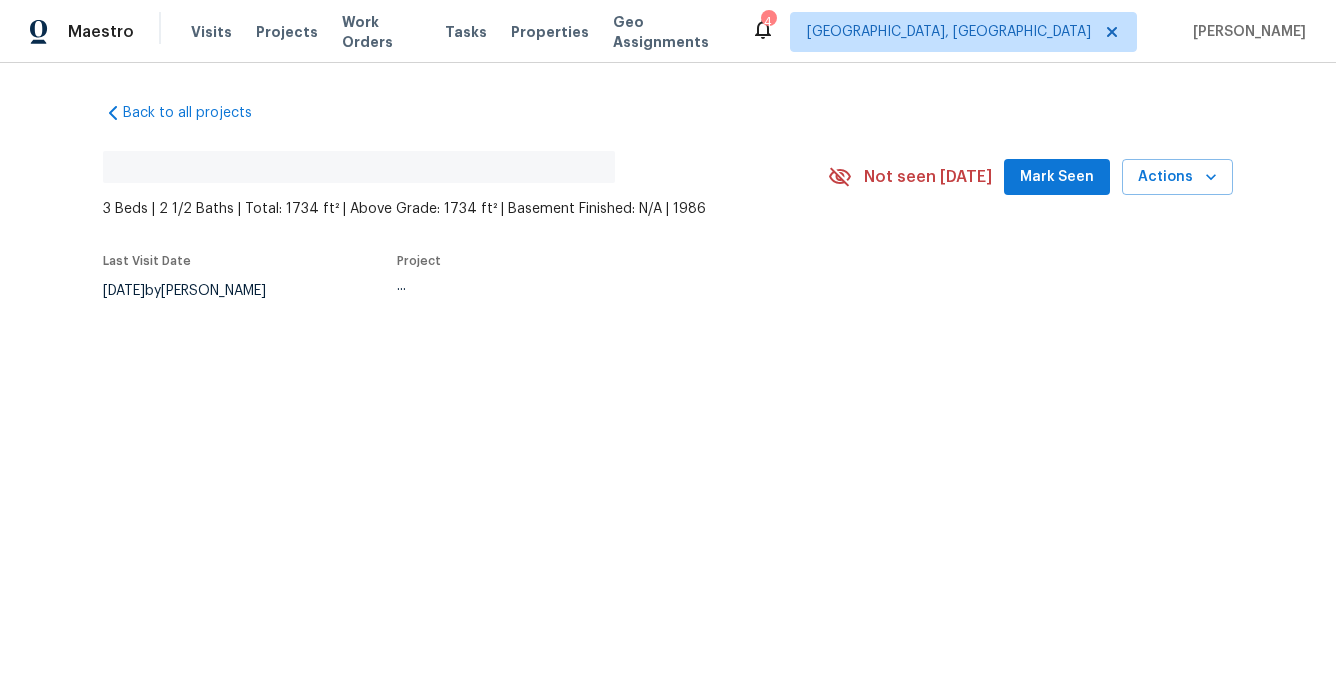 scroll, scrollTop: 0, scrollLeft: 0, axis: both 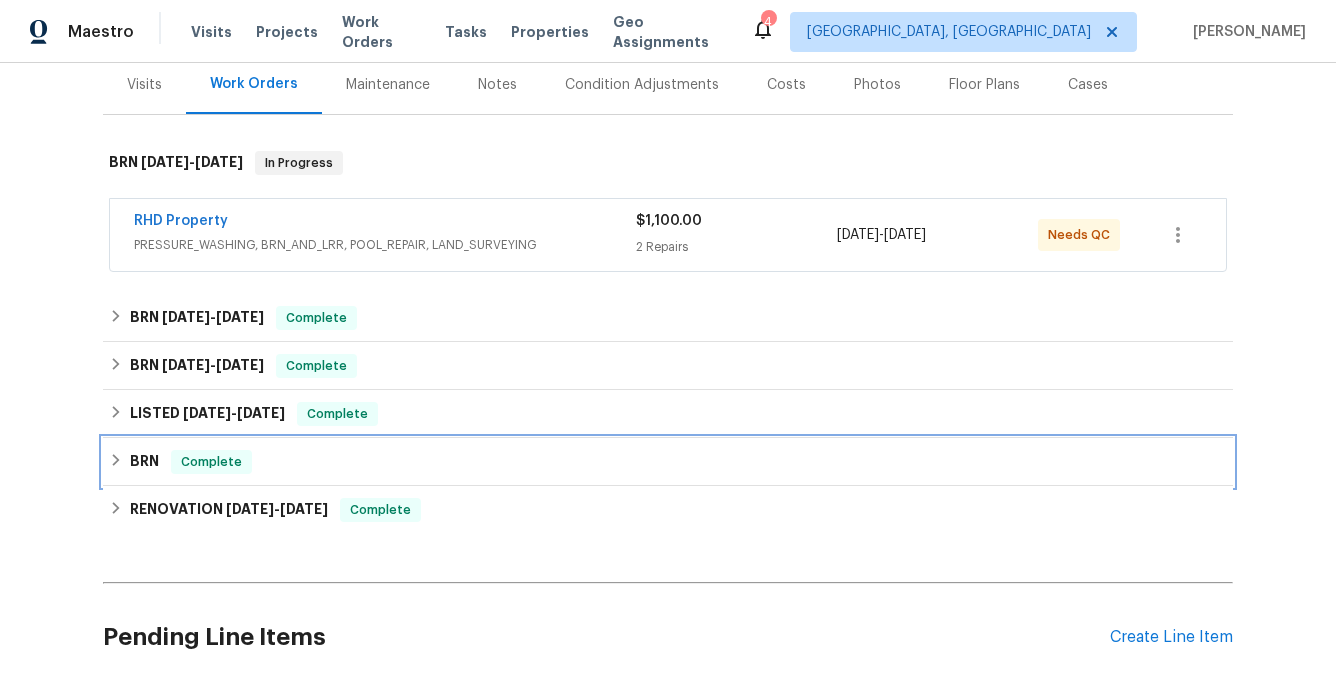click on "BRN" at bounding box center [144, 462] 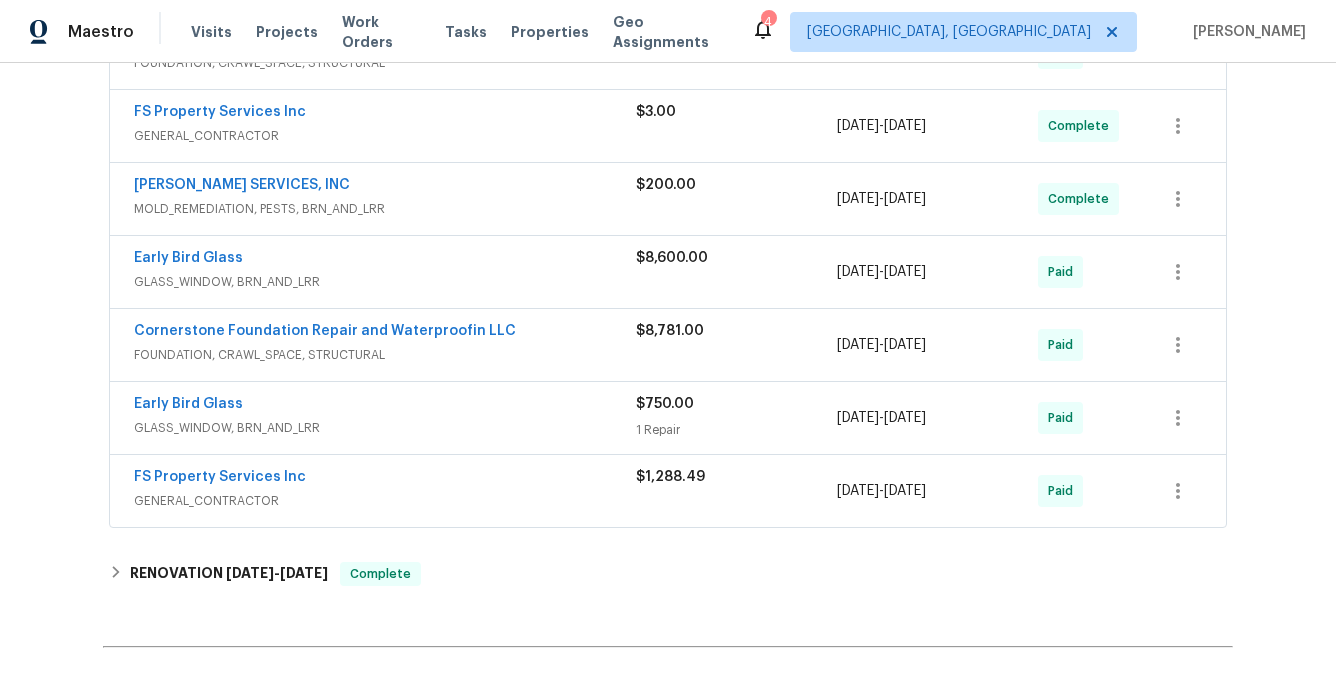 scroll, scrollTop: 774, scrollLeft: 0, axis: vertical 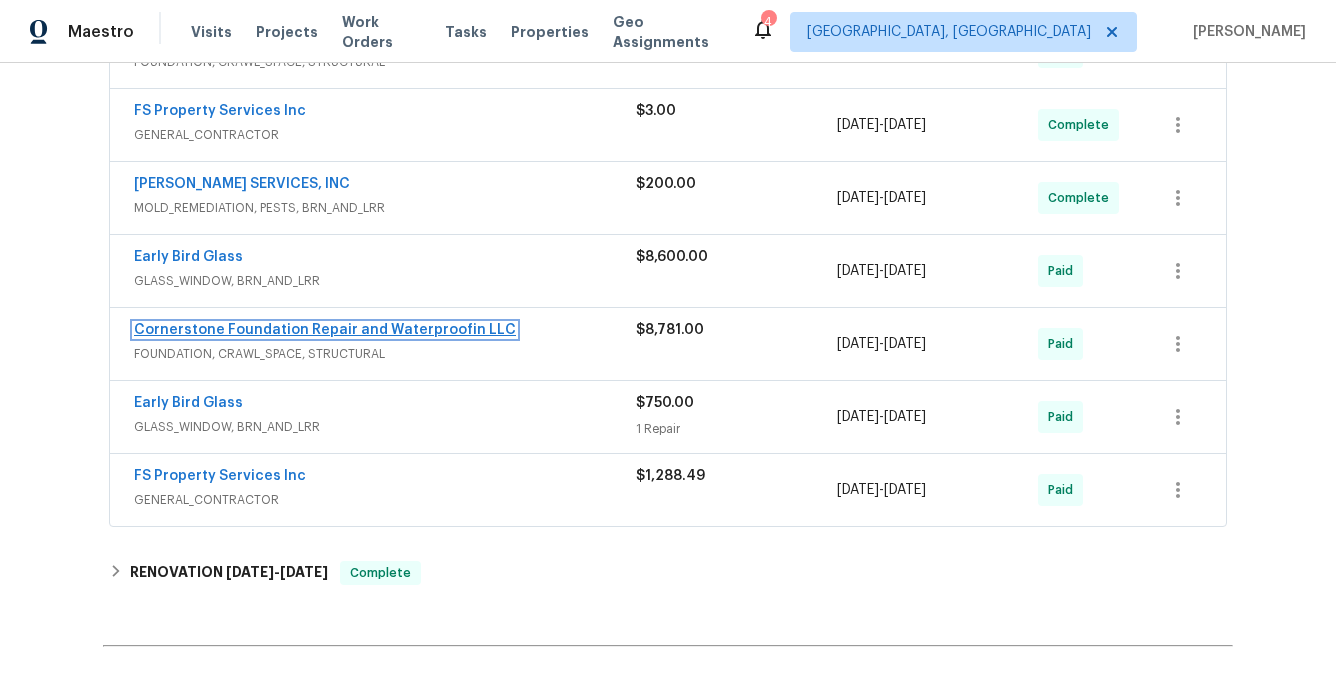 click on "Cornerstone Foundation Repair and Waterproofin LLC" at bounding box center (325, 330) 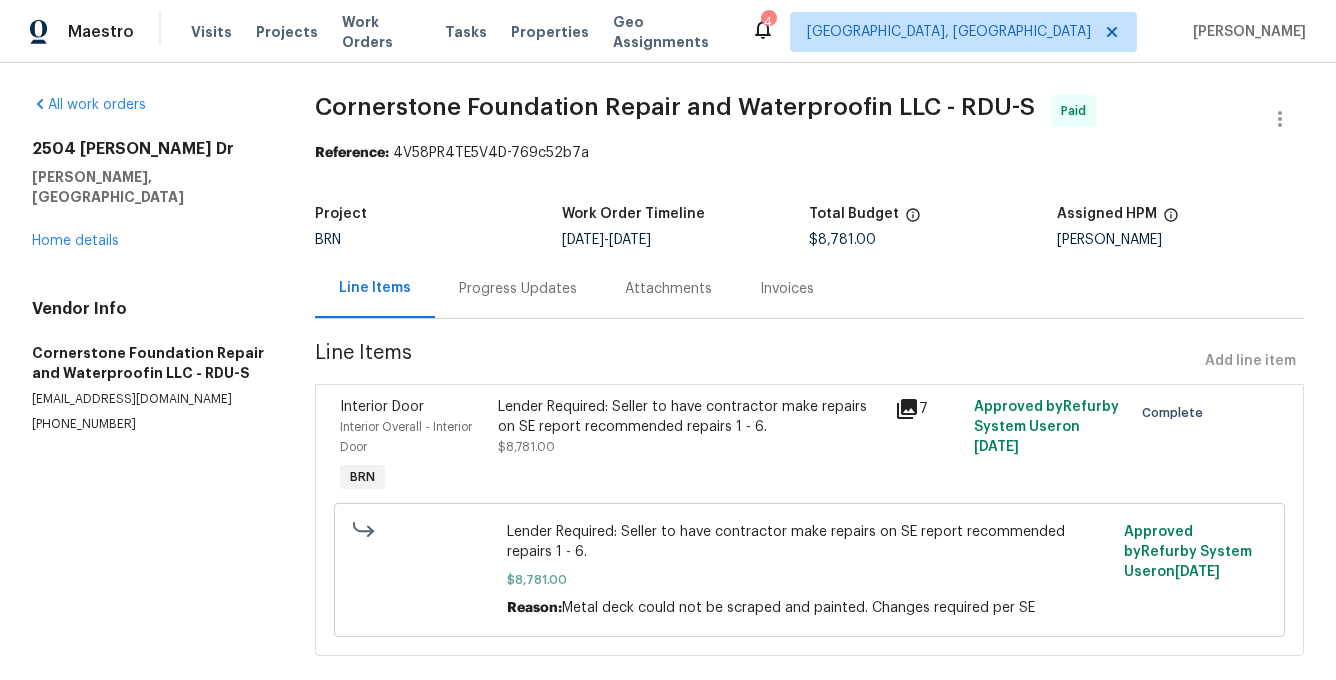click 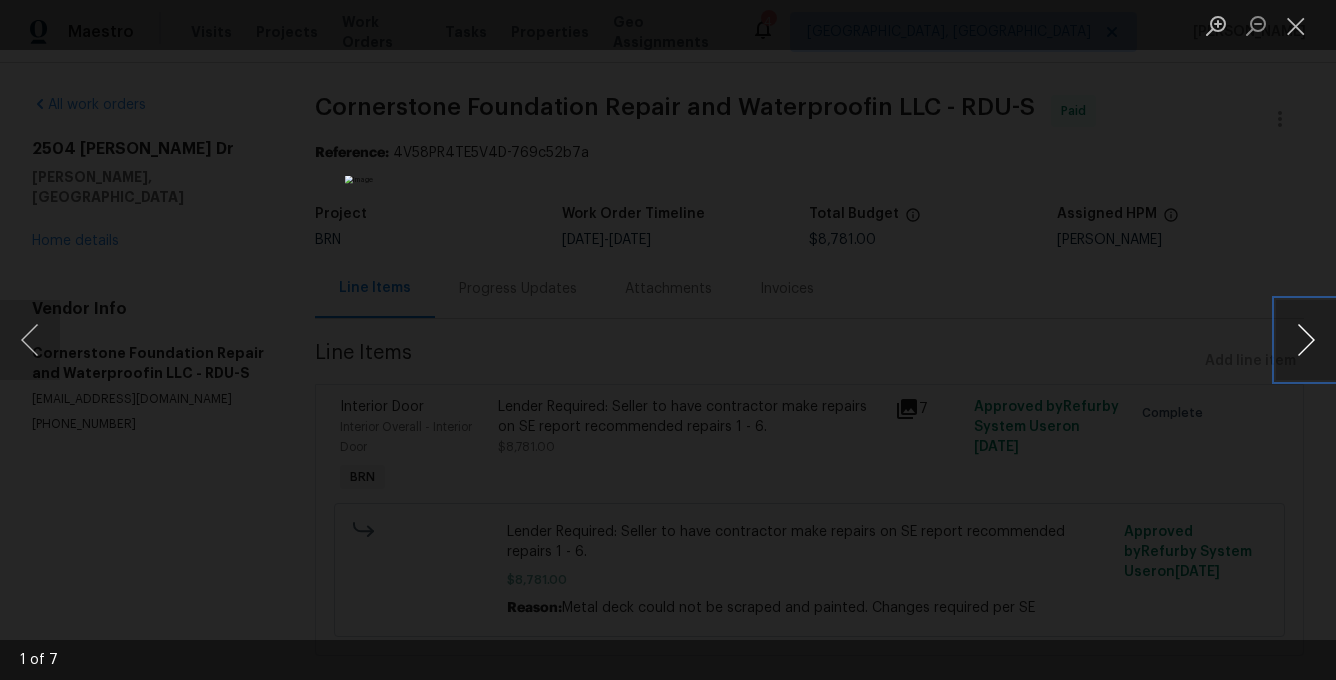 click at bounding box center (1306, 340) 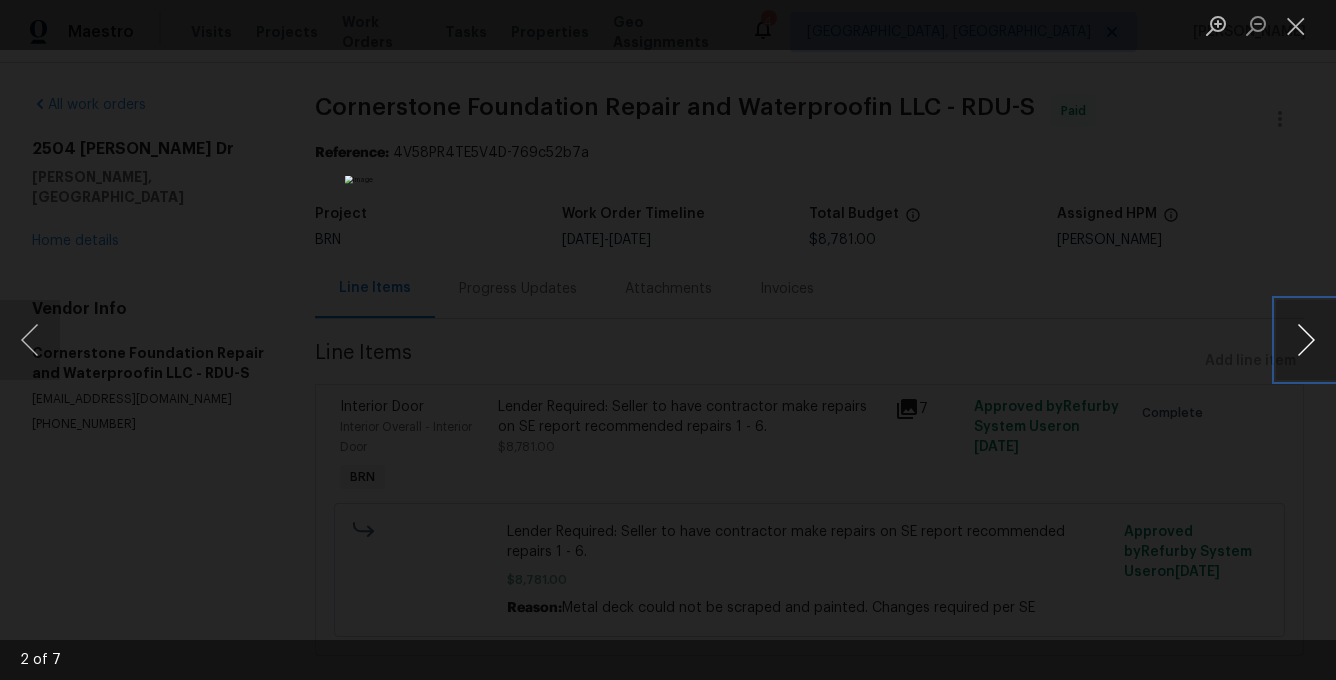 click at bounding box center [1306, 340] 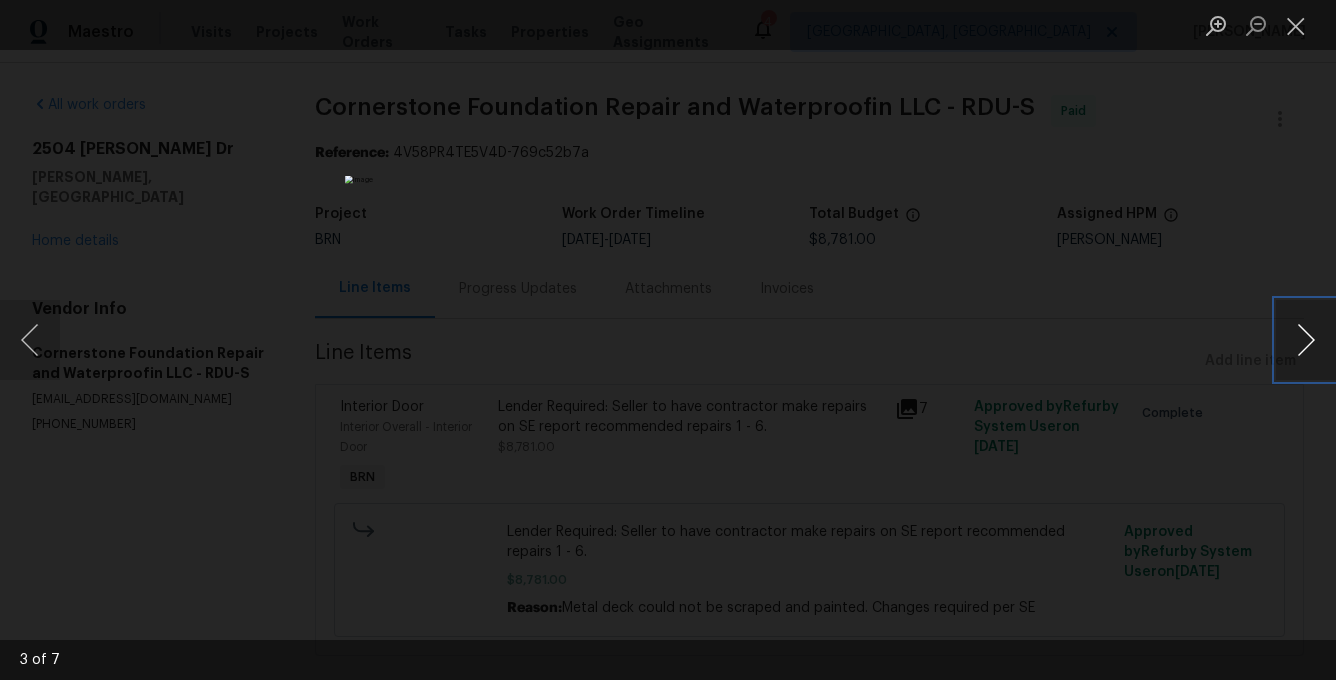 click at bounding box center (1306, 340) 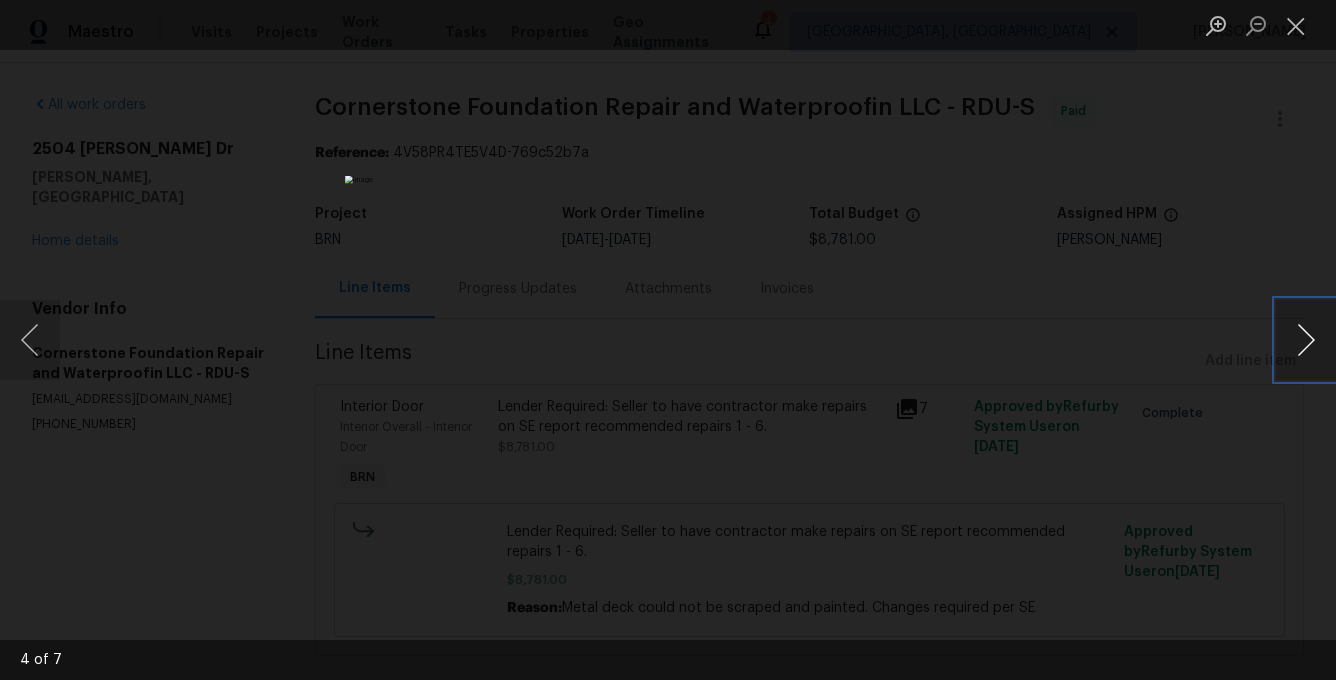 click at bounding box center [1306, 340] 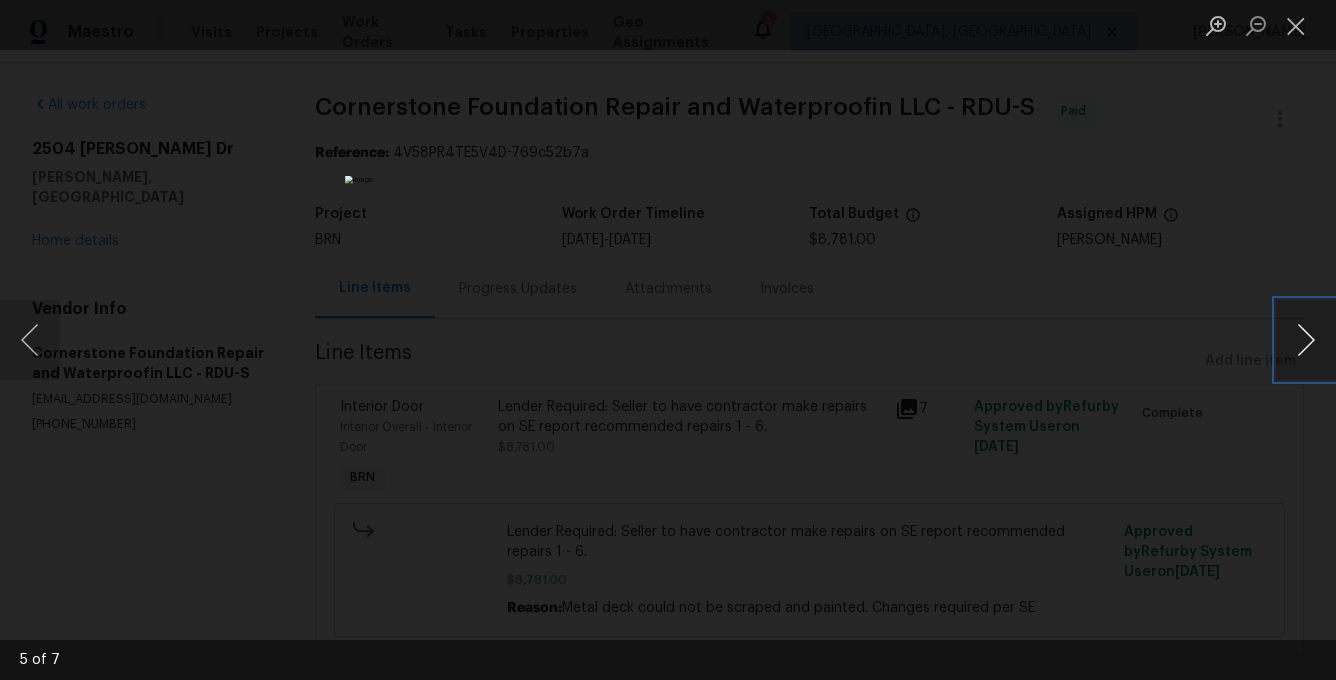 click at bounding box center (1306, 340) 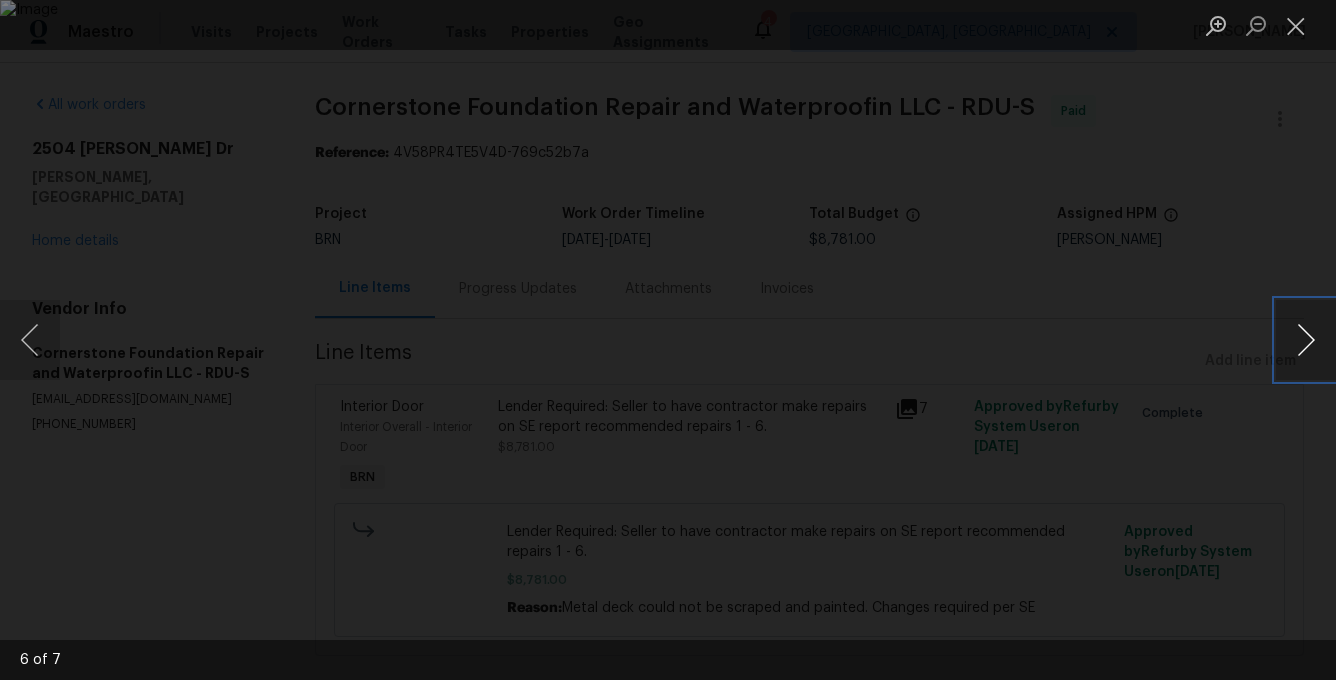 click at bounding box center (1306, 340) 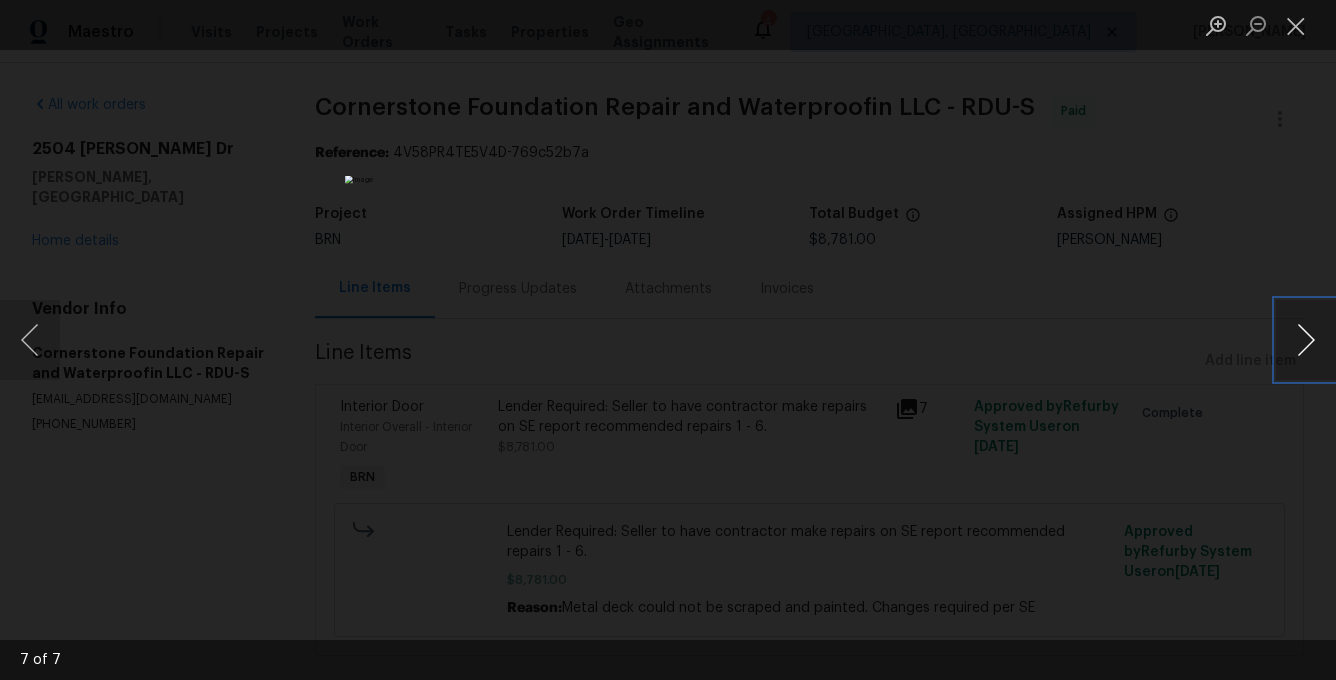 click at bounding box center [1306, 340] 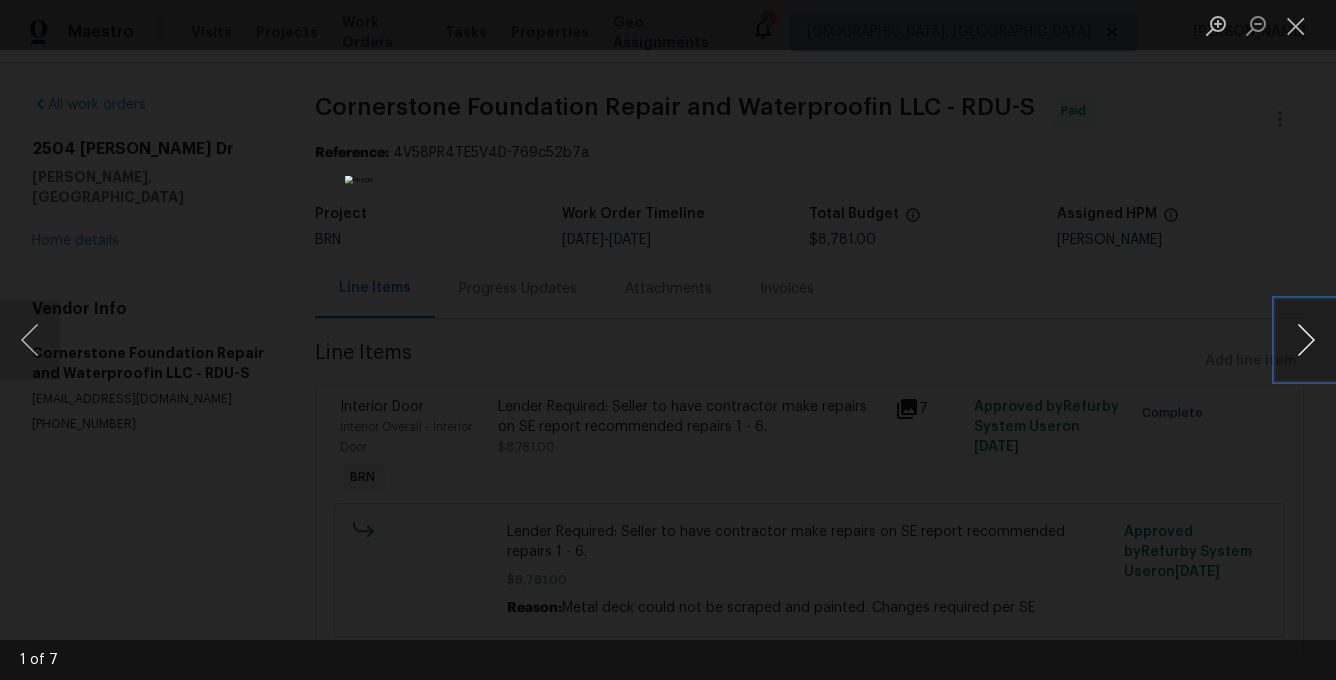 click at bounding box center [1306, 340] 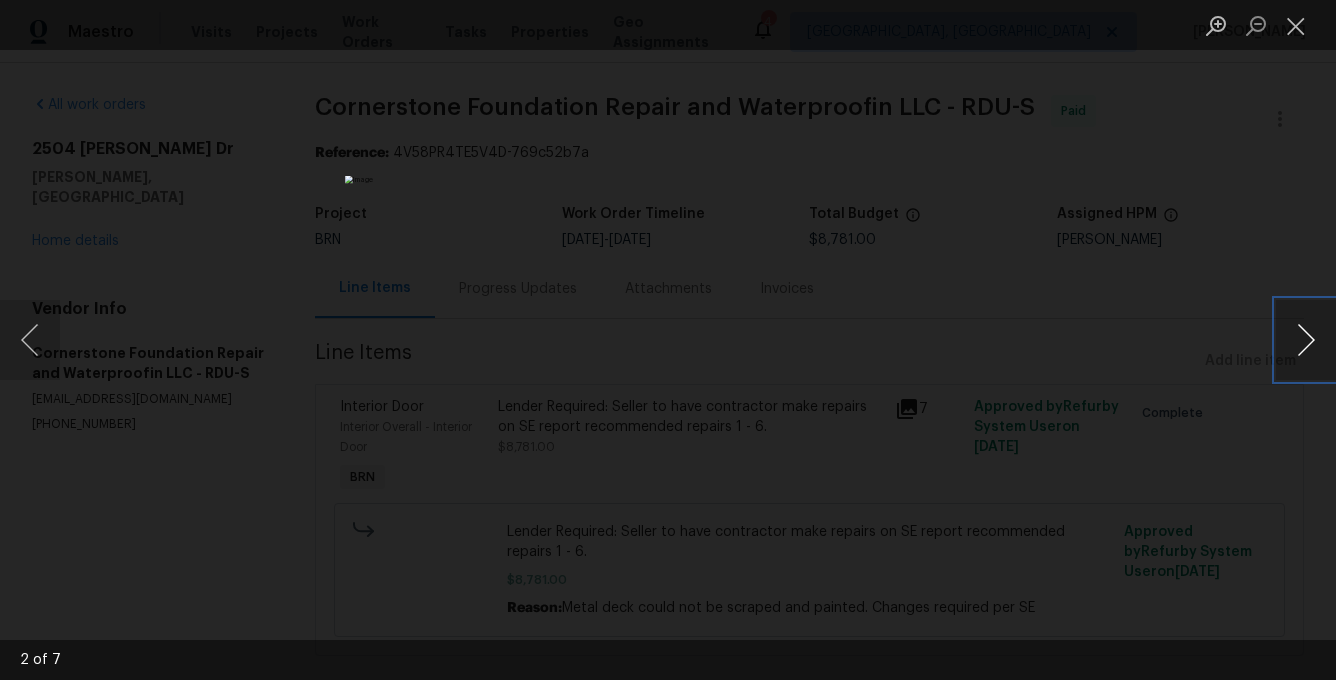 click at bounding box center (1306, 340) 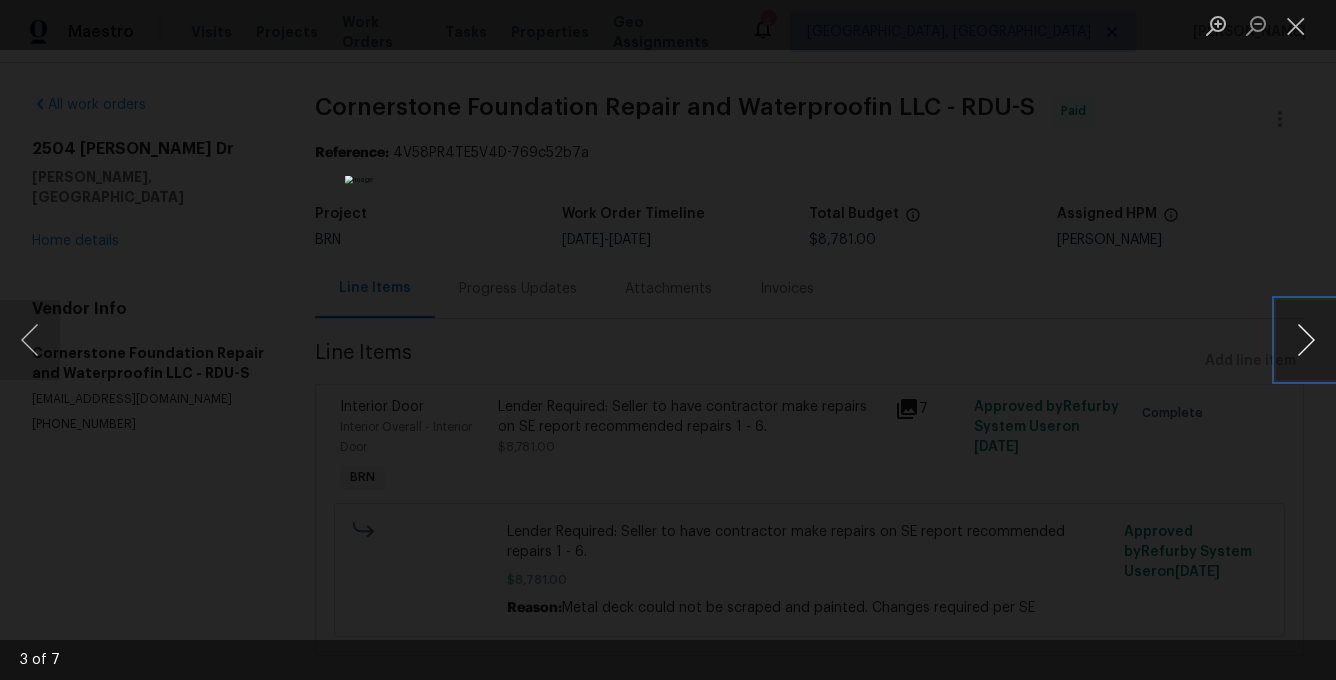 click at bounding box center (1306, 340) 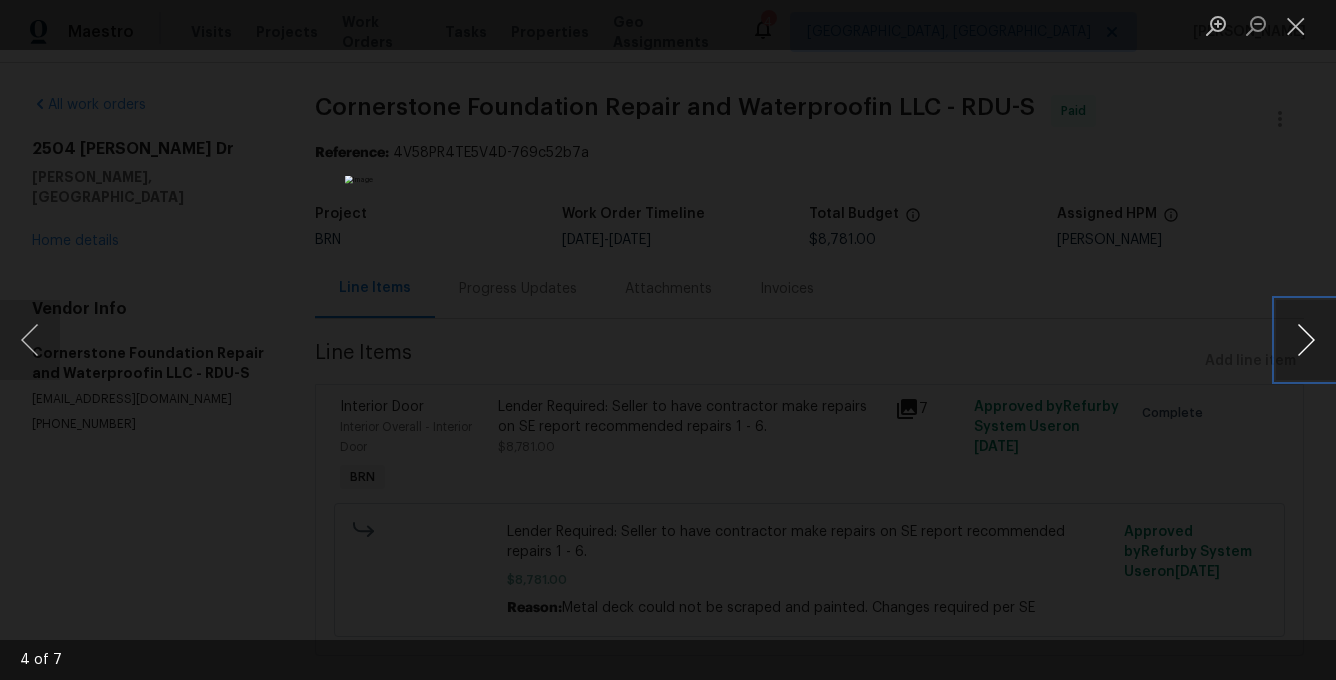 click at bounding box center (1306, 340) 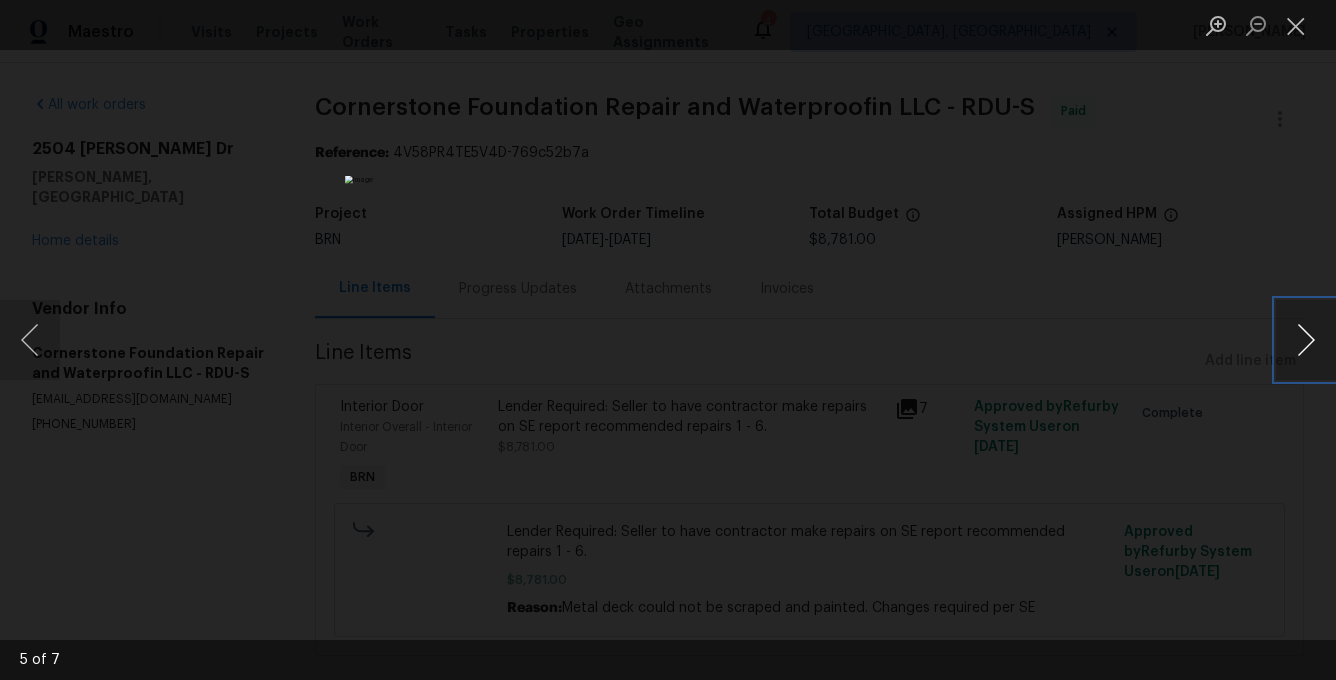 click at bounding box center [1306, 340] 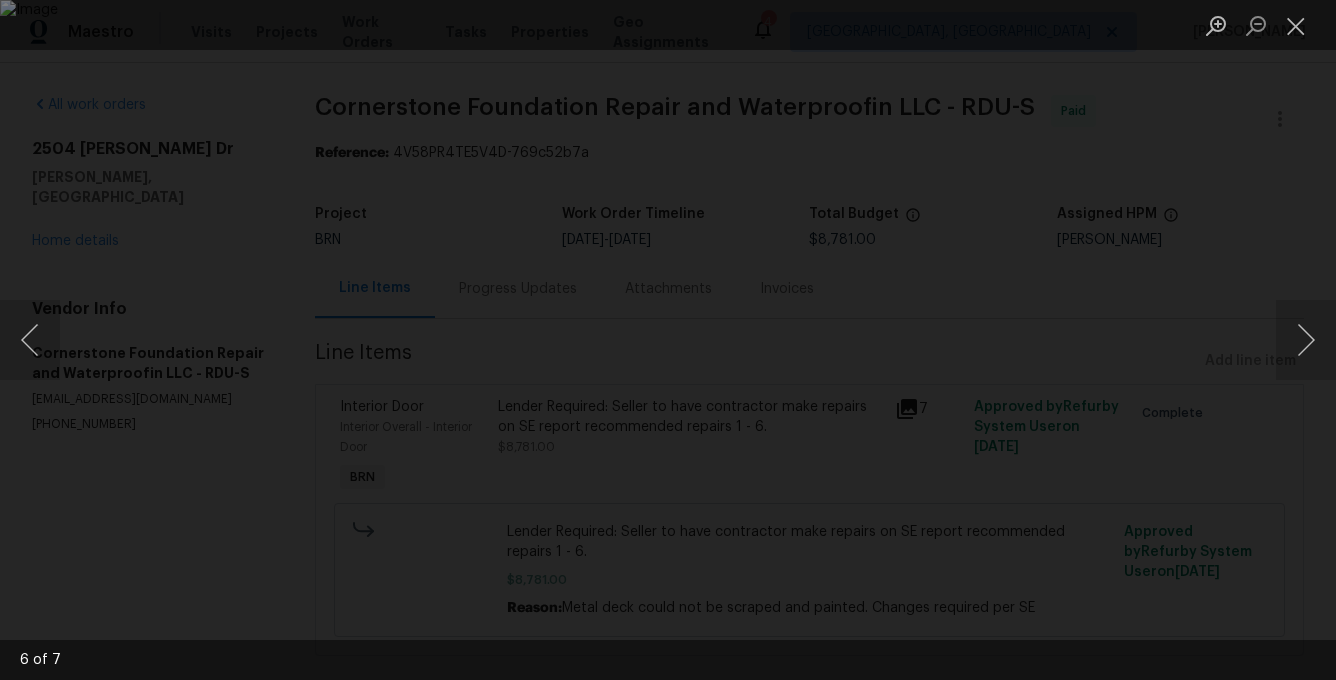 click at bounding box center (668, 340) 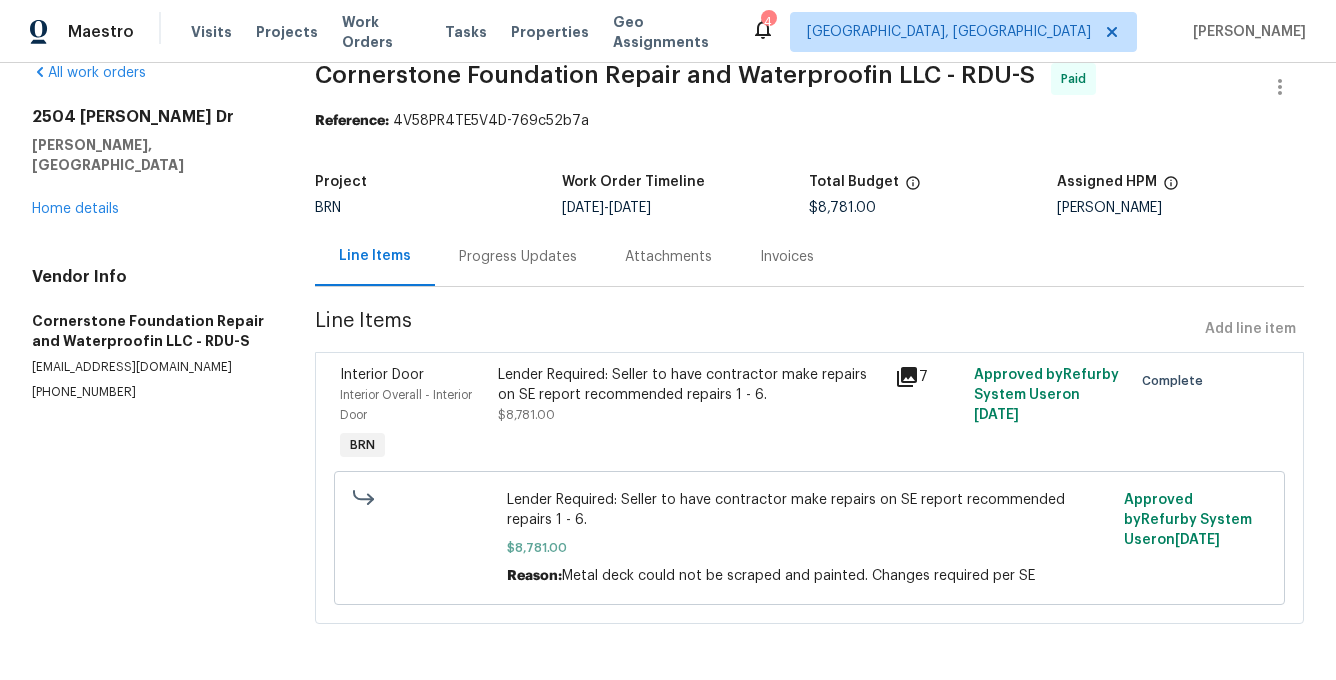 scroll, scrollTop: 0, scrollLeft: 0, axis: both 